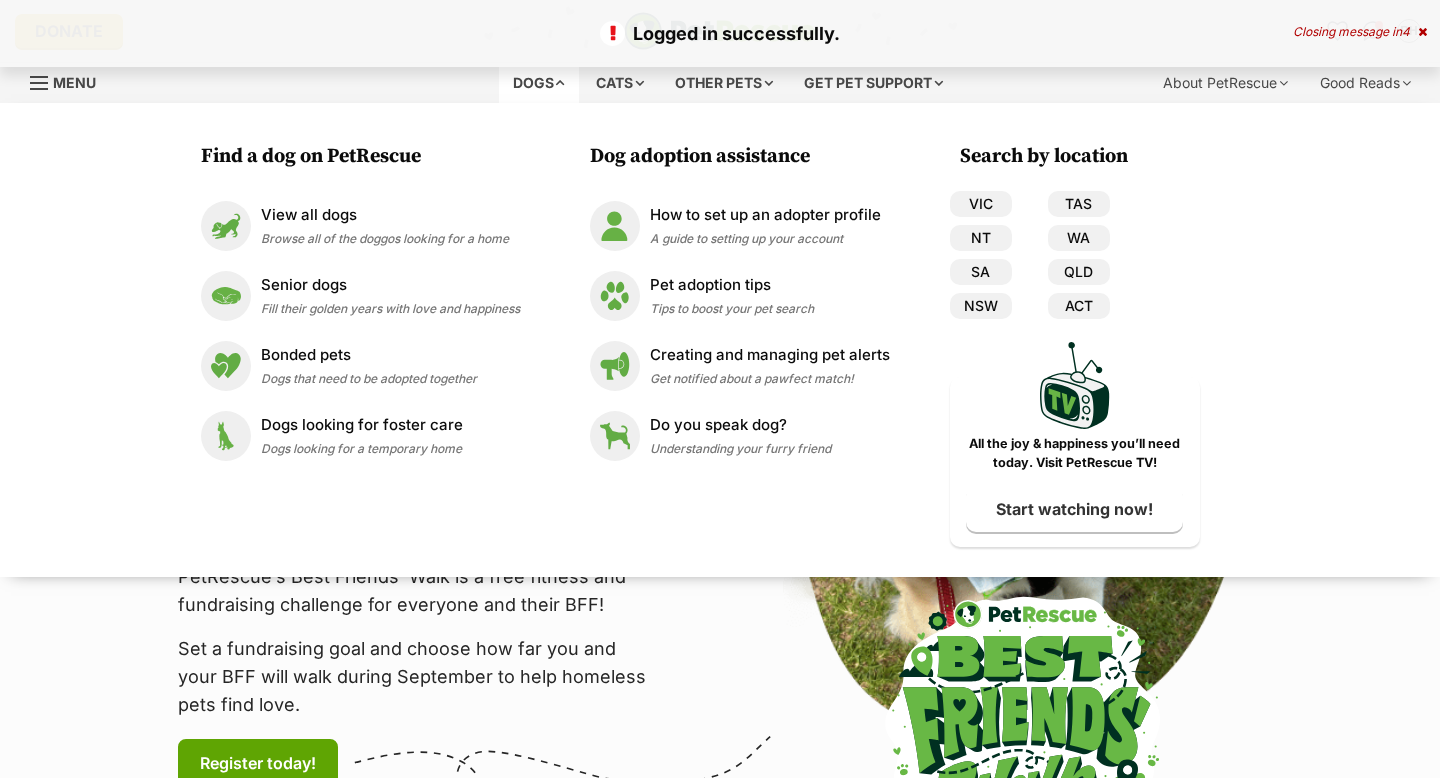 scroll, scrollTop: 0, scrollLeft: 0, axis: both 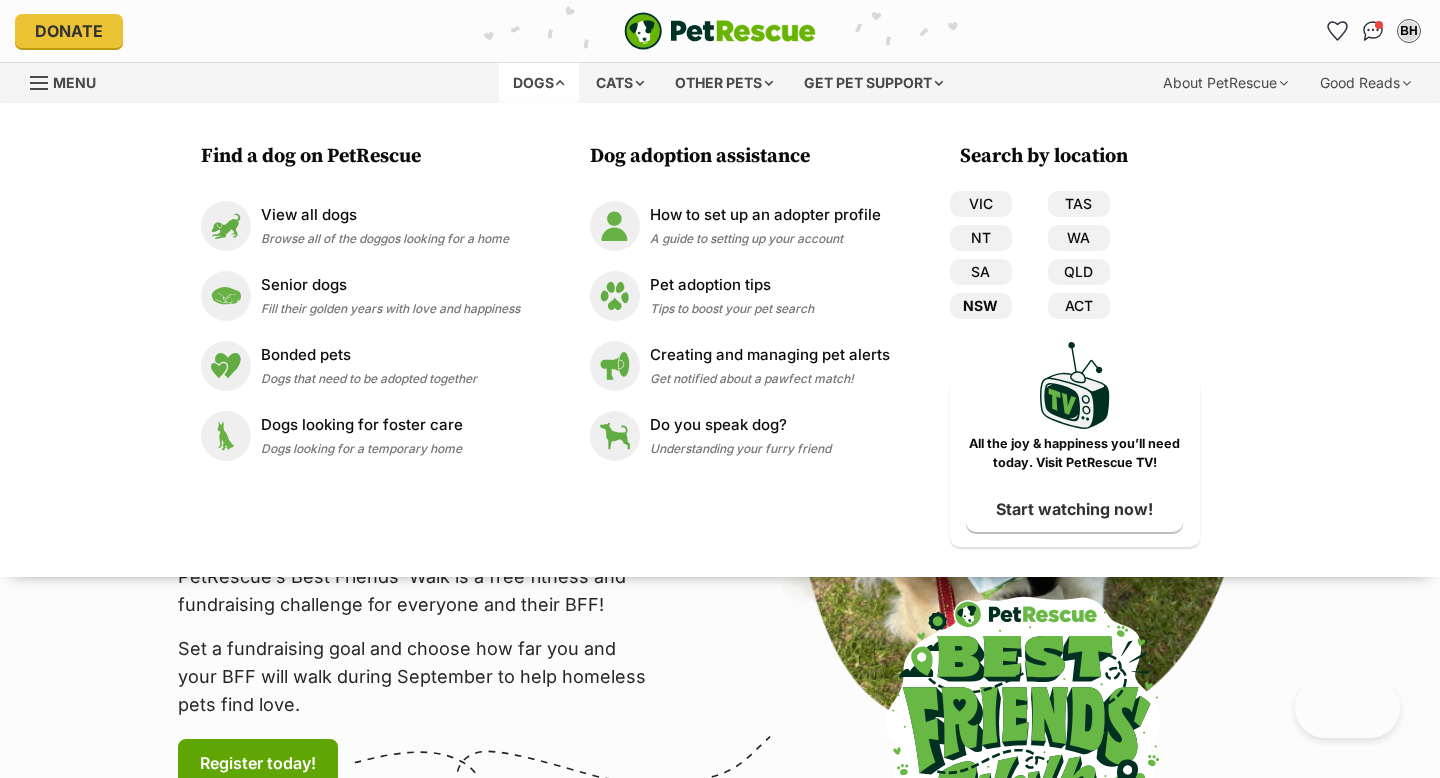 click at bounding box center [1023, 533] 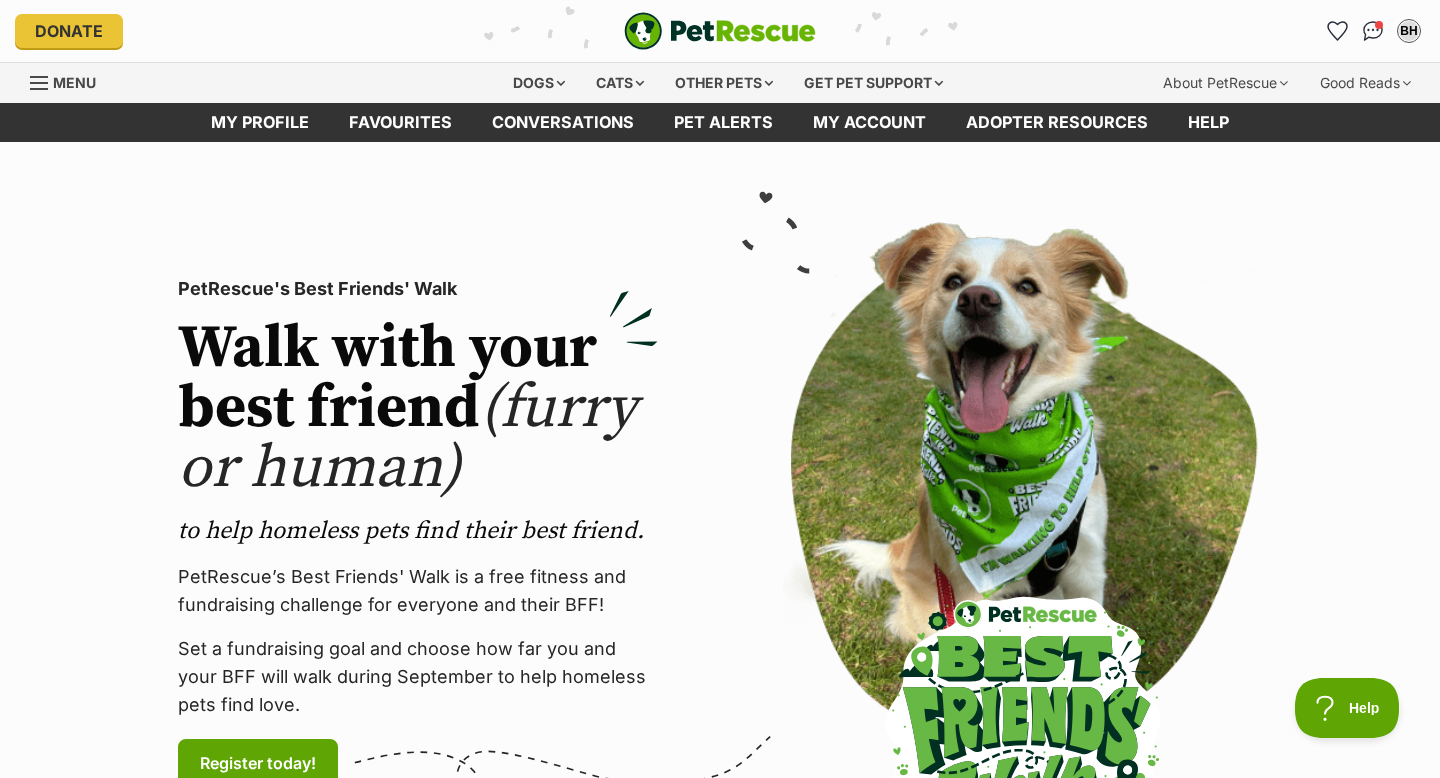 scroll, scrollTop: 0, scrollLeft: 0, axis: both 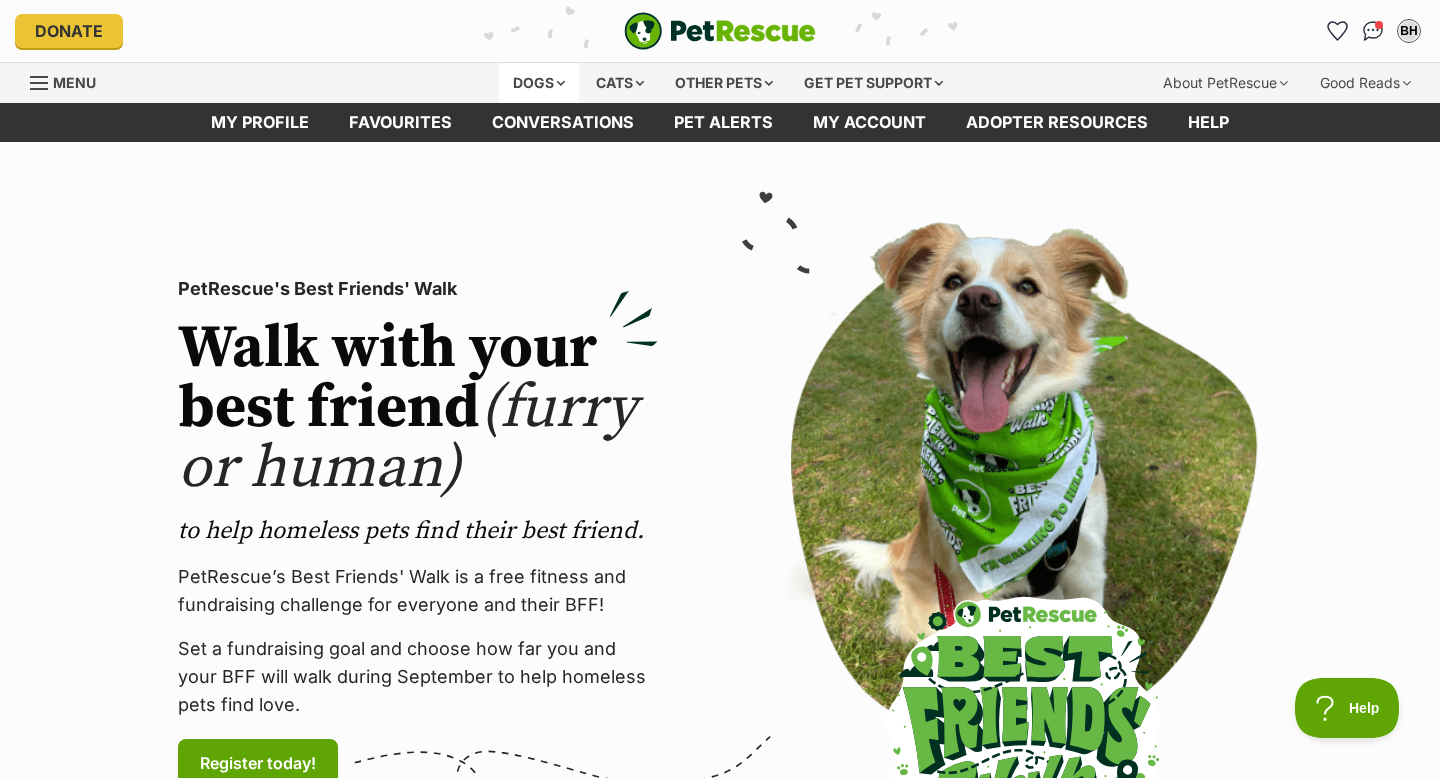 click on "Dogs" at bounding box center (539, 83) 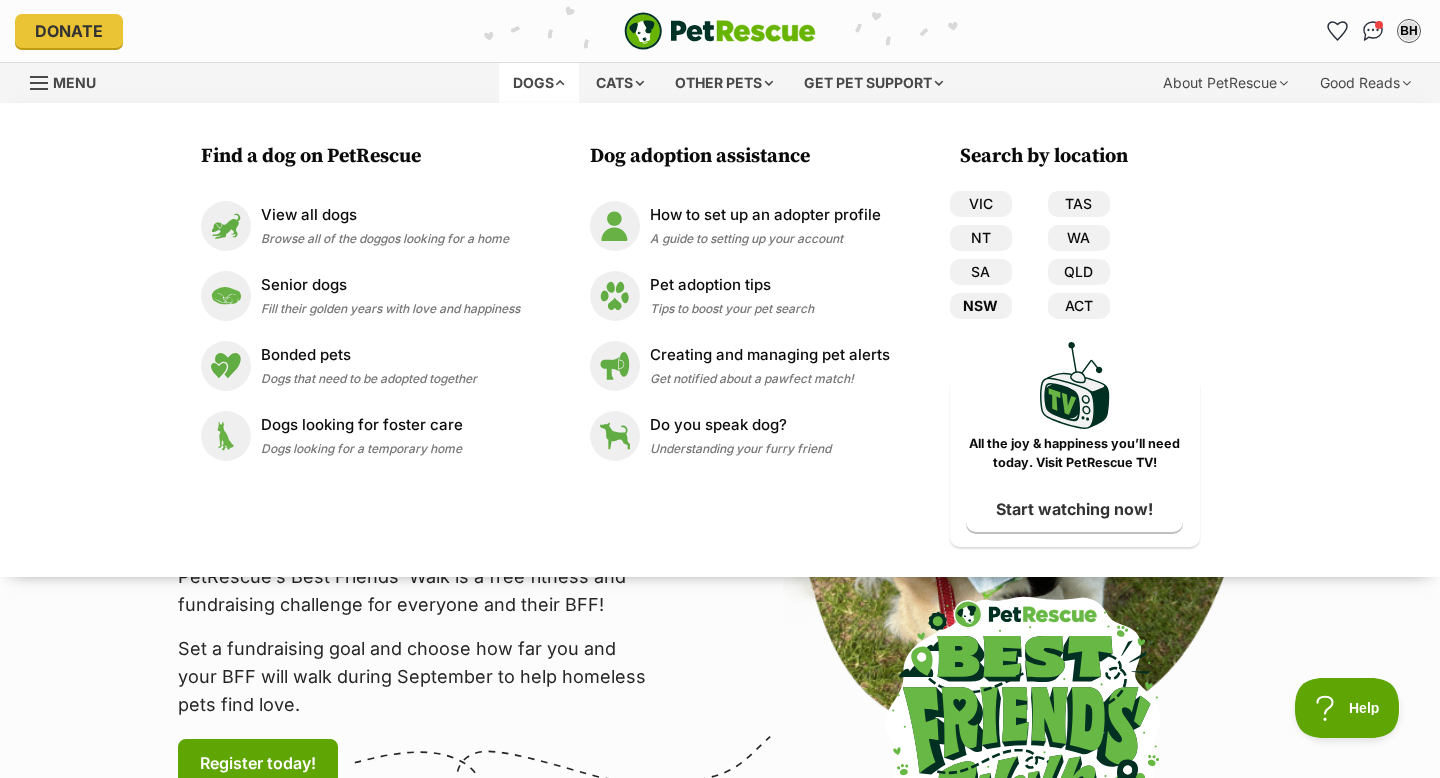 click on "NSW" at bounding box center [981, 306] 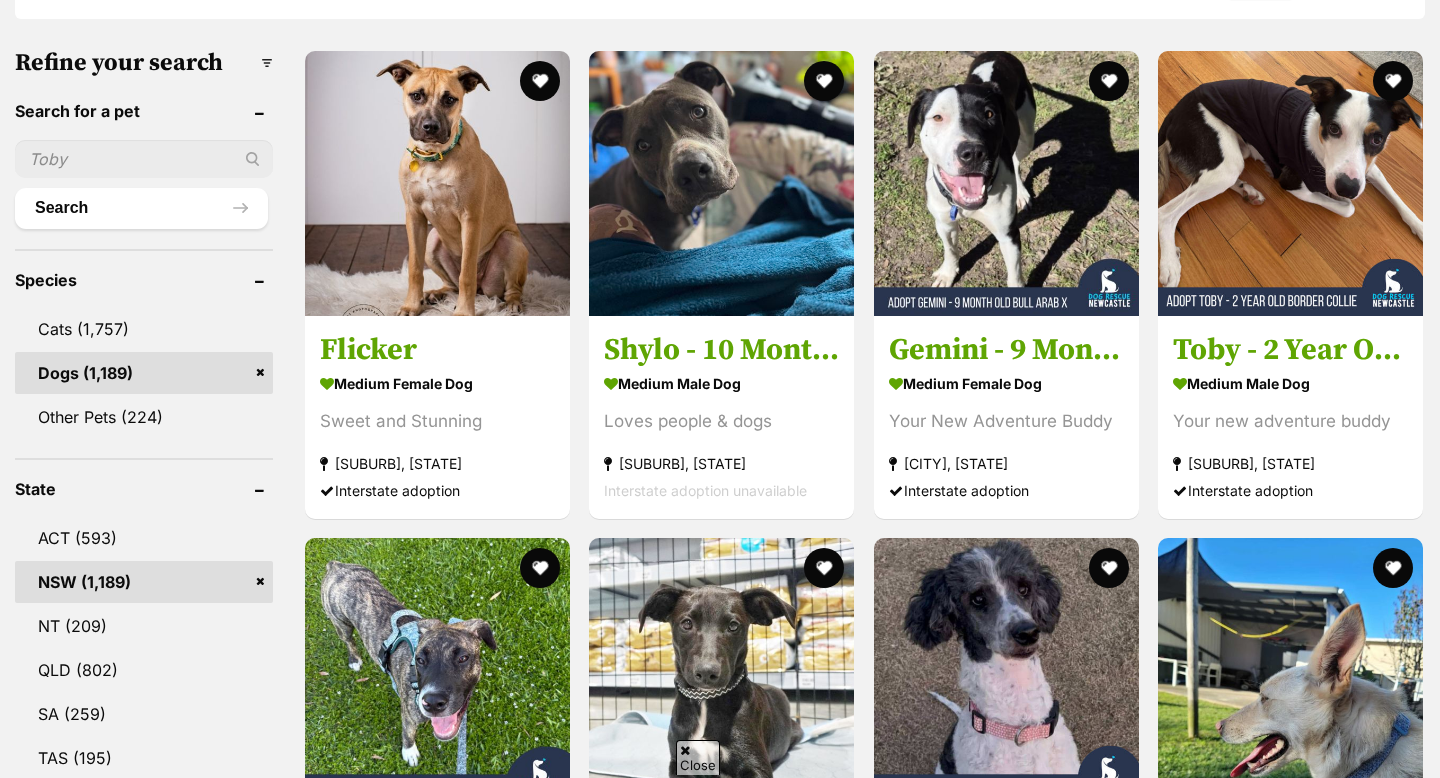 scroll, scrollTop: 609, scrollLeft: 0, axis: vertical 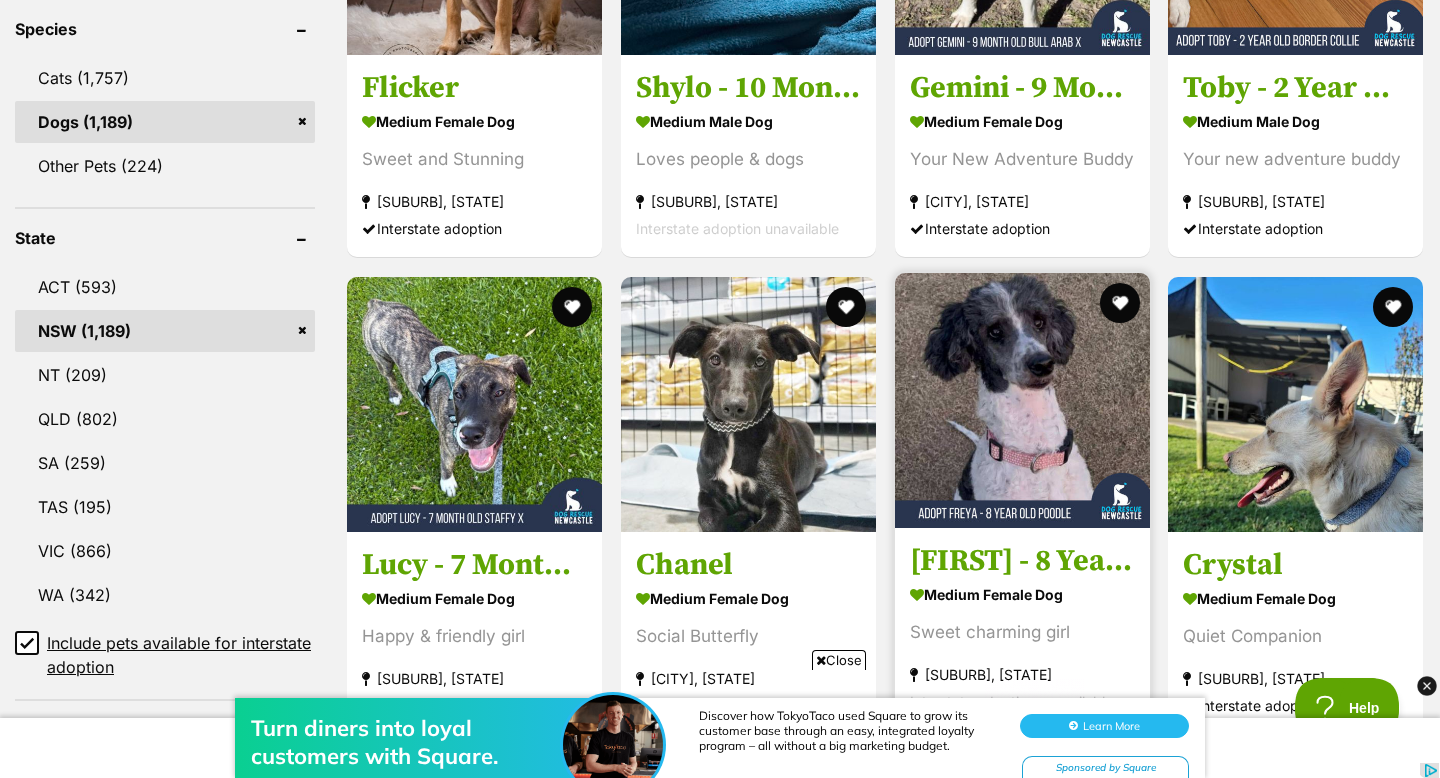 click on "[NAME] - [AGE] Year Old Poodle" at bounding box center (1022, 561) 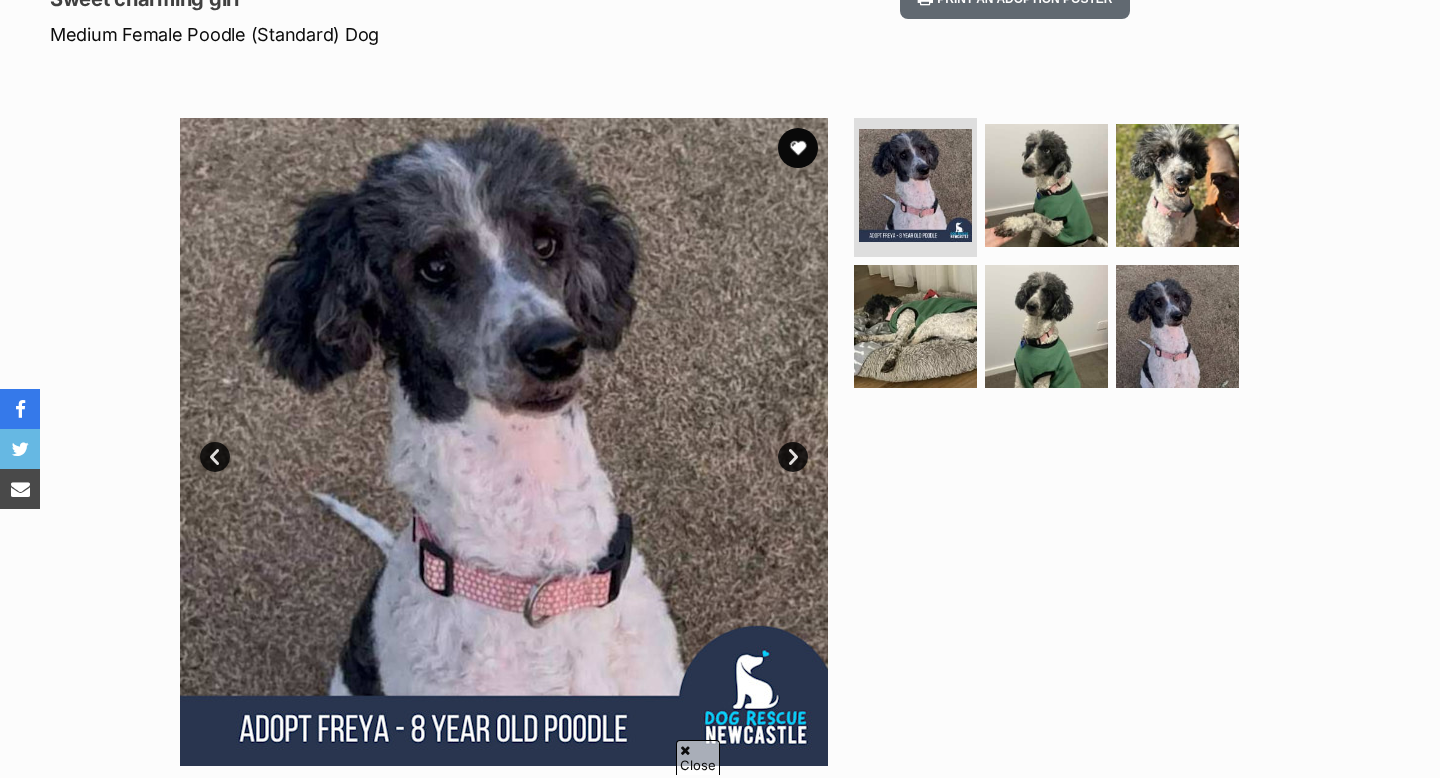 scroll, scrollTop: 730, scrollLeft: 0, axis: vertical 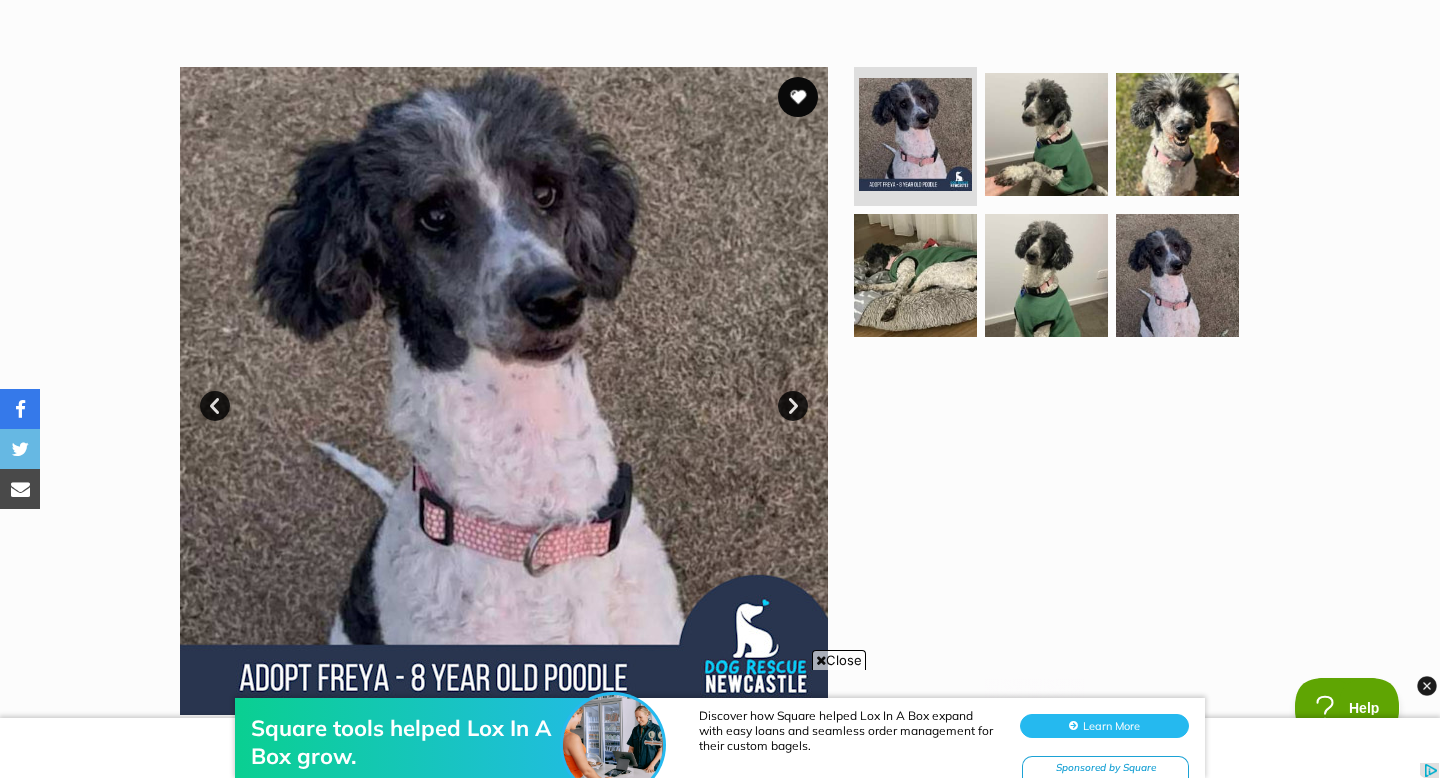click on "Next" at bounding box center (793, 406) 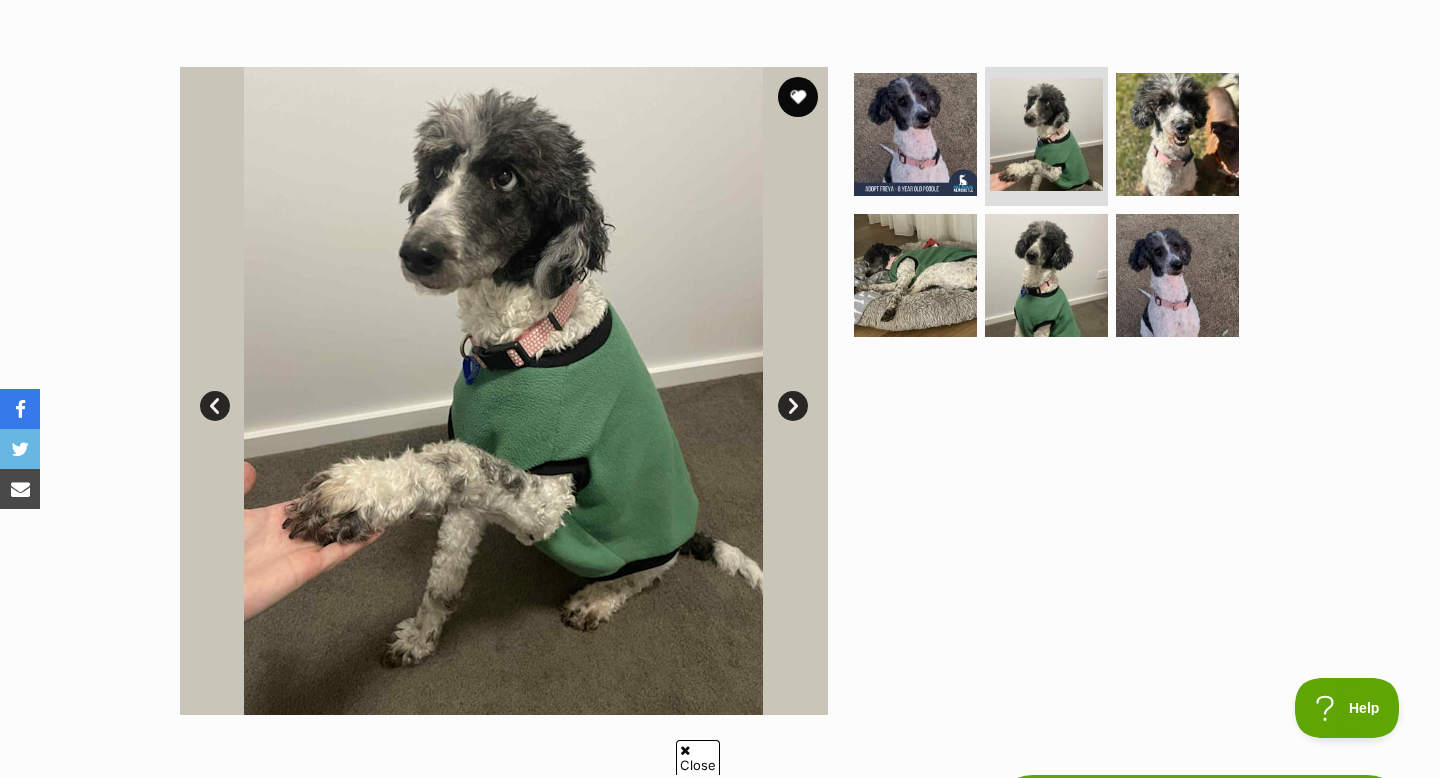 click on "Next" at bounding box center [793, 406] 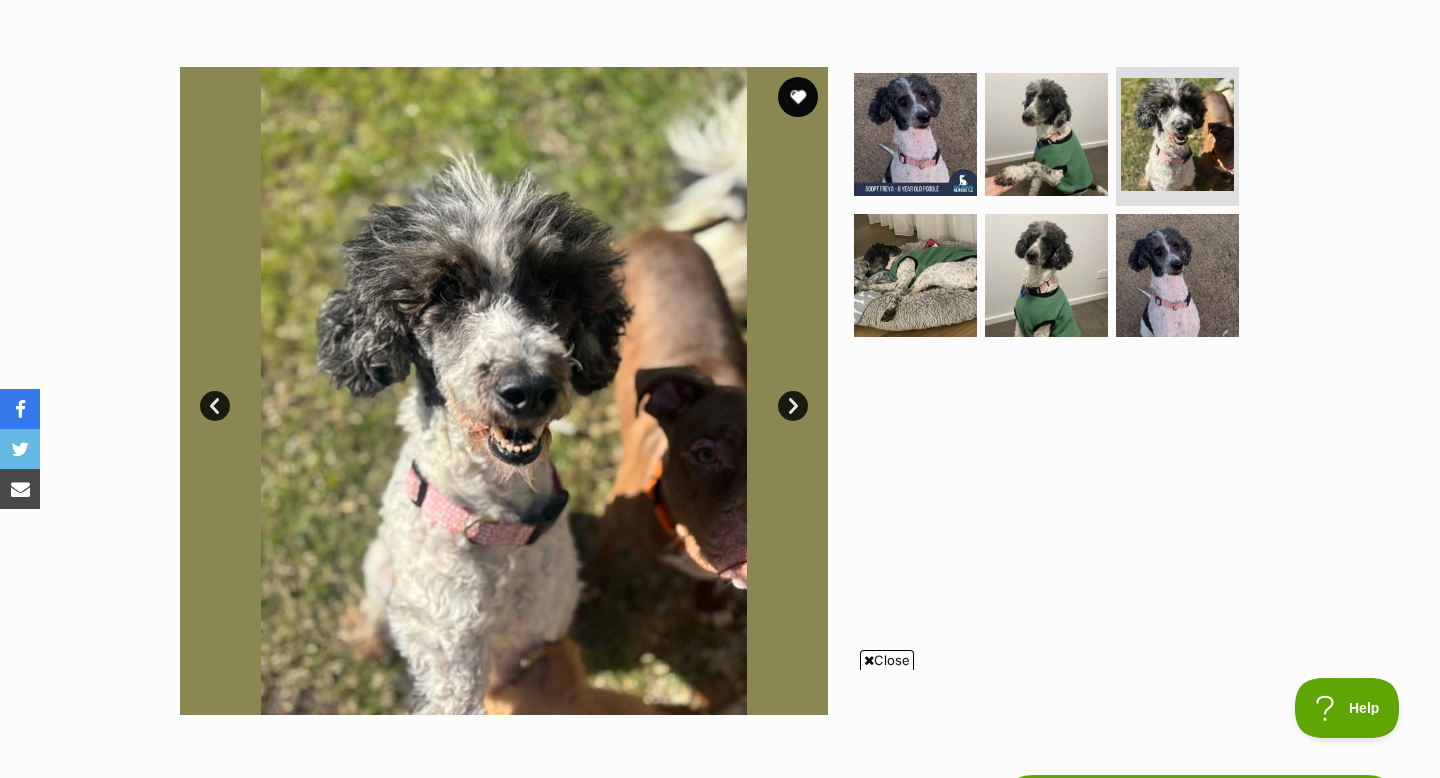 click on "Next" at bounding box center [793, 406] 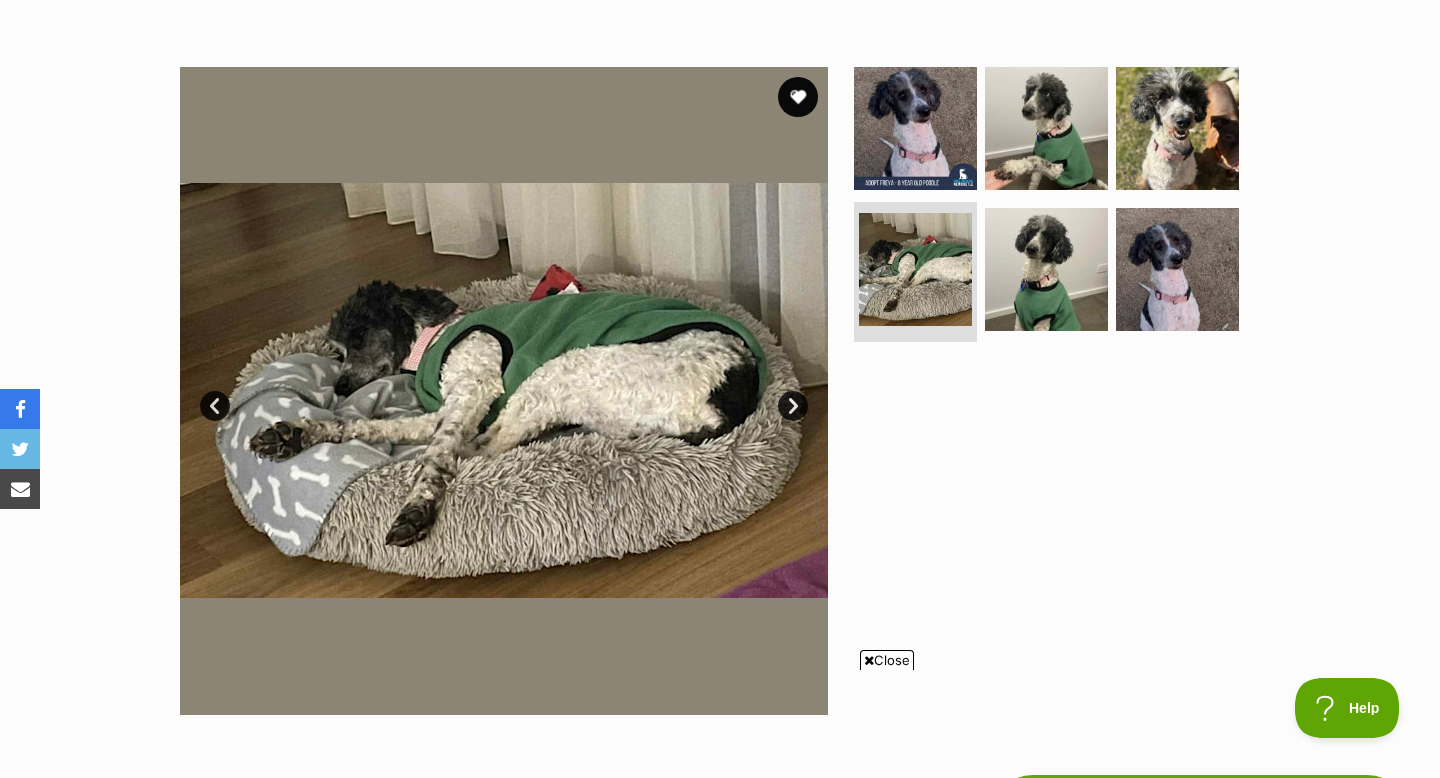 click on "Next" at bounding box center [793, 406] 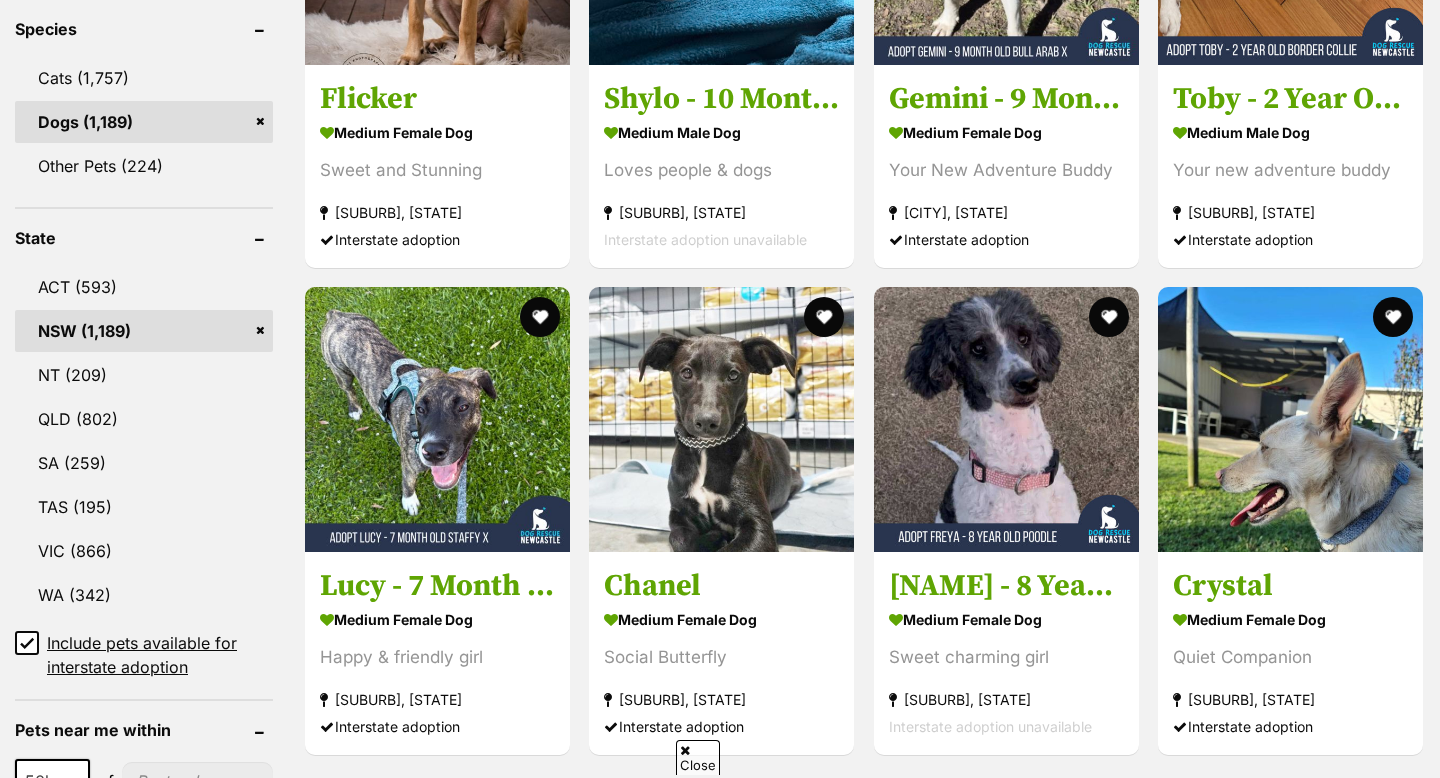 scroll, scrollTop: 0, scrollLeft: 0, axis: both 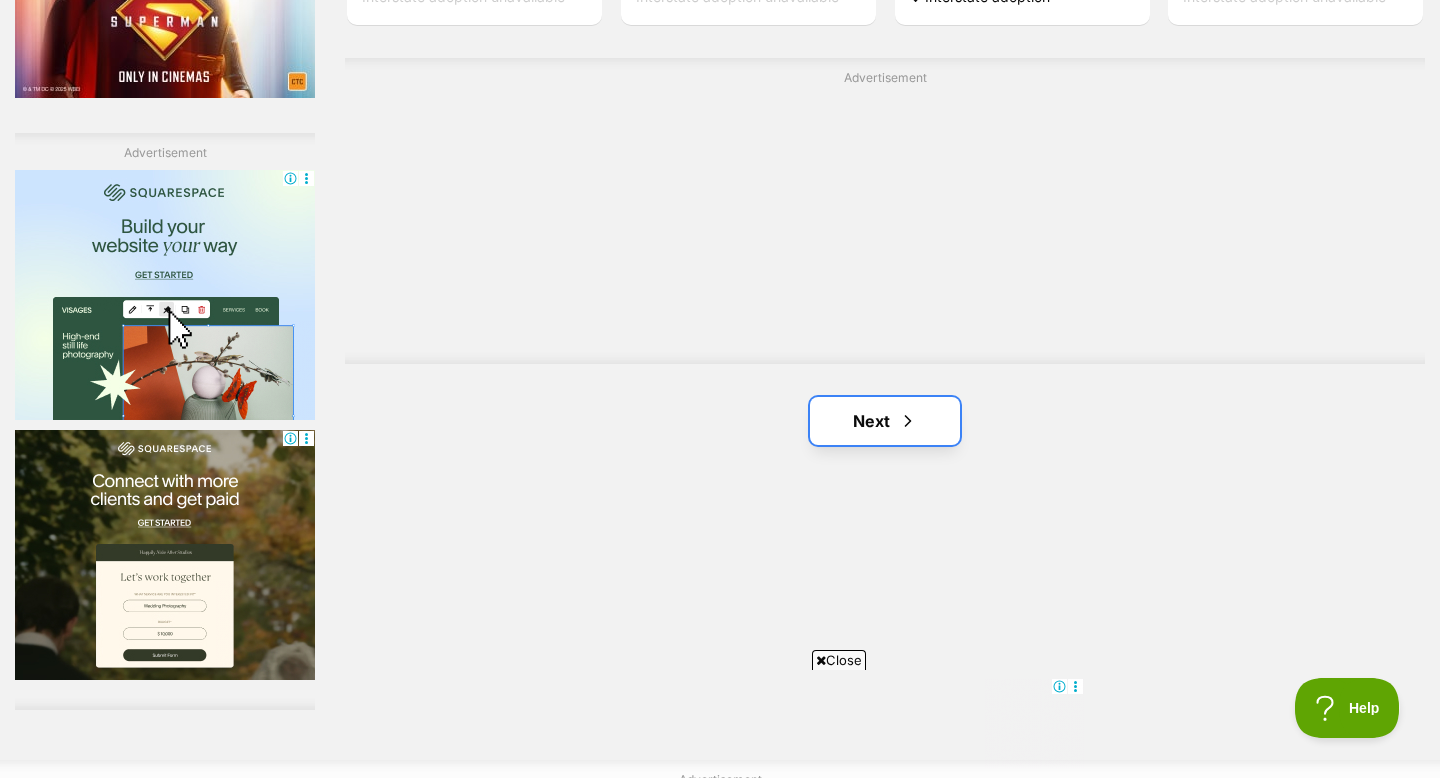 click on "Next" at bounding box center [885, 421] 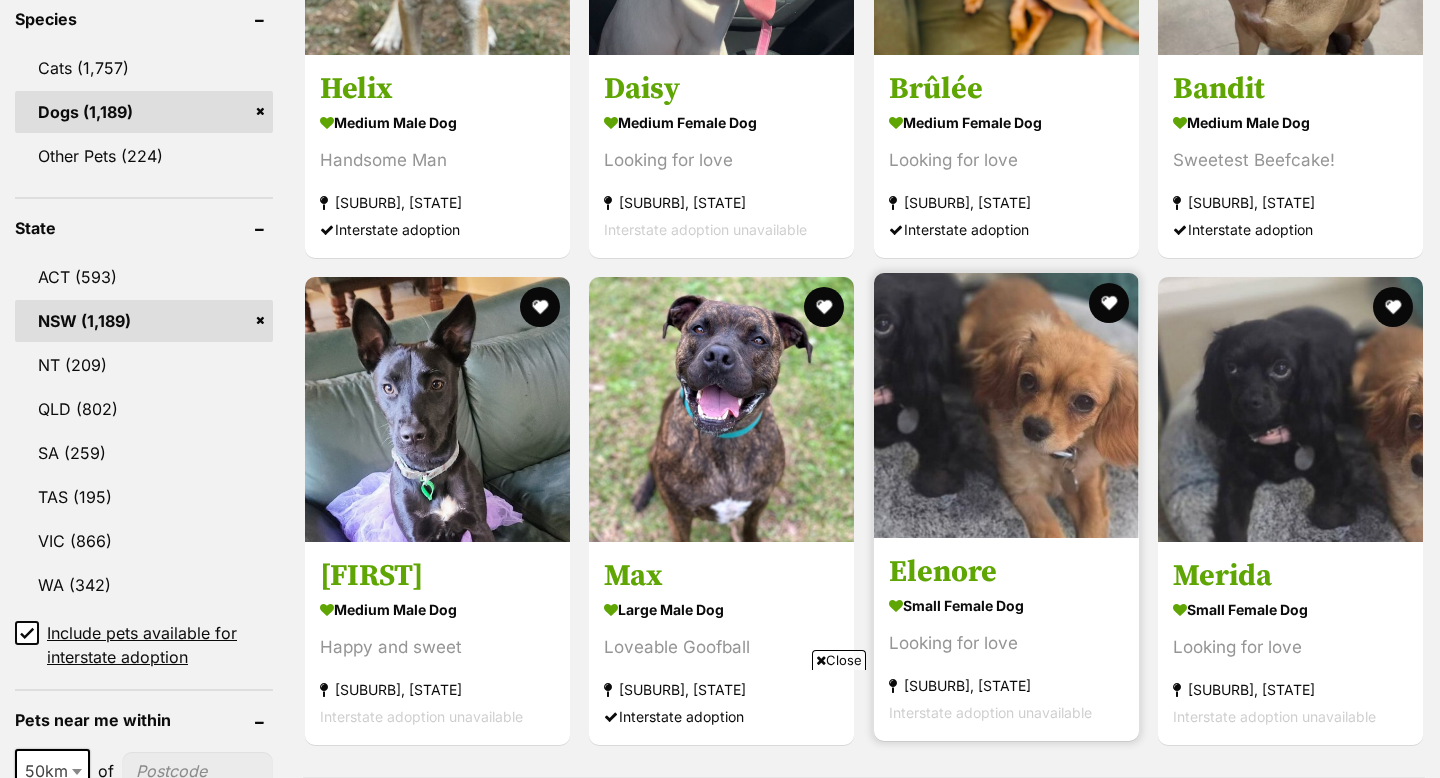 scroll, scrollTop: 866, scrollLeft: 0, axis: vertical 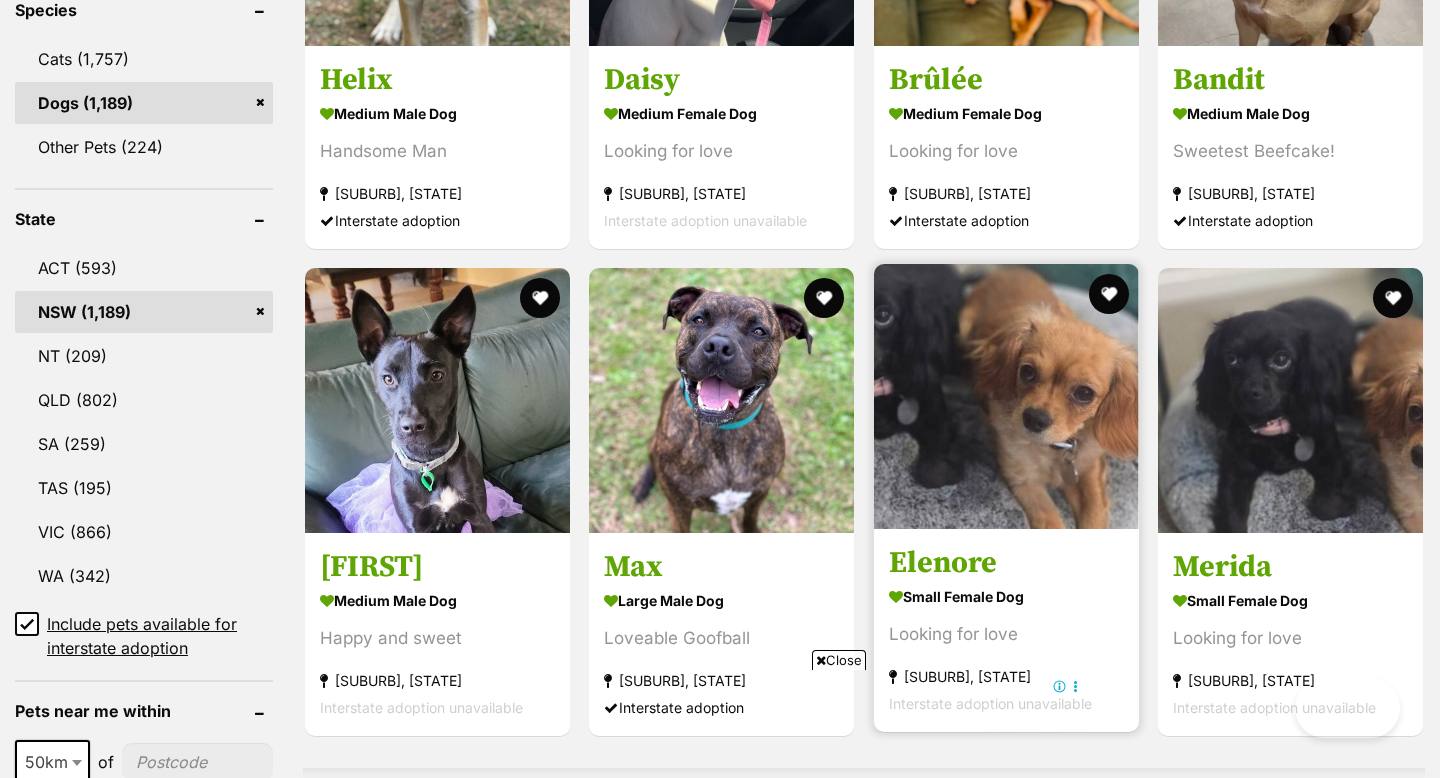 click on "Elenore" at bounding box center (1006, 563) 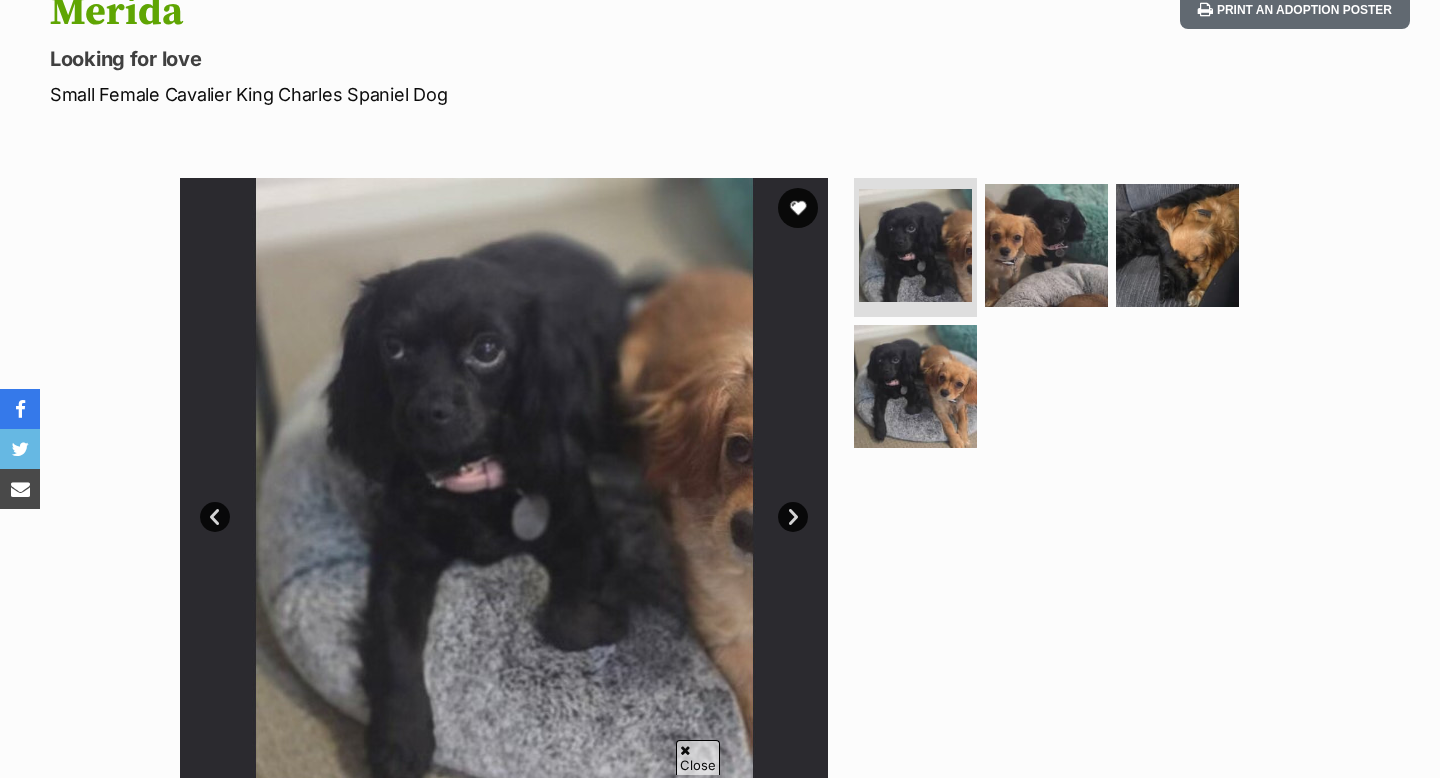 scroll, scrollTop: 0, scrollLeft: 0, axis: both 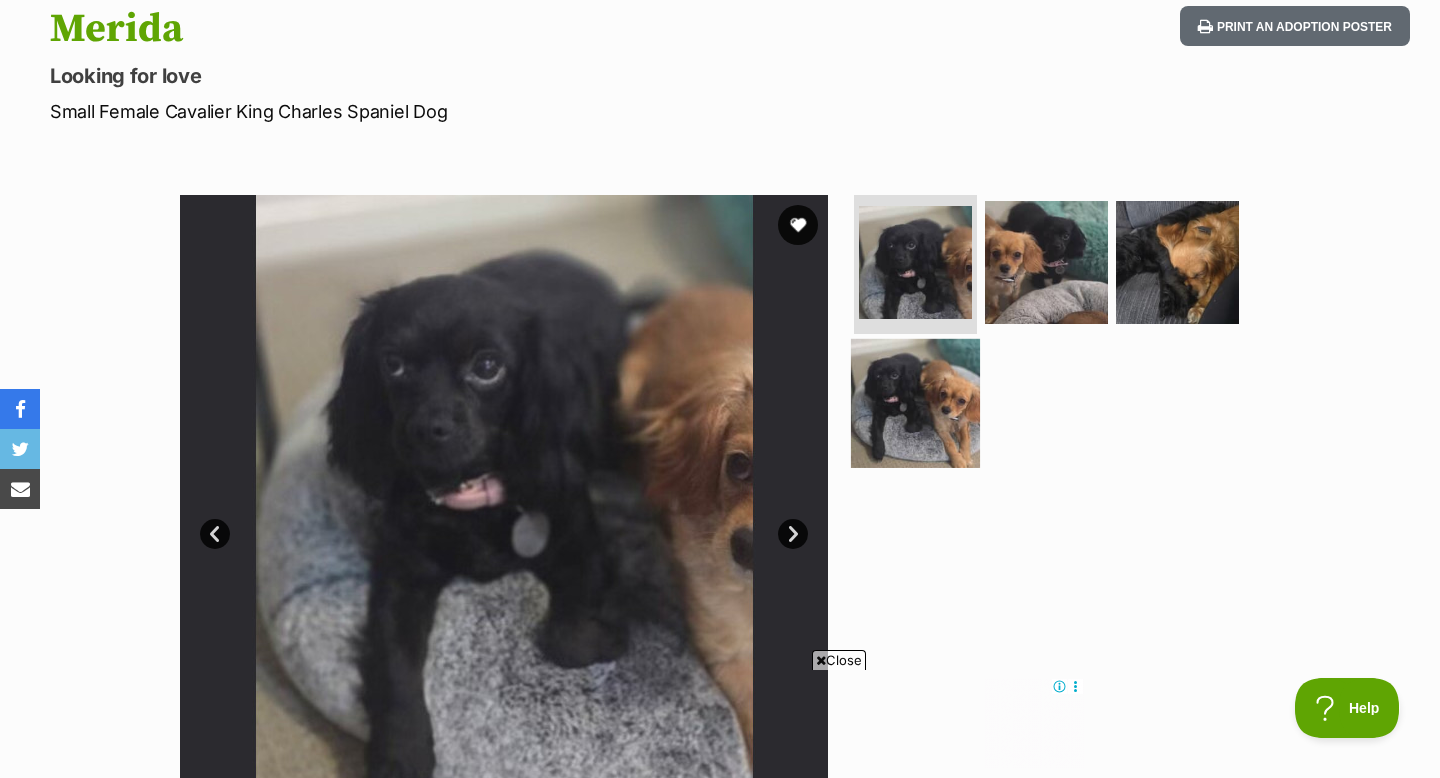 click at bounding box center [915, 403] 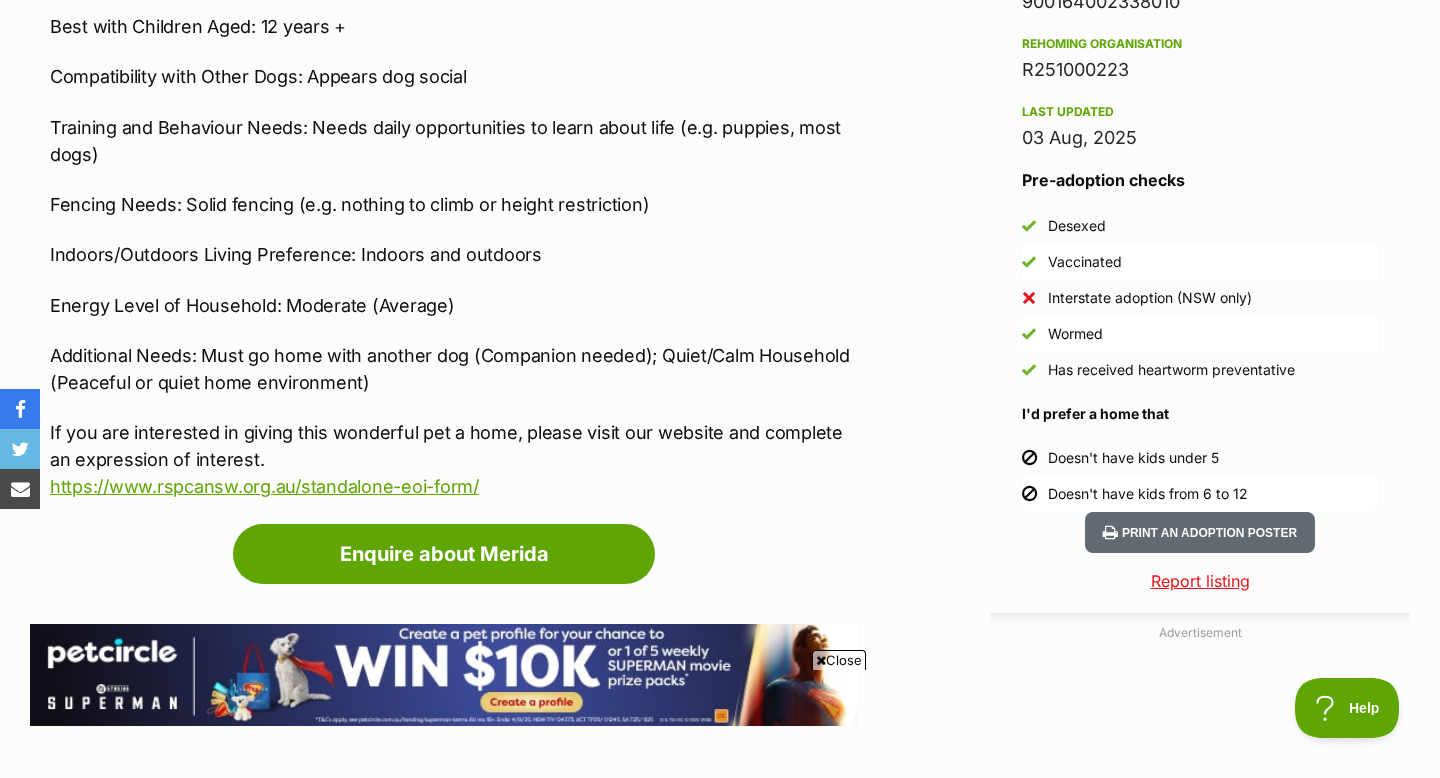 scroll, scrollTop: 0, scrollLeft: 0, axis: both 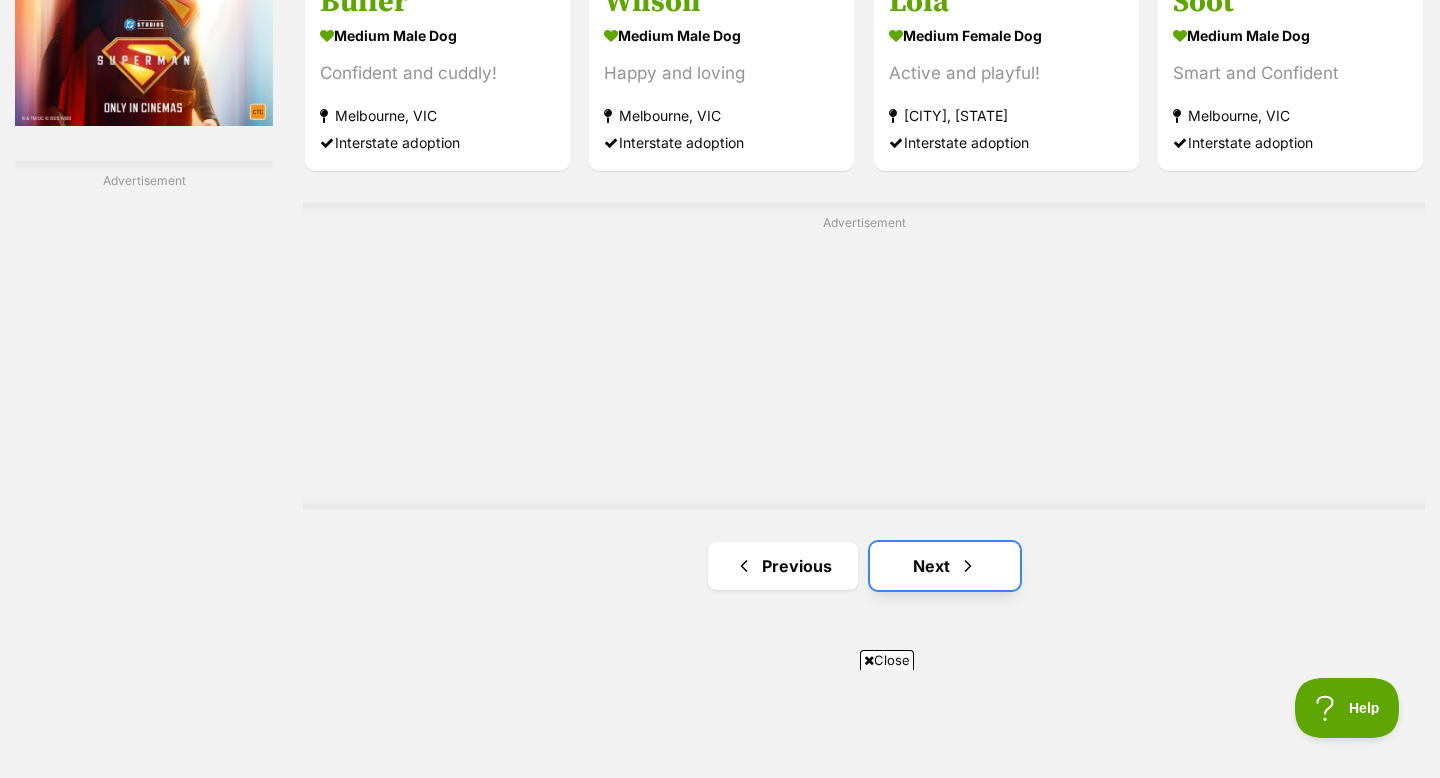 click on "Next" at bounding box center [945, 566] 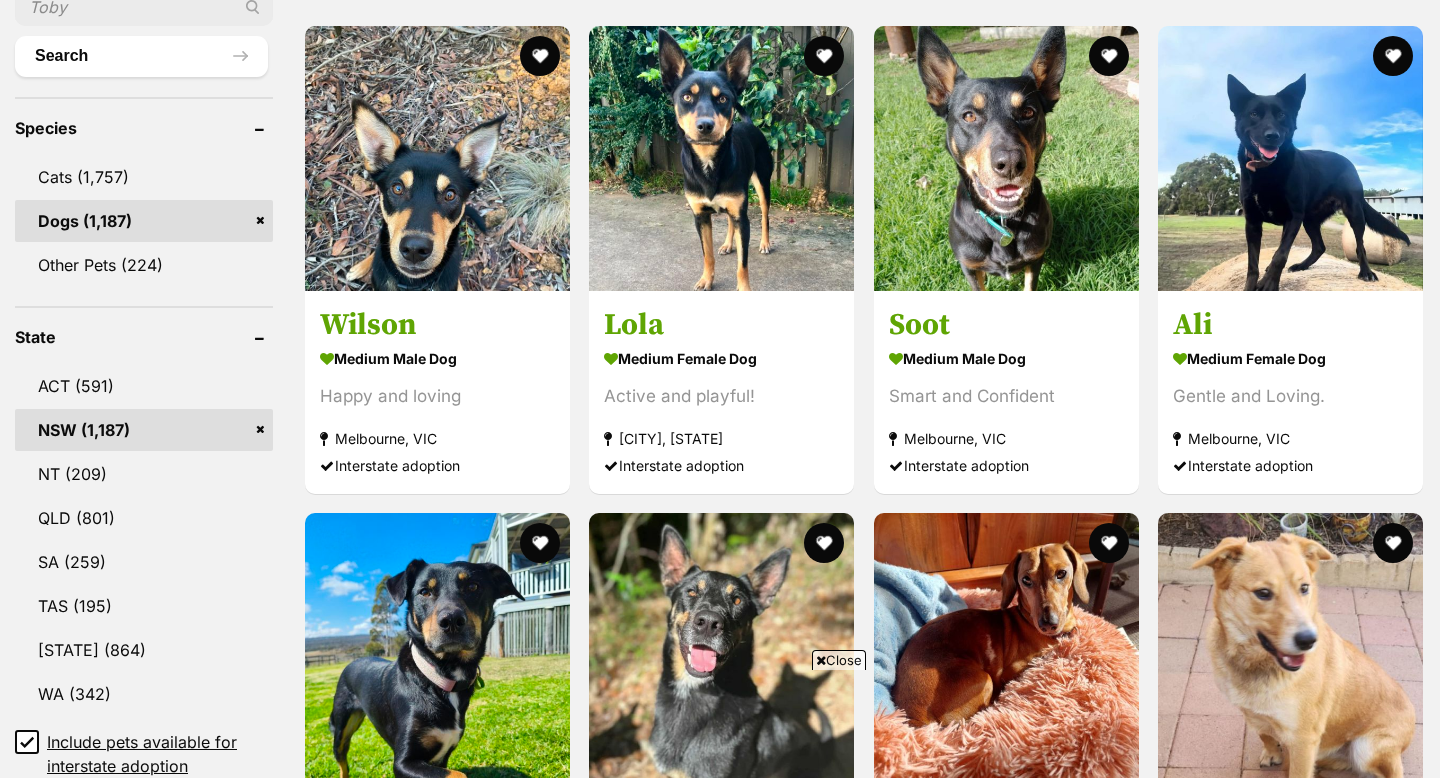 scroll, scrollTop: 1048, scrollLeft: 0, axis: vertical 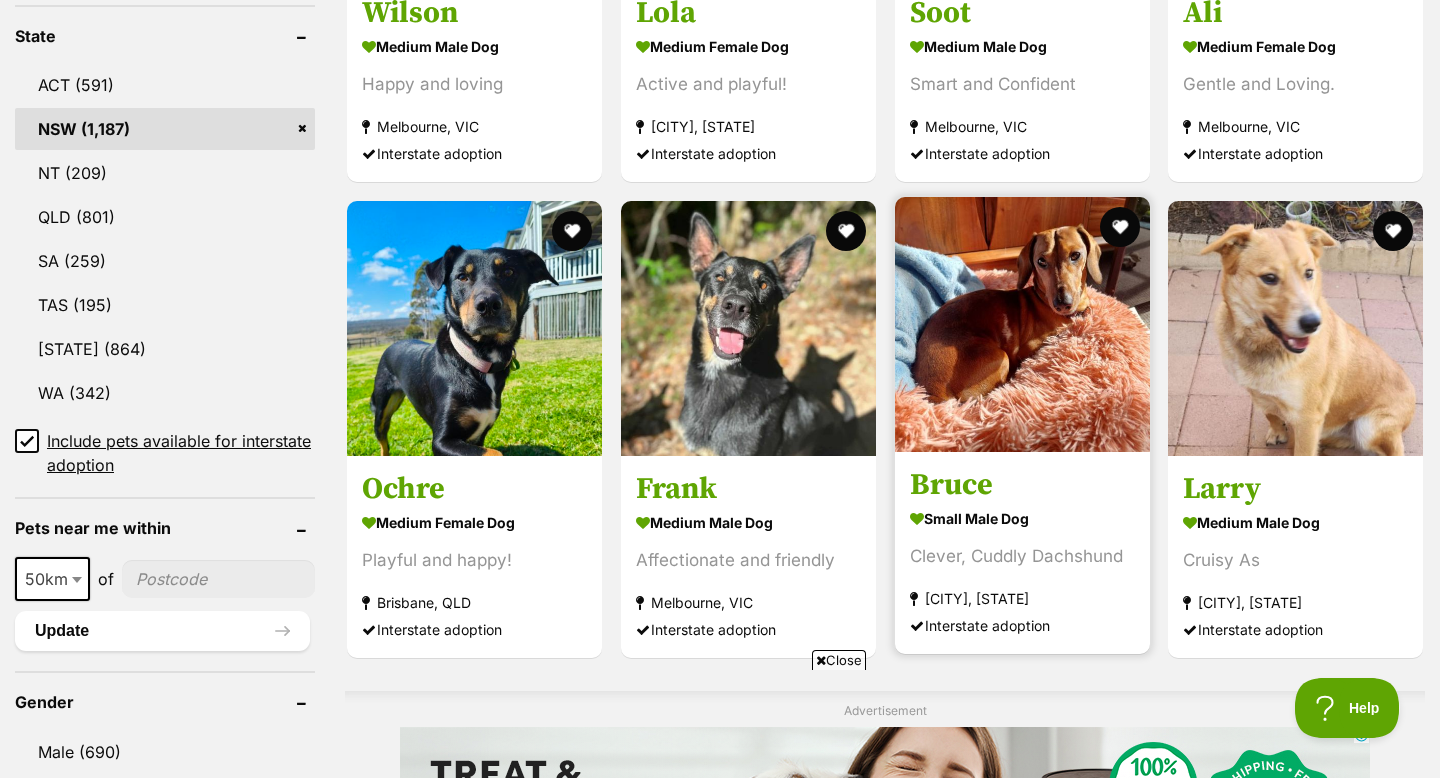 click on "Bruce" at bounding box center [1022, 486] 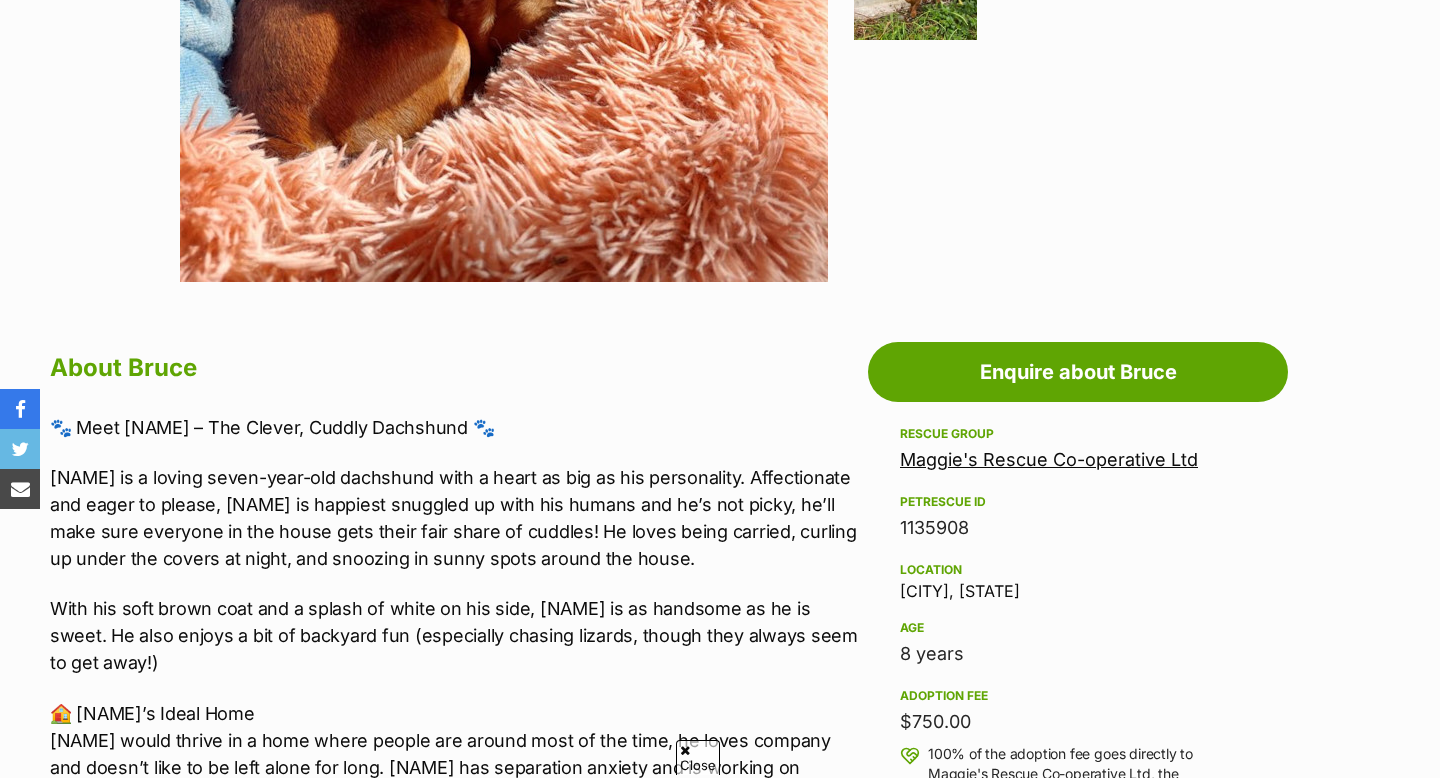 scroll, scrollTop: 913, scrollLeft: 0, axis: vertical 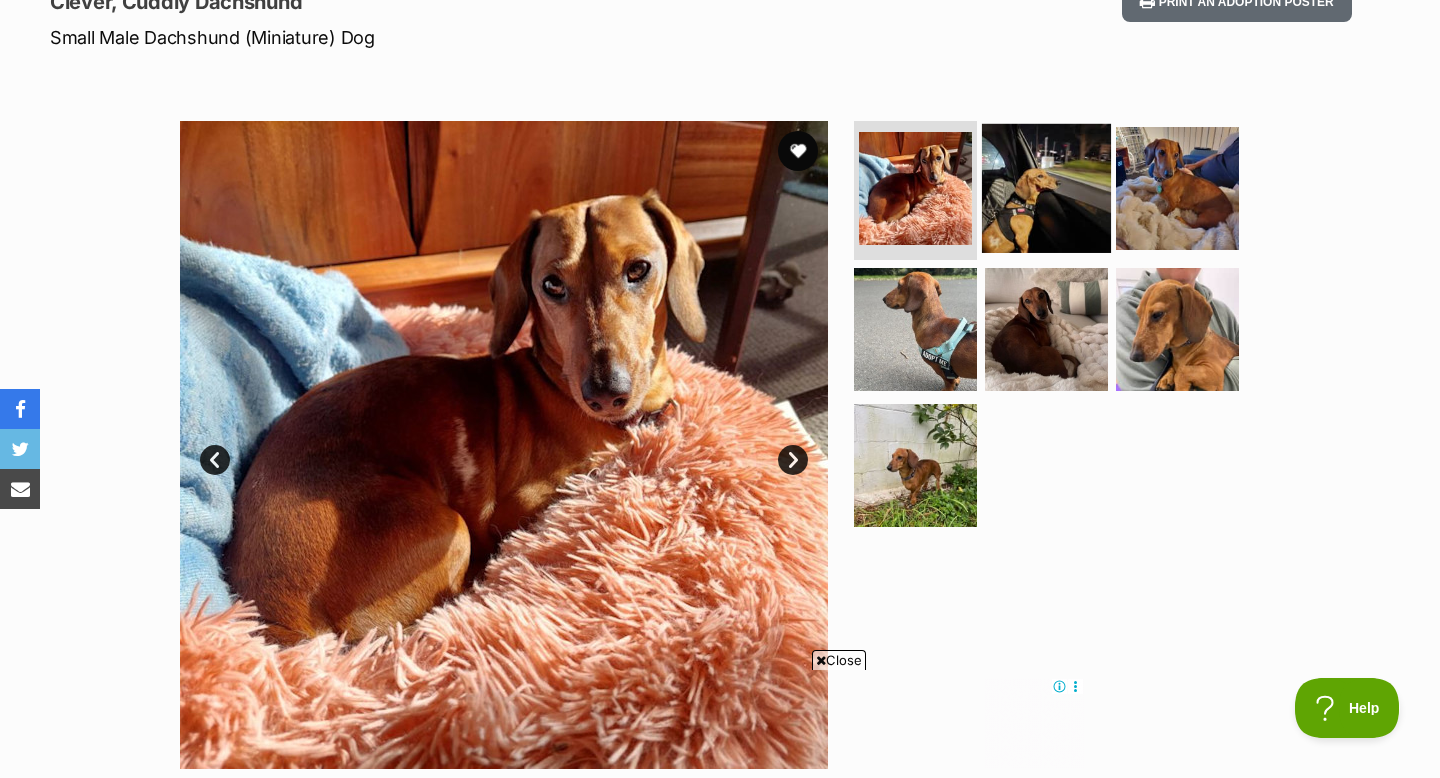 click at bounding box center (1046, 187) 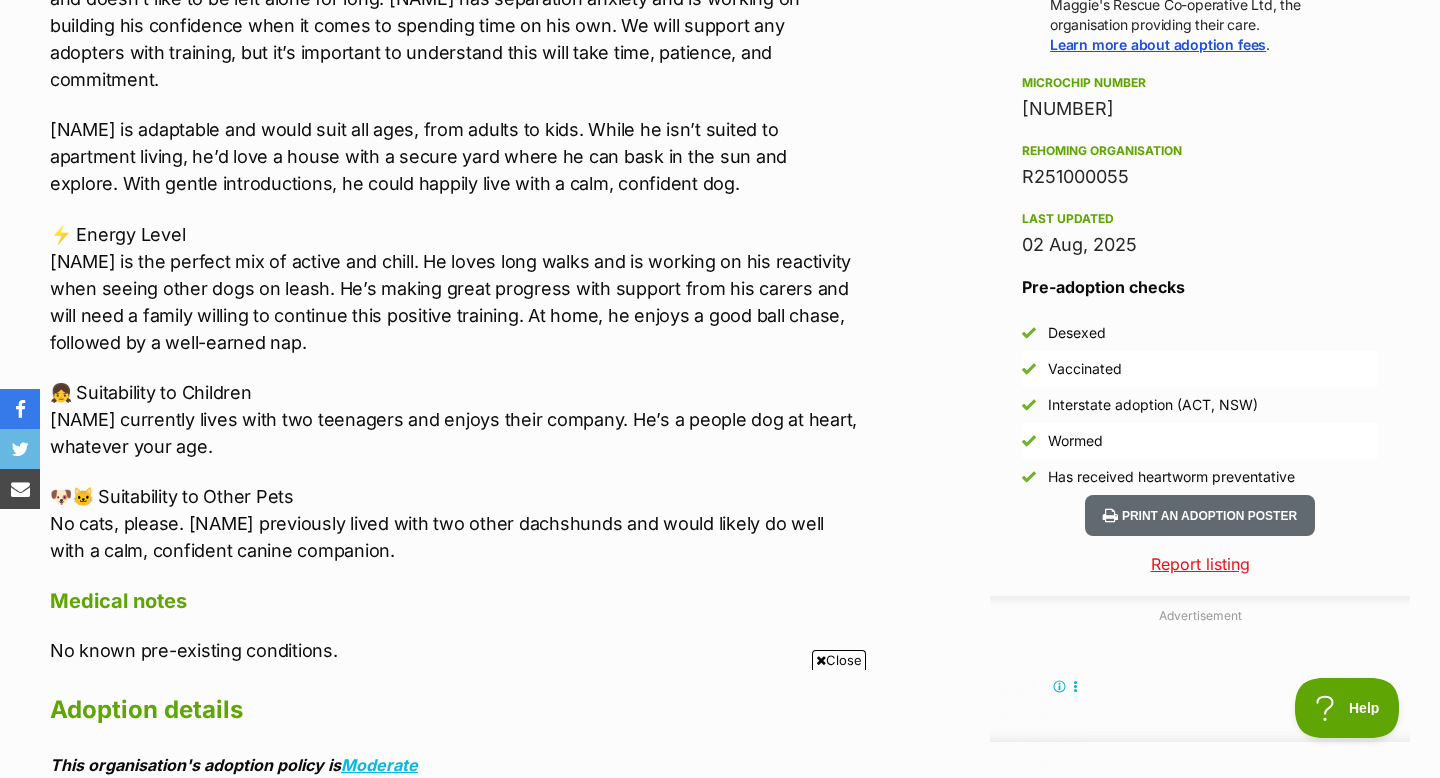 scroll, scrollTop: 0, scrollLeft: 0, axis: both 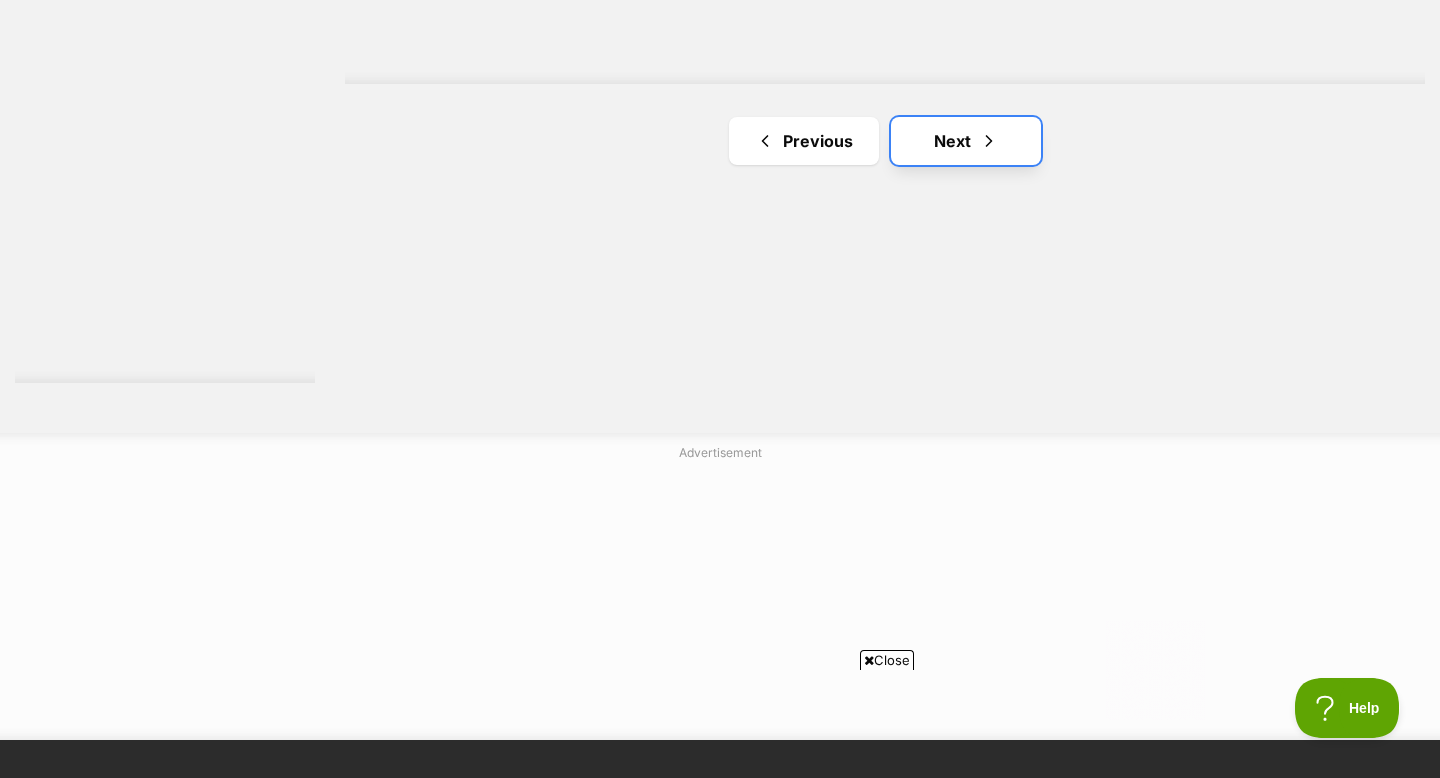 click on "Next" at bounding box center [966, 141] 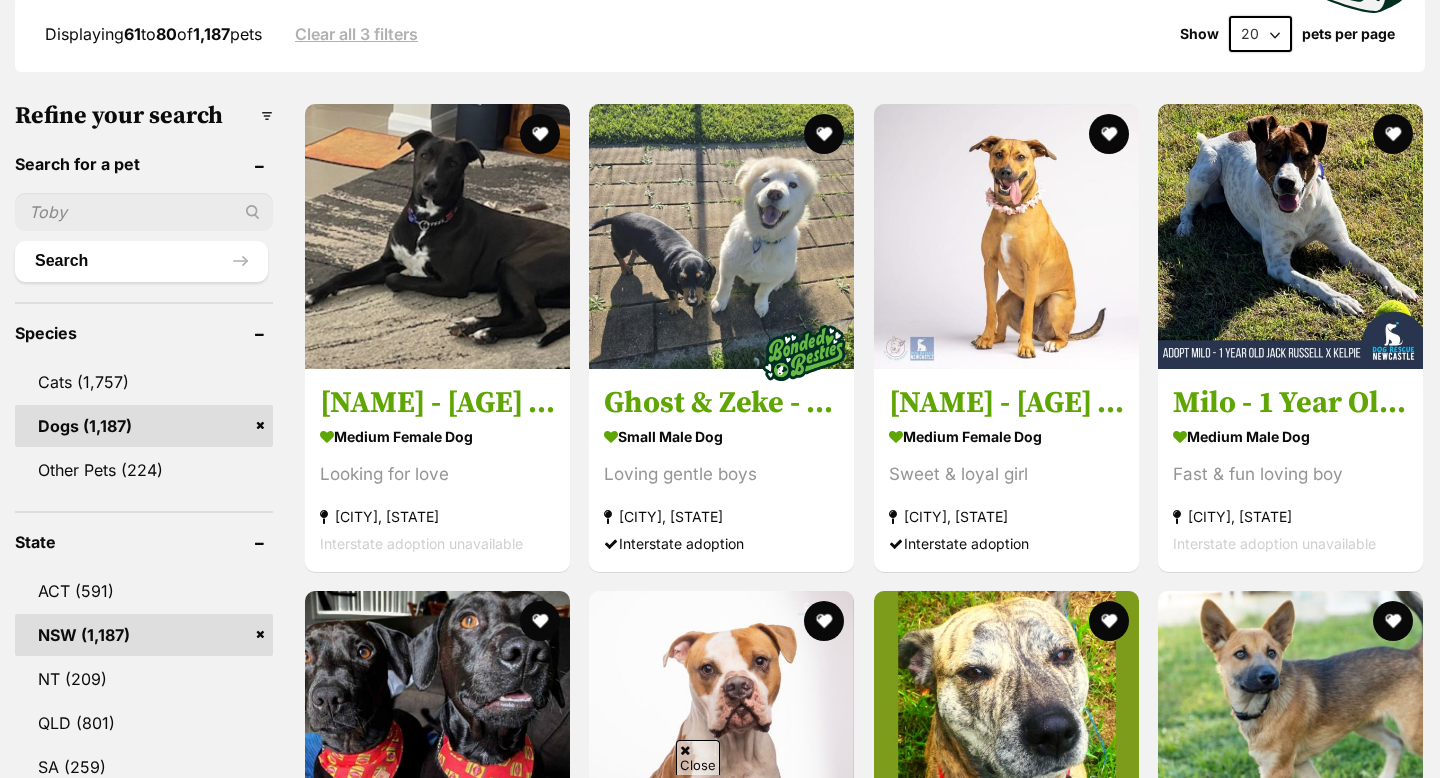 scroll, scrollTop: 0, scrollLeft: 0, axis: both 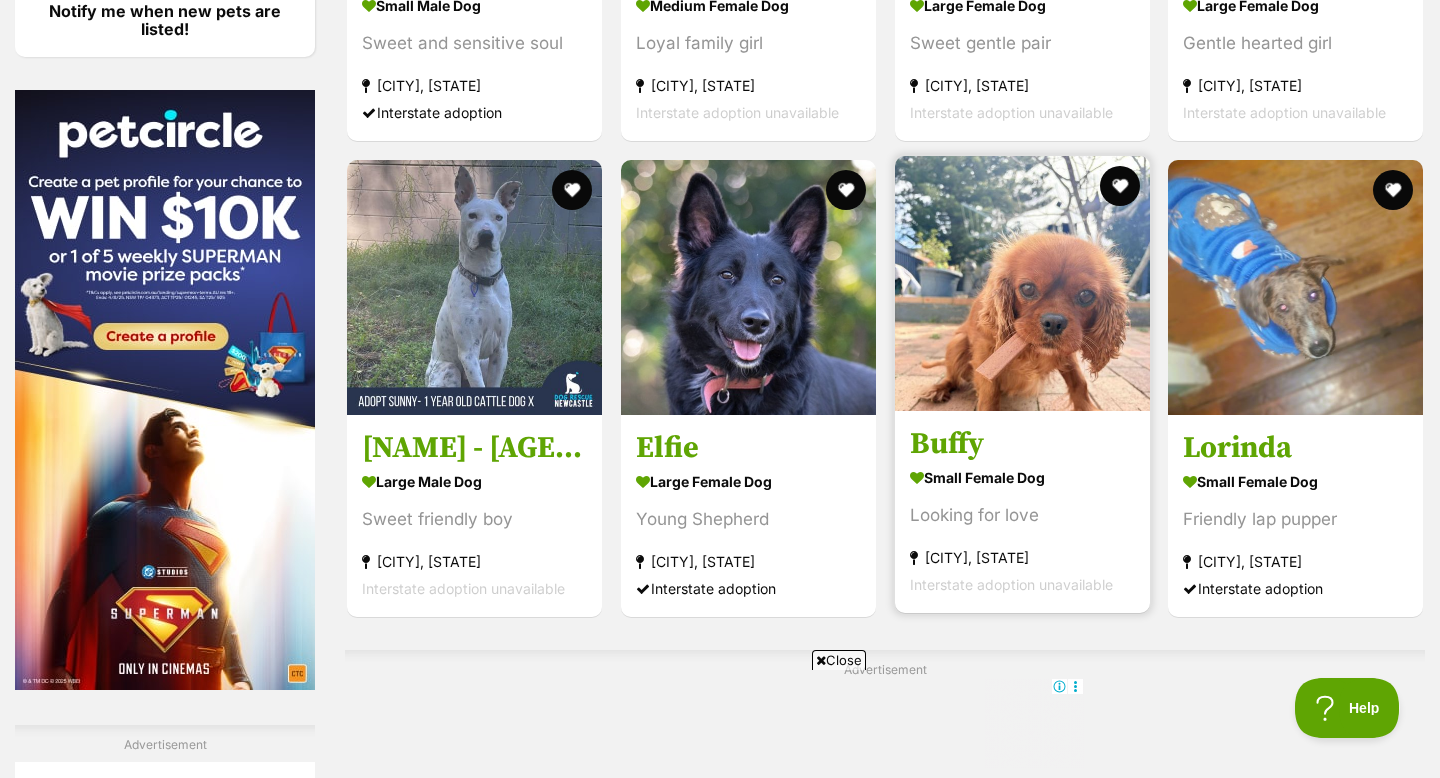 click on "Buffy" at bounding box center [1022, 445] 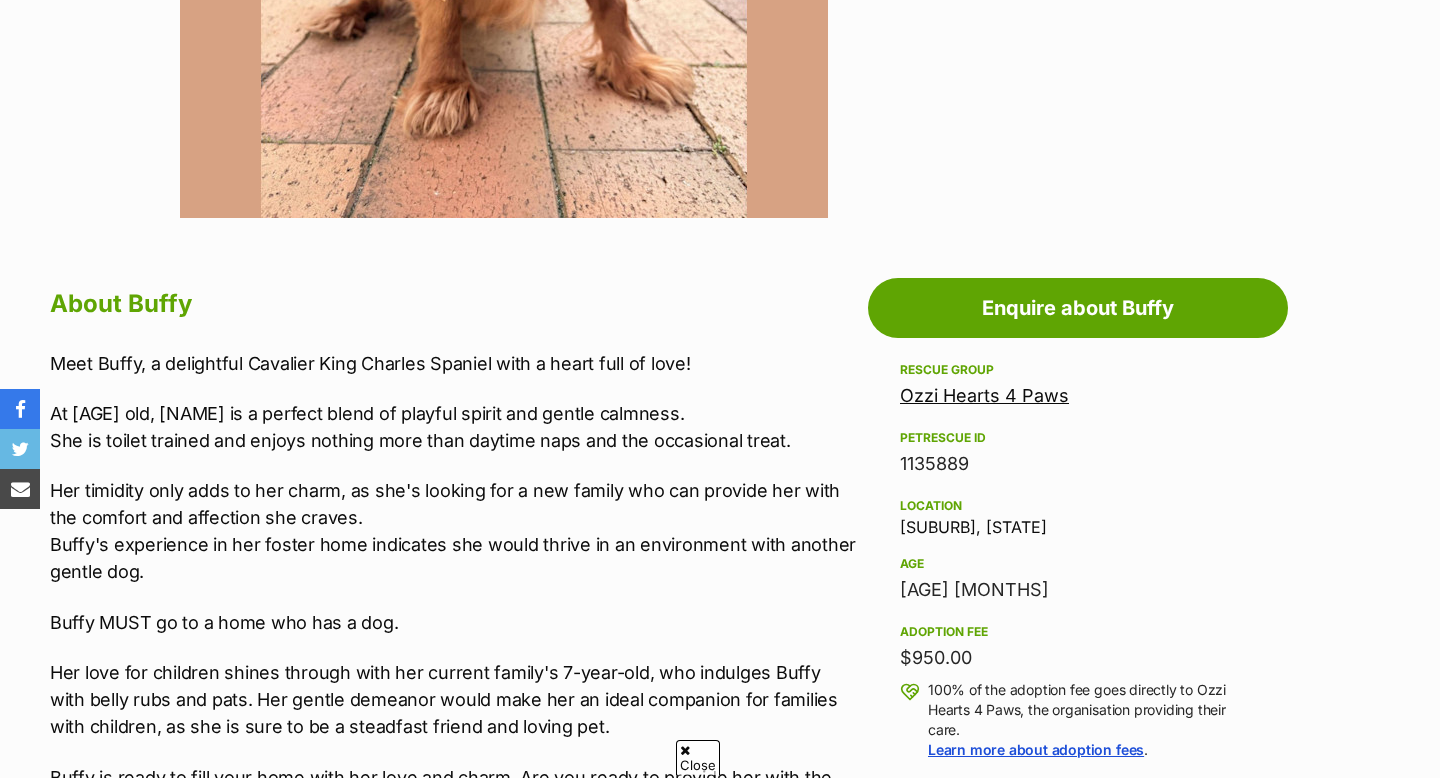 scroll, scrollTop: 847, scrollLeft: 0, axis: vertical 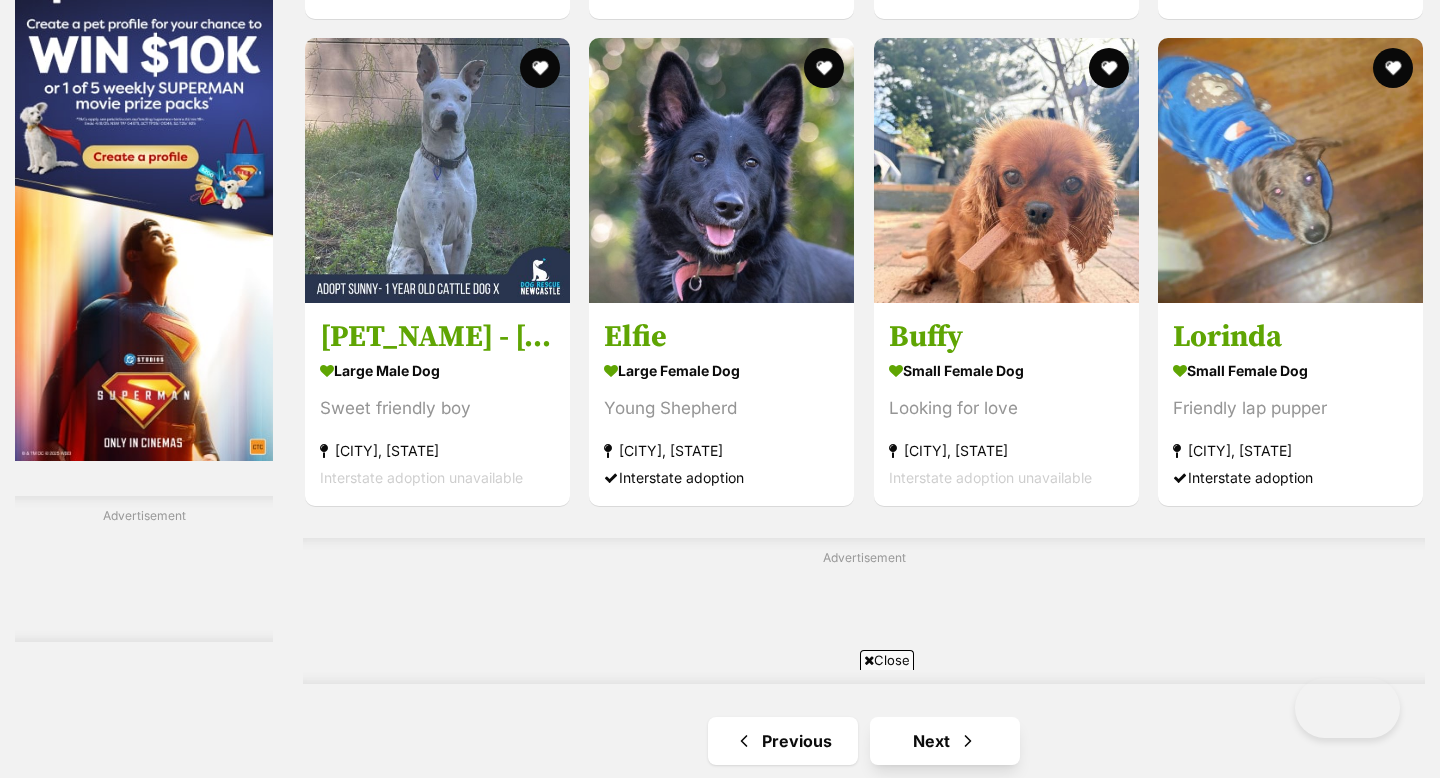 click on "Advertisement" at bounding box center (864, 611) 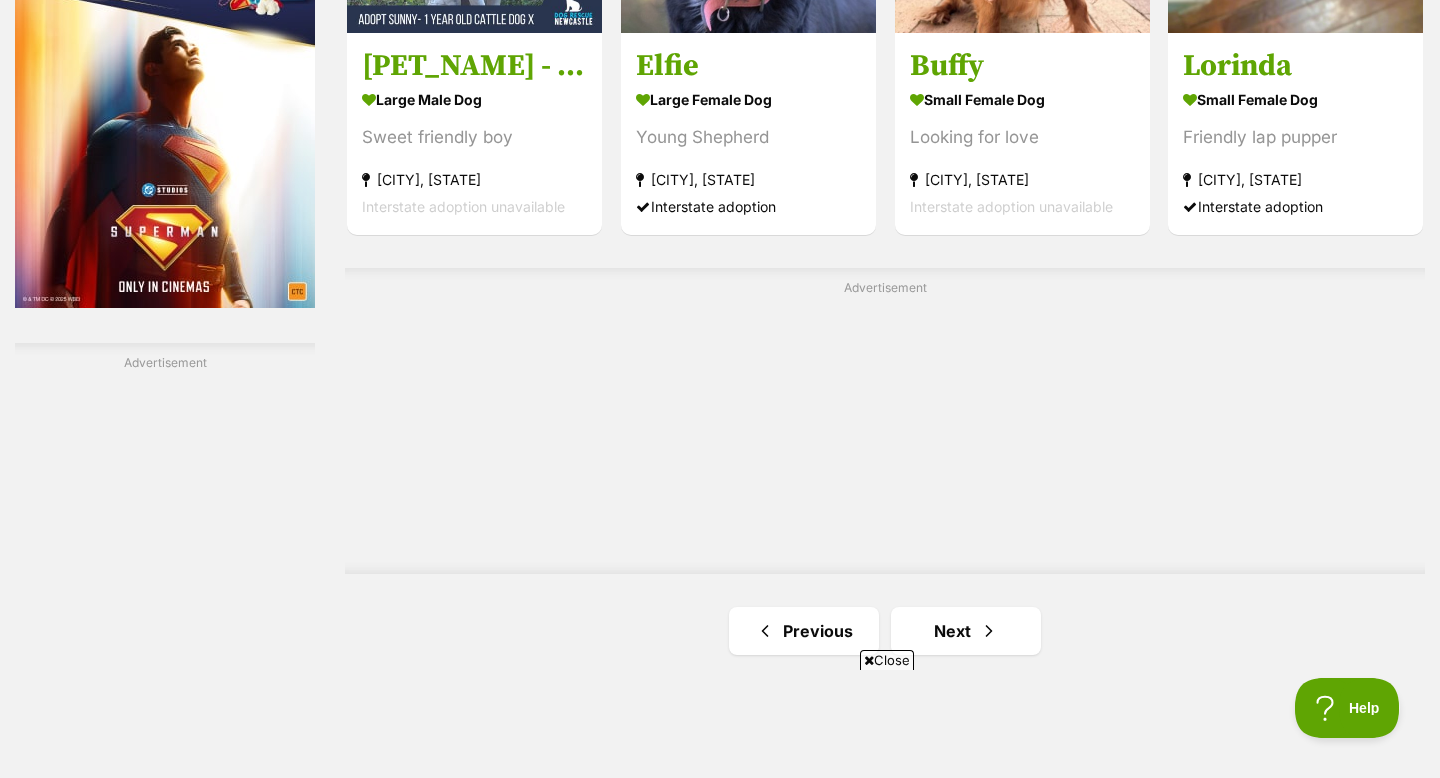 scroll, scrollTop: 3426, scrollLeft: 0, axis: vertical 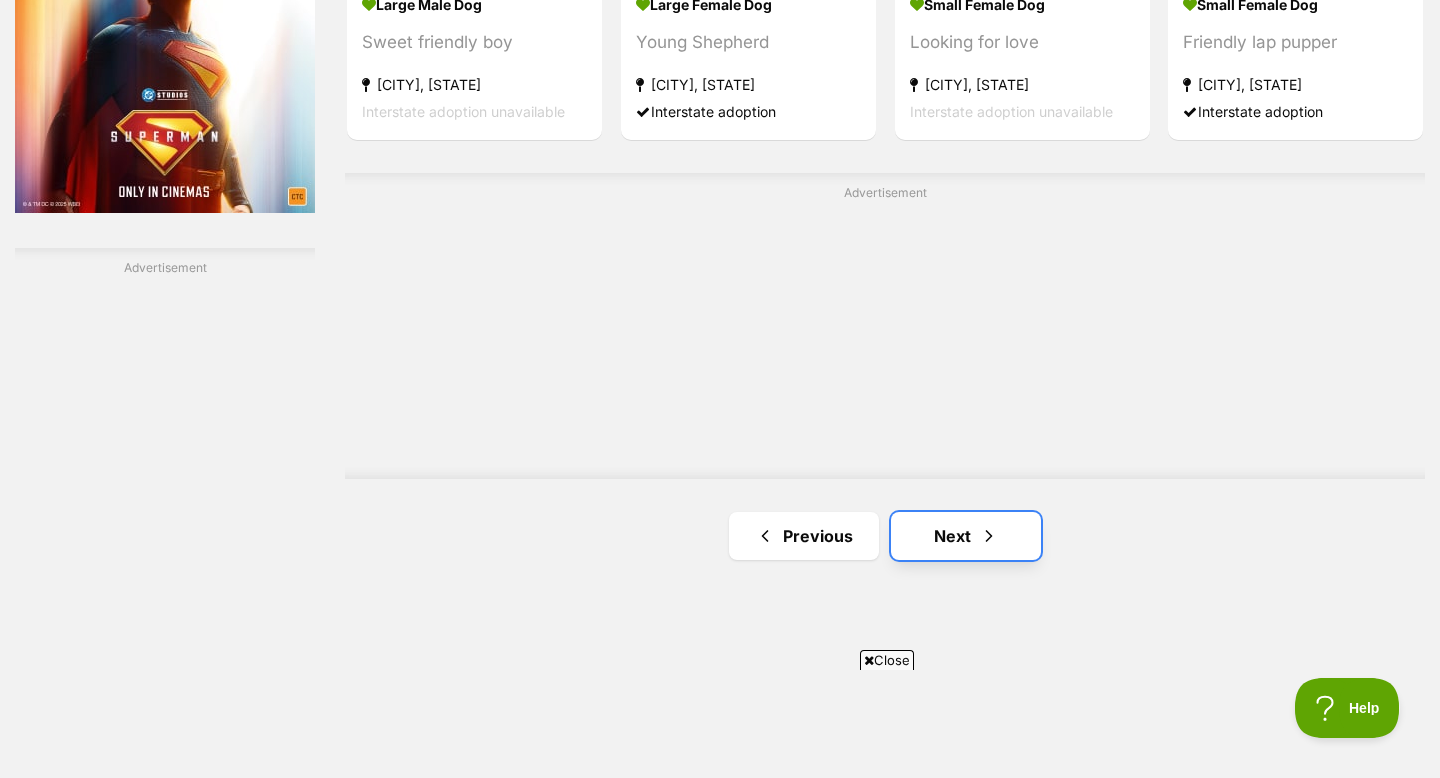 click on "Next" at bounding box center [966, 536] 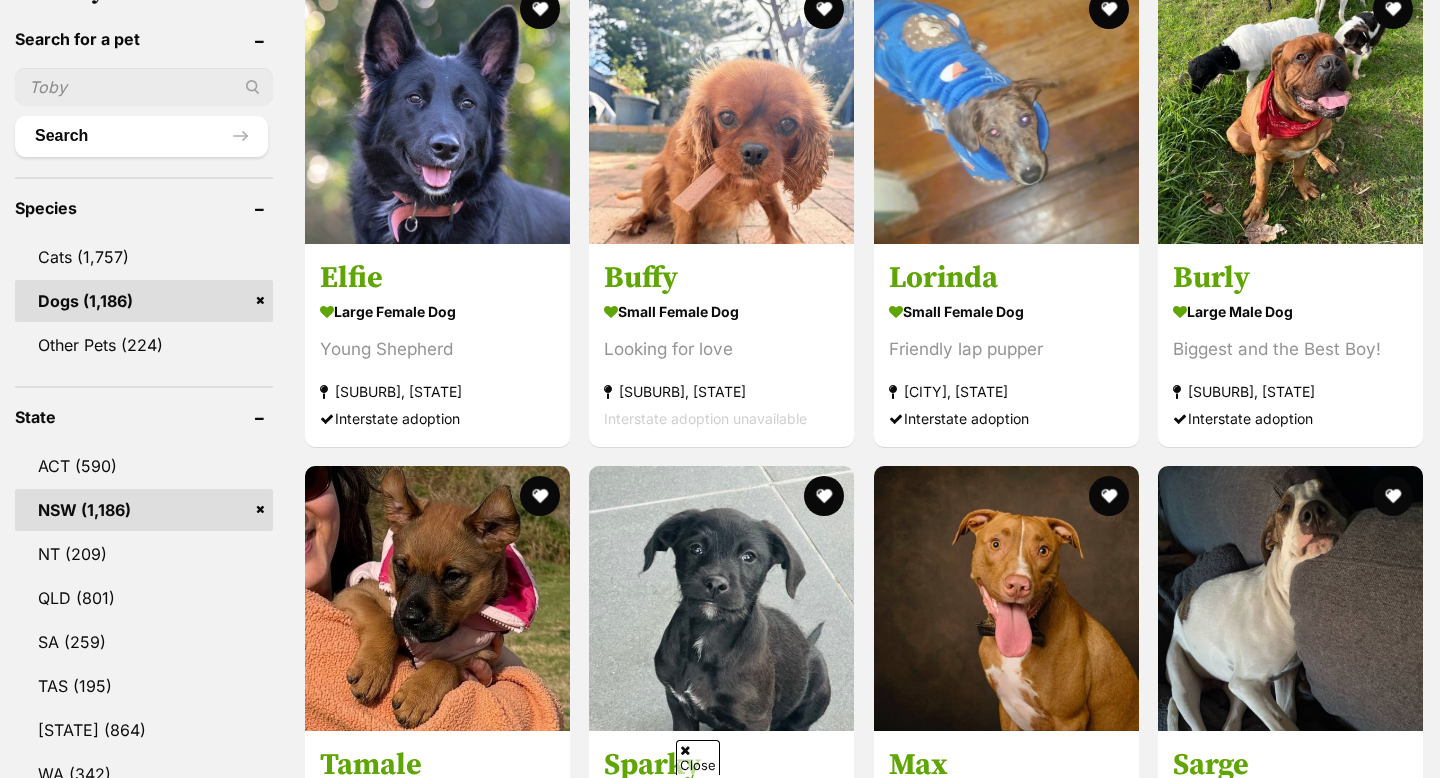 scroll, scrollTop: 0, scrollLeft: 0, axis: both 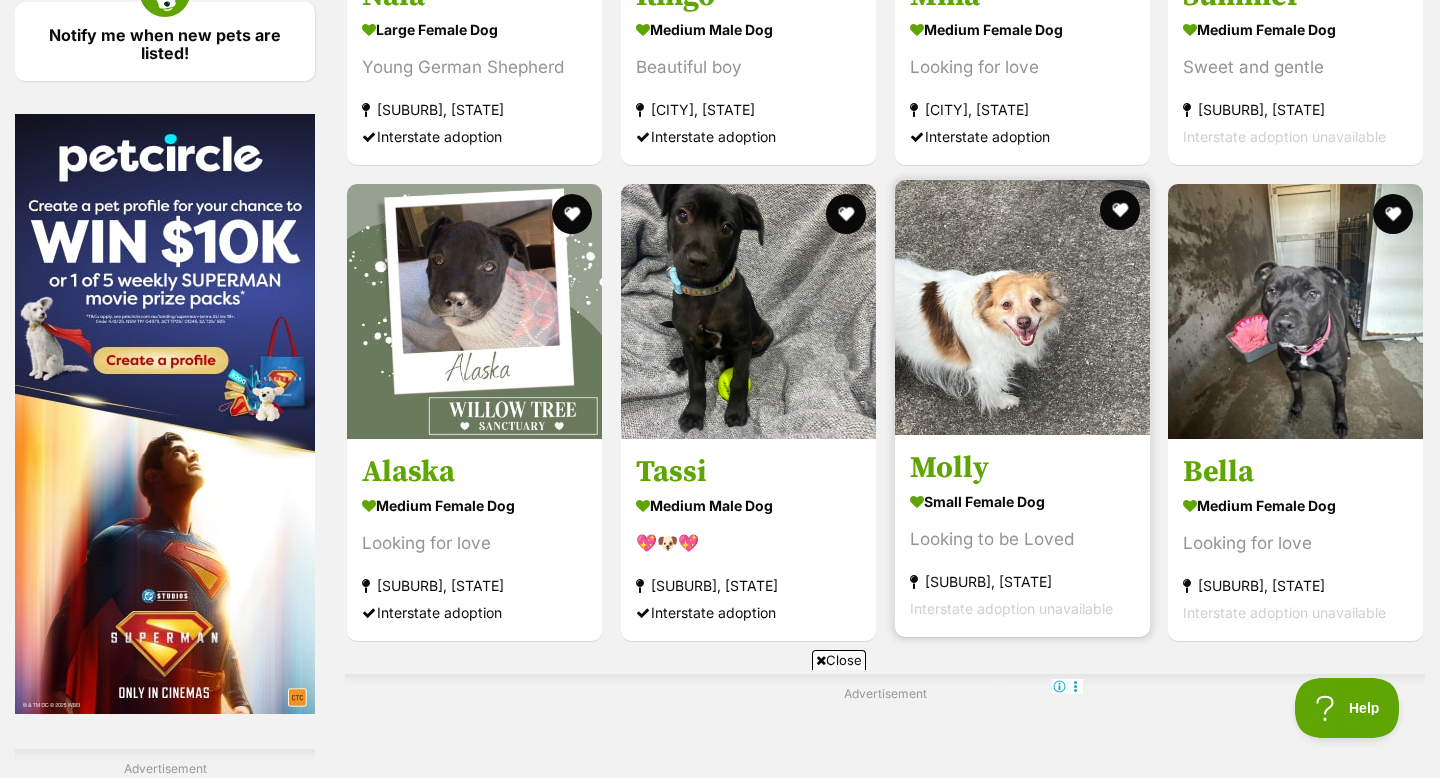 click at bounding box center [1022, 307] 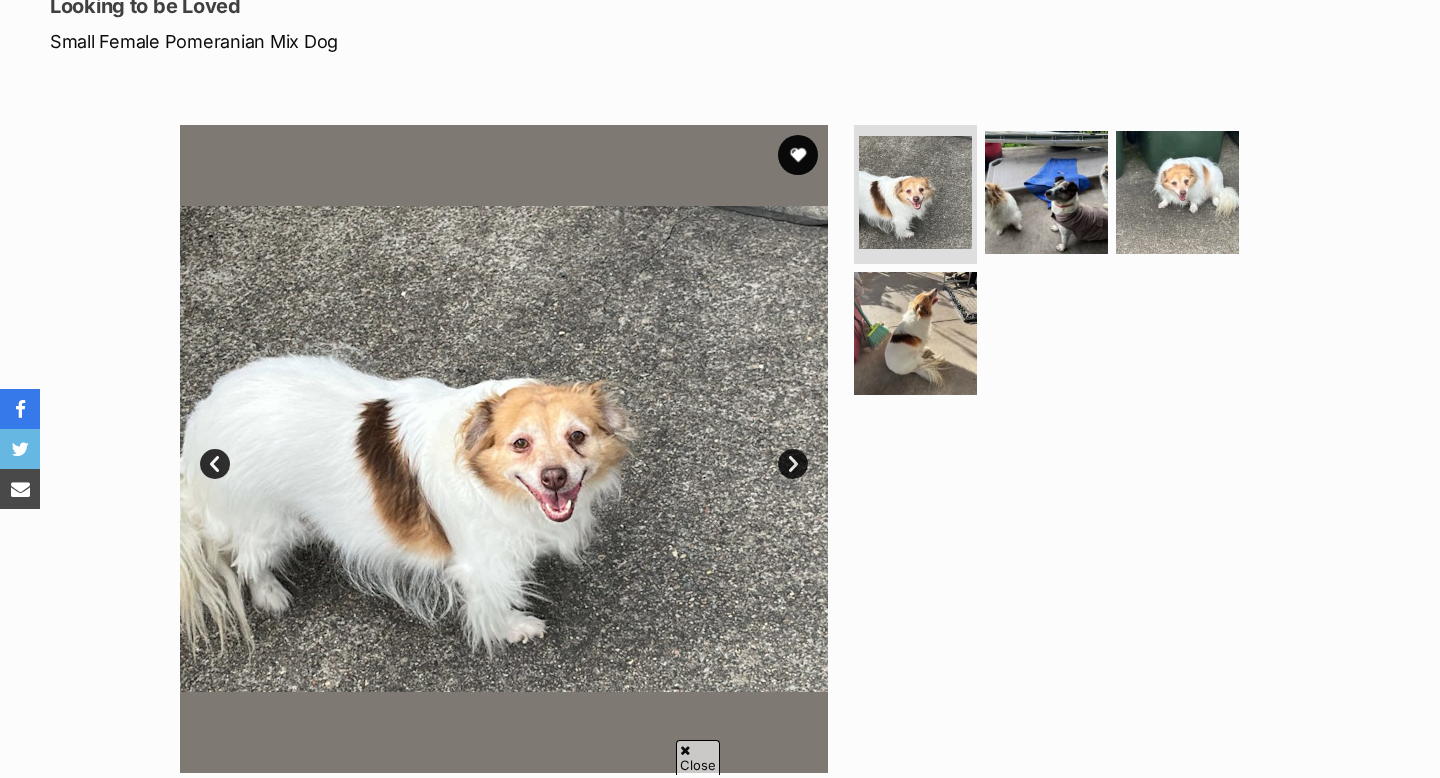scroll, scrollTop: 291, scrollLeft: 0, axis: vertical 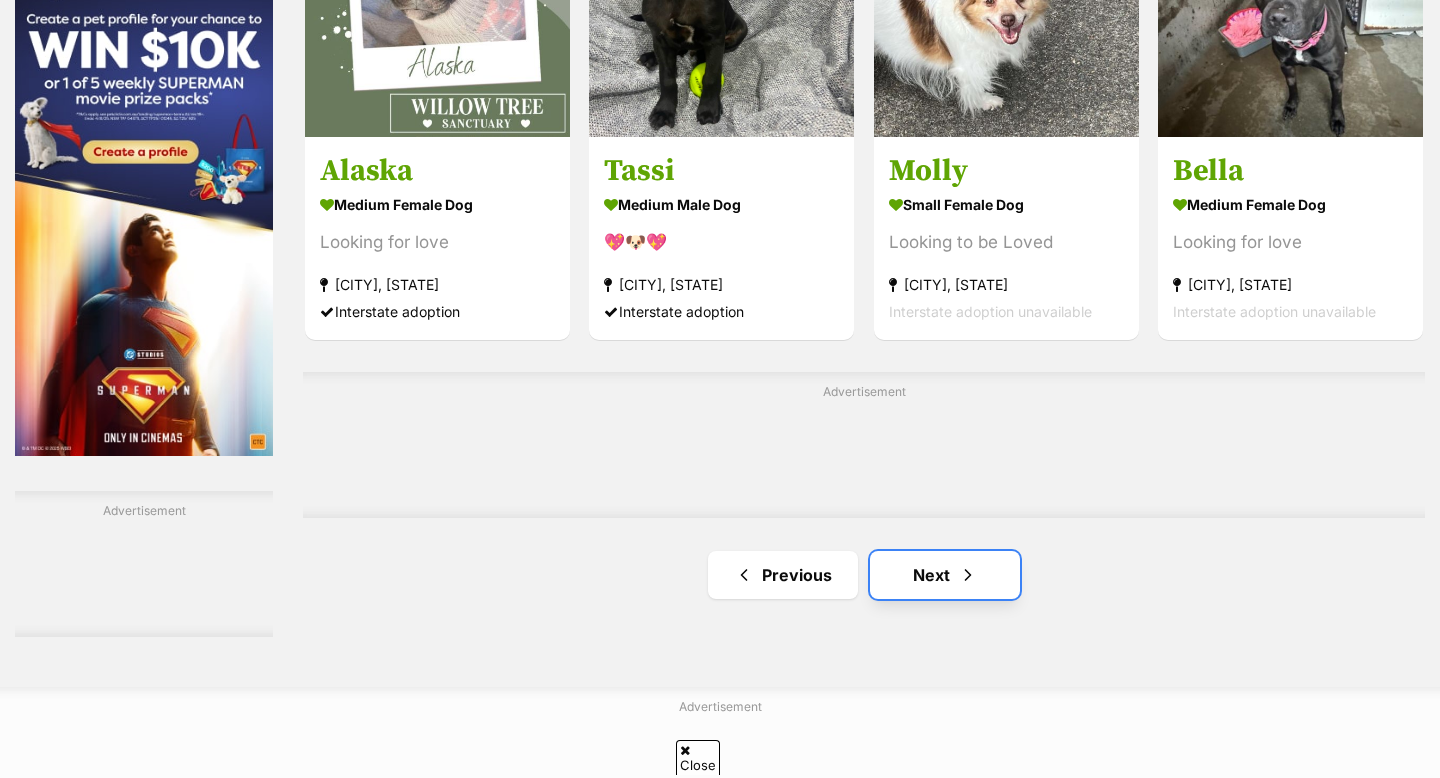 click on "Next" at bounding box center (945, 575) 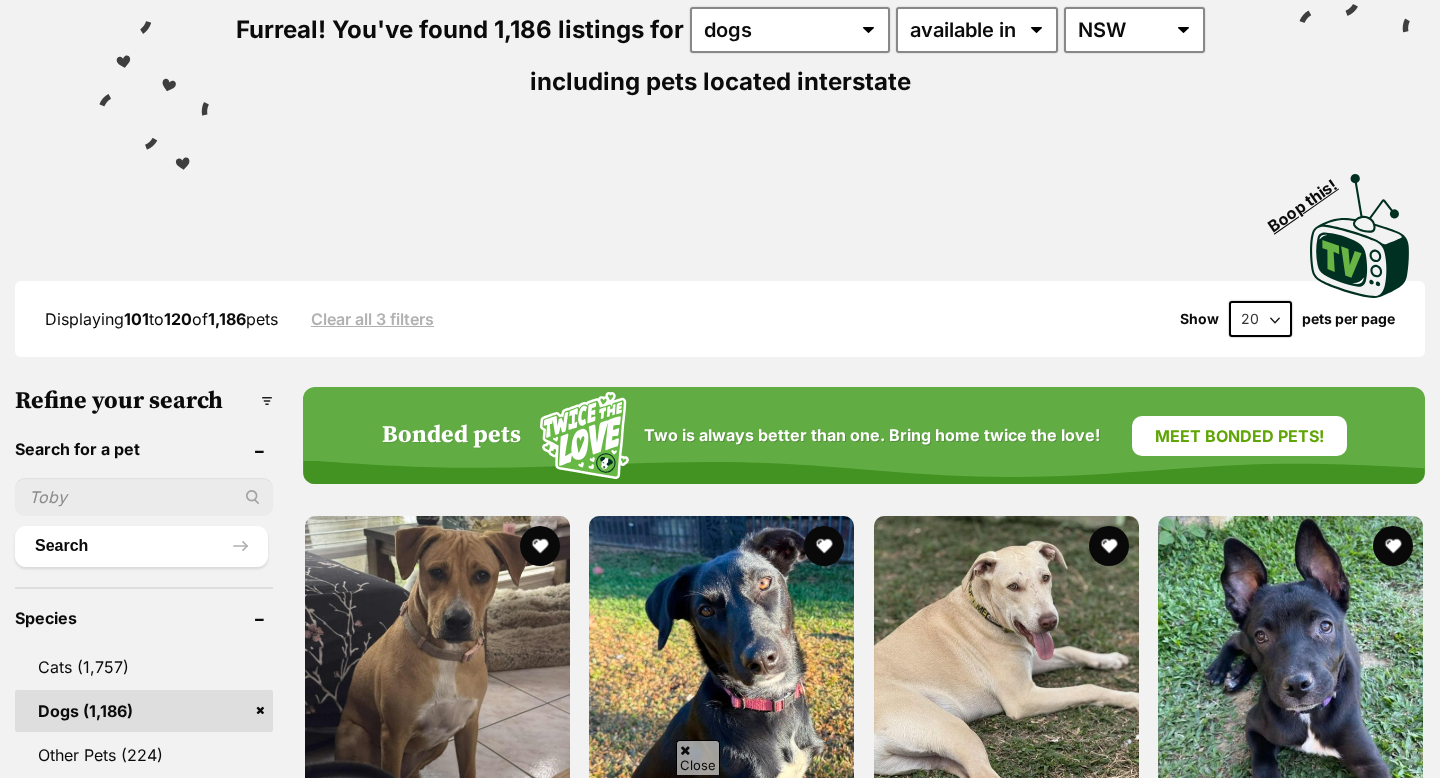 scroll, scrollTop: 547, scrollLeft: 0, axis: vertical 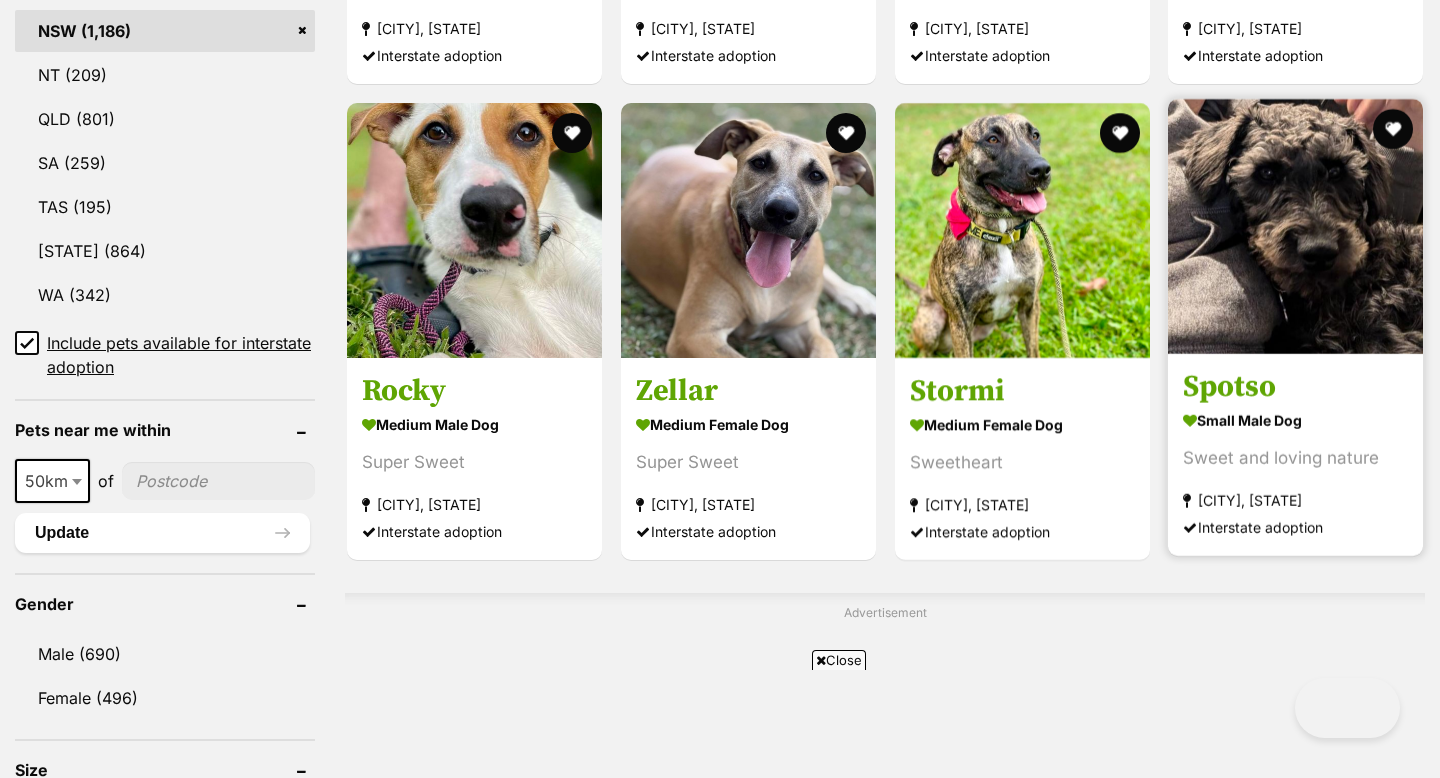 click on "Spotso" at bounding box center [1295, 388] 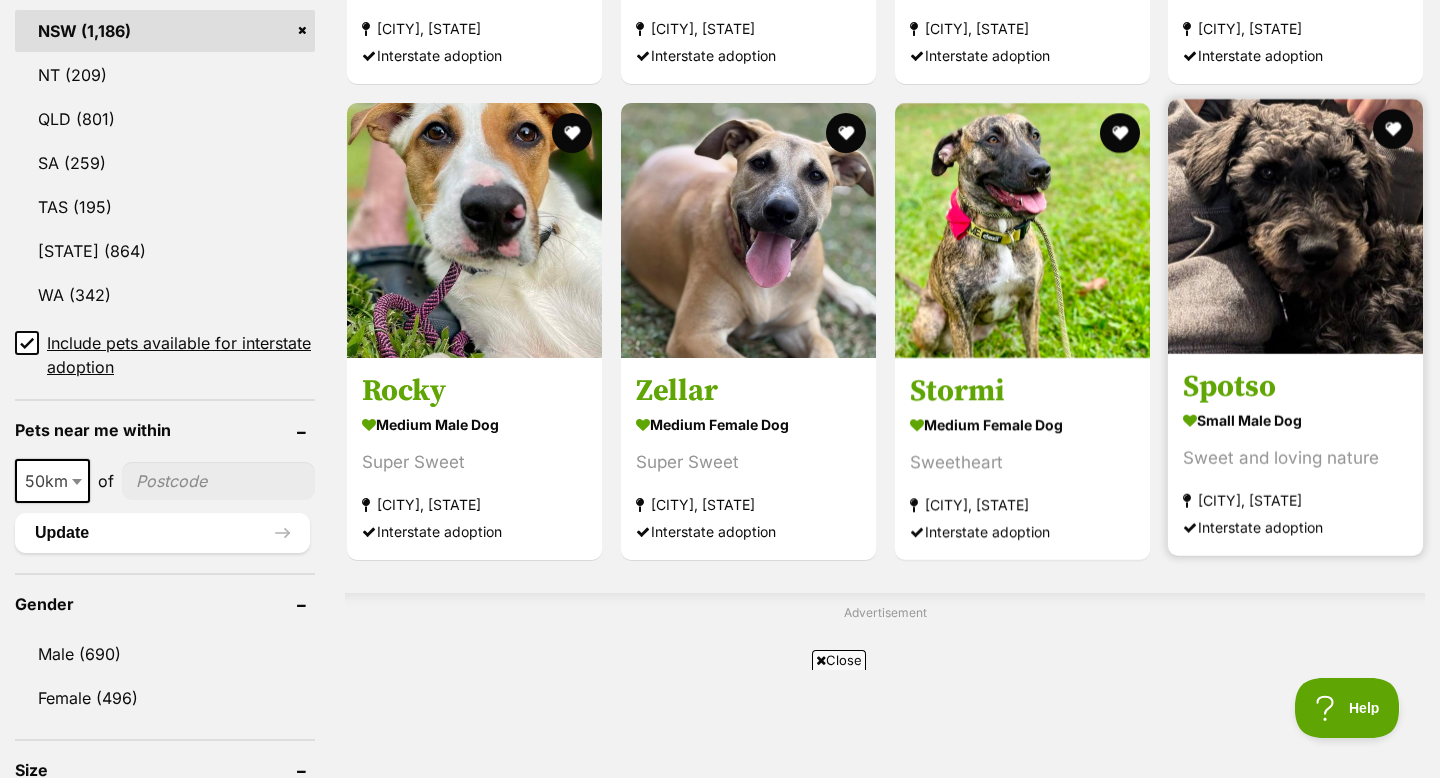 scroll, scrollTop: 0, scrollLeft: 0, axis: both 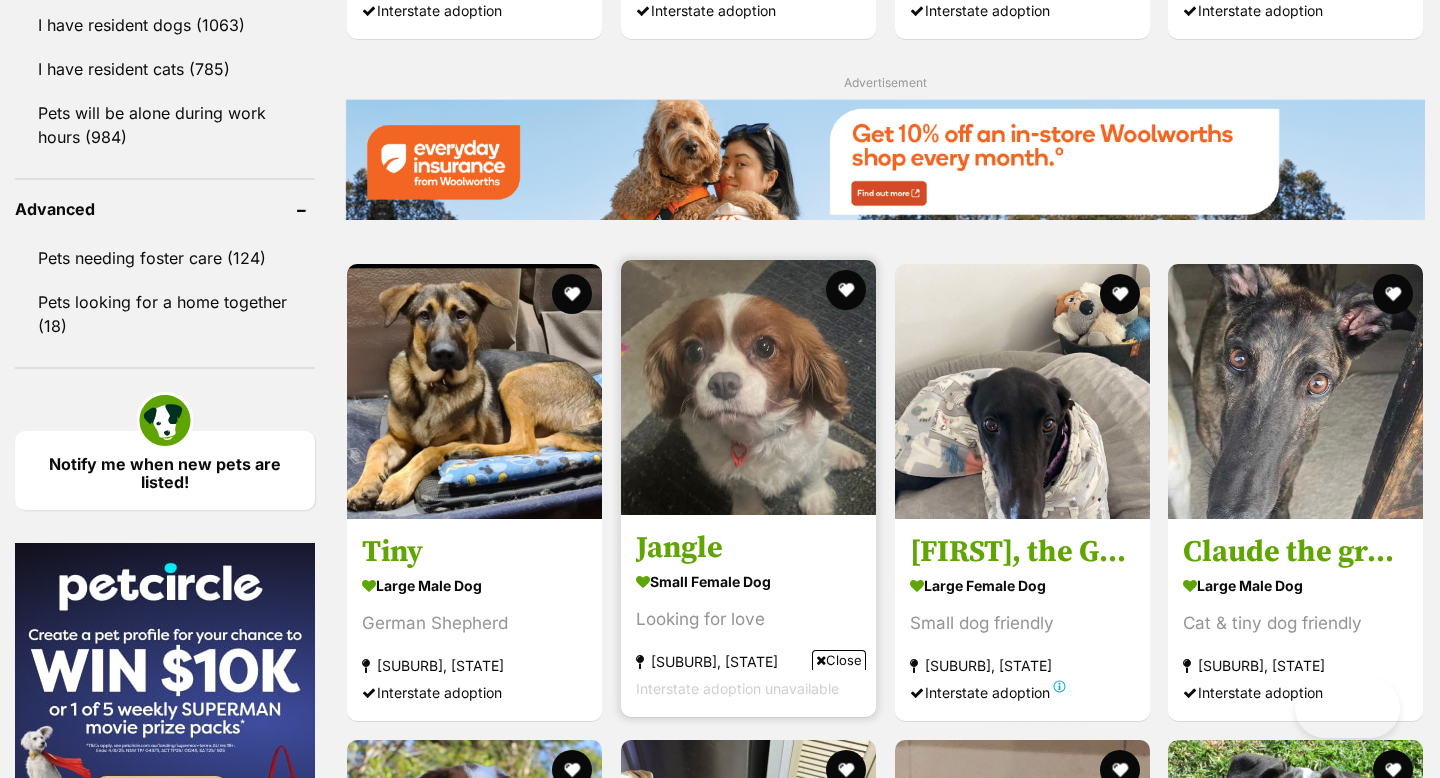 click on "Jangle" at bounding box center [748, 548] 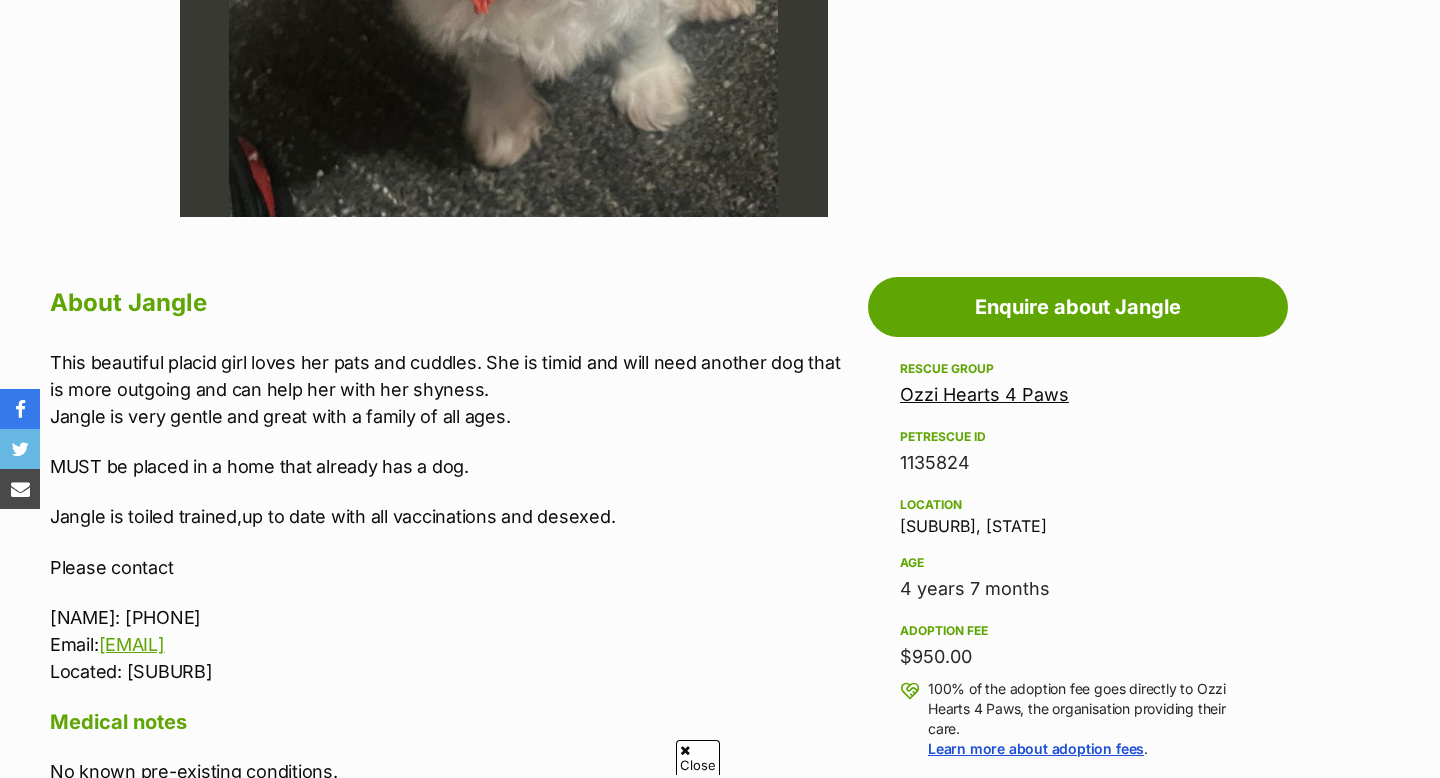 scroll, scrollTop: 958, scrollLeft: 0, axis: vertical 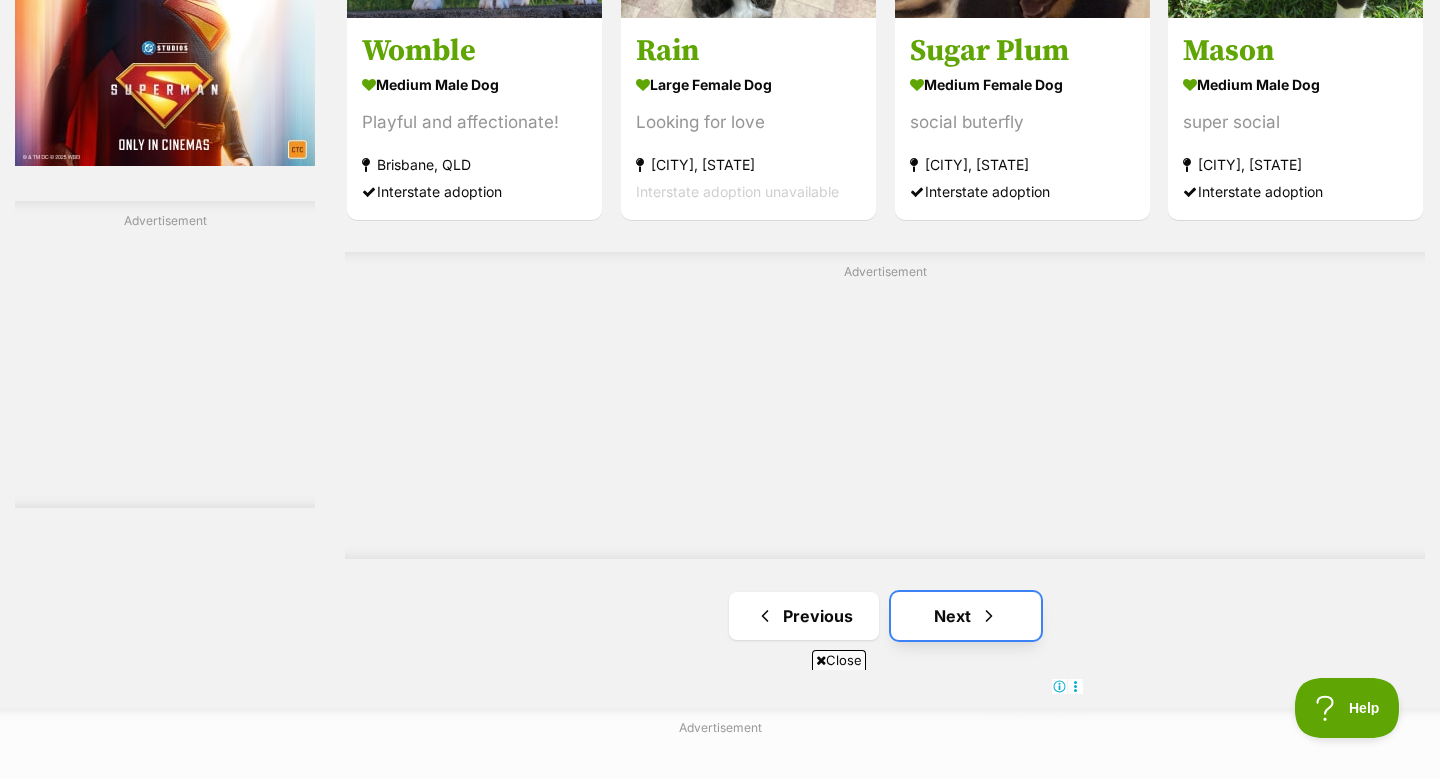 click on "Next" at bounding box center (966, 616) 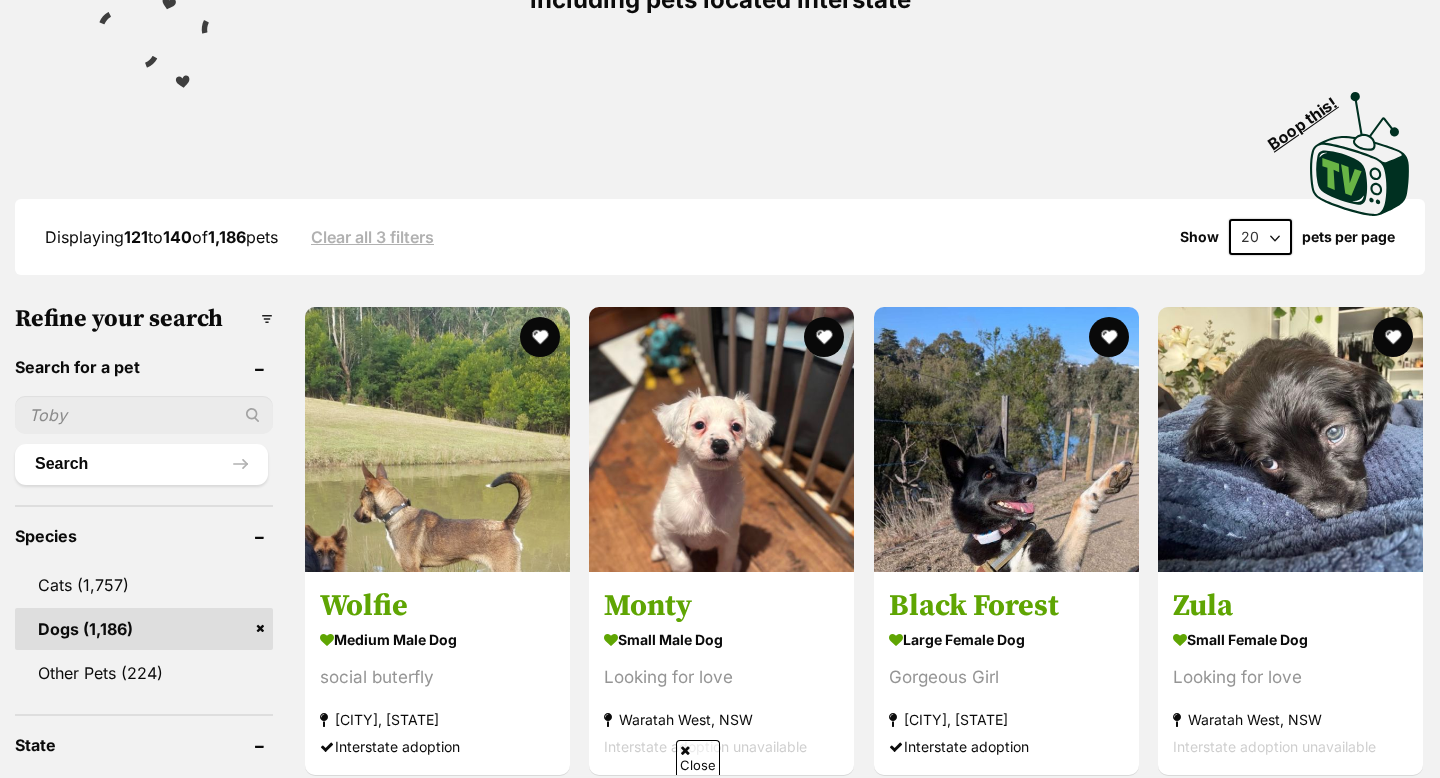 scroll, scrollTop: 340, scrollLeft: 0, axis: vertical 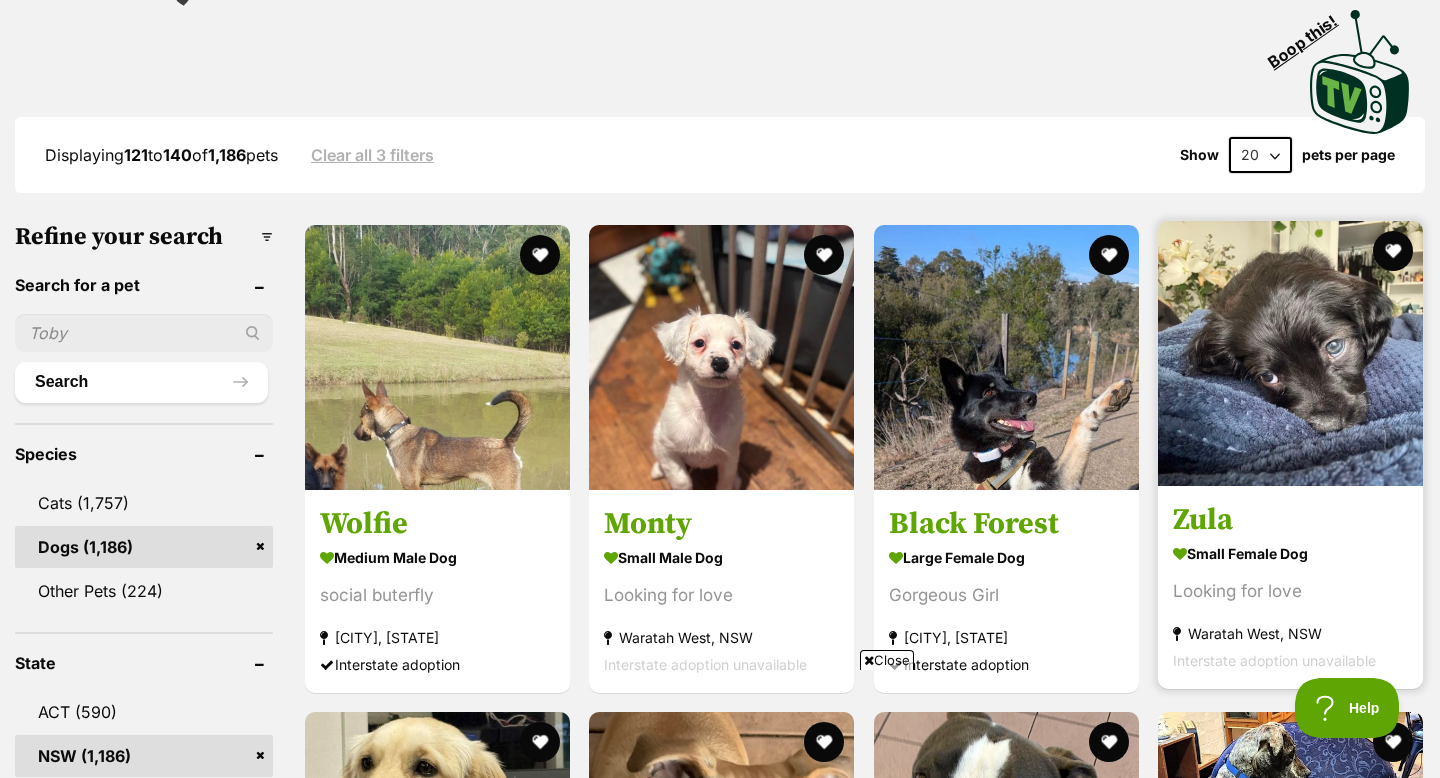 click on "small female Dog" at bounding box center (1290, 553) 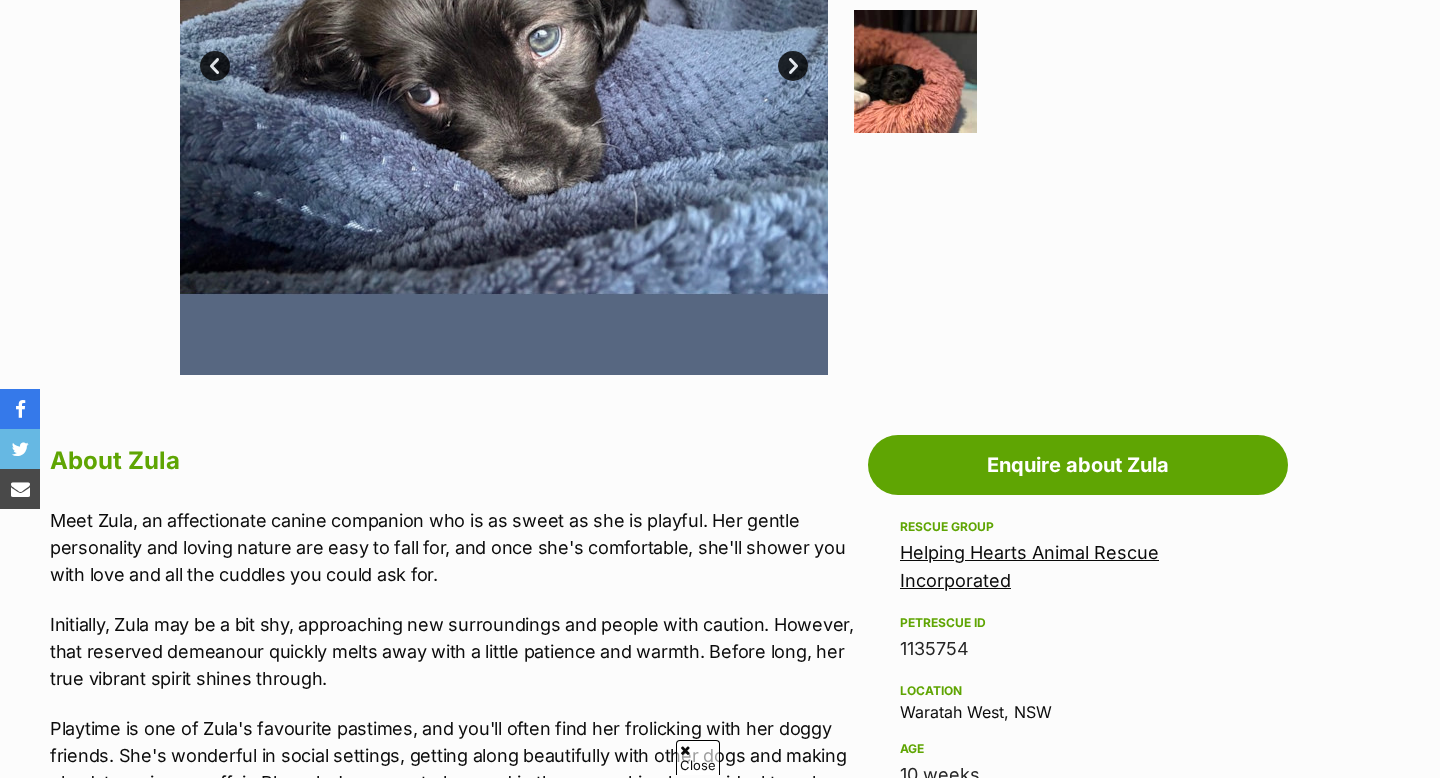 scroll, scrollTop: 931, scrollLeft: 0, axis: vertical 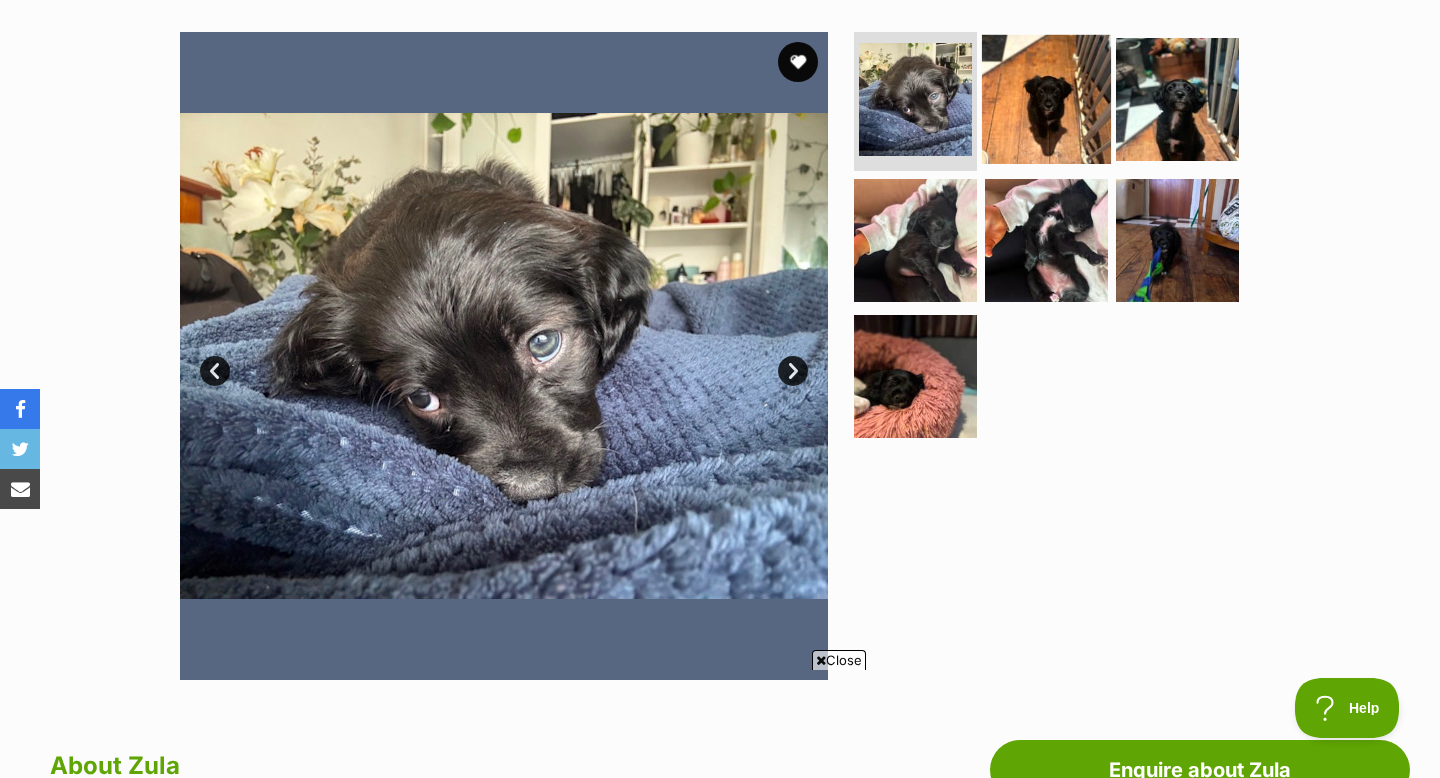 click at bounding box center [1046, 98] 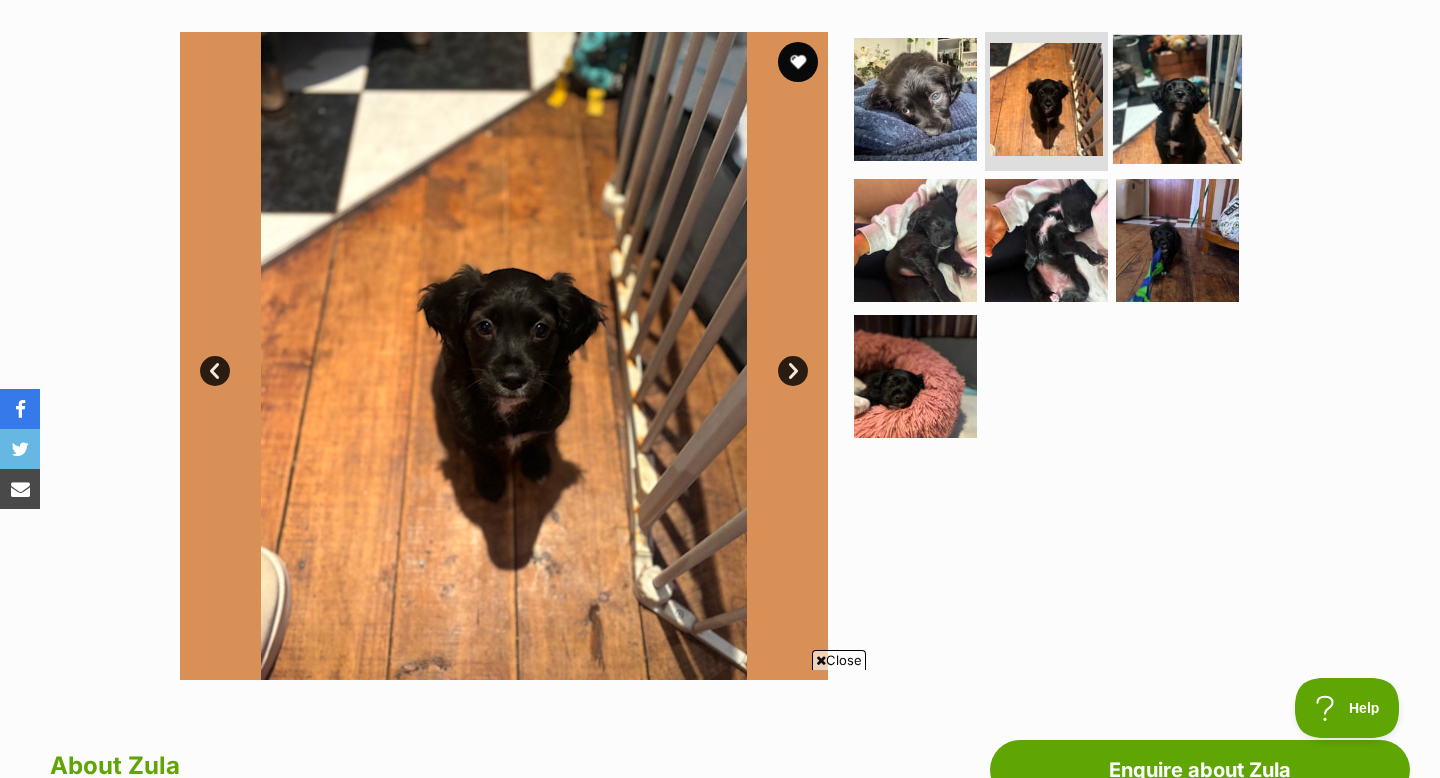 click at bounding box center [1177, 98] 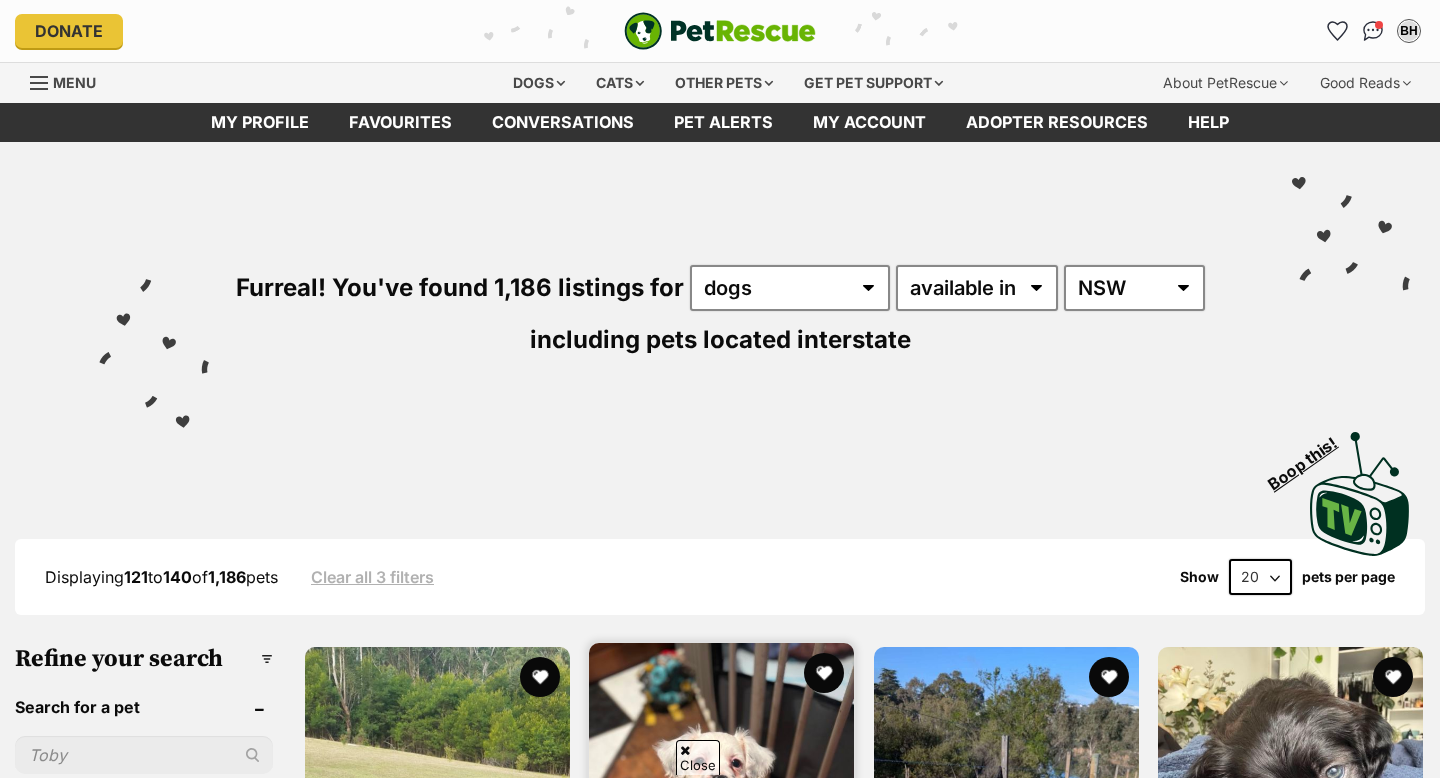 click on "Monty" at bounding box center (721, 942) 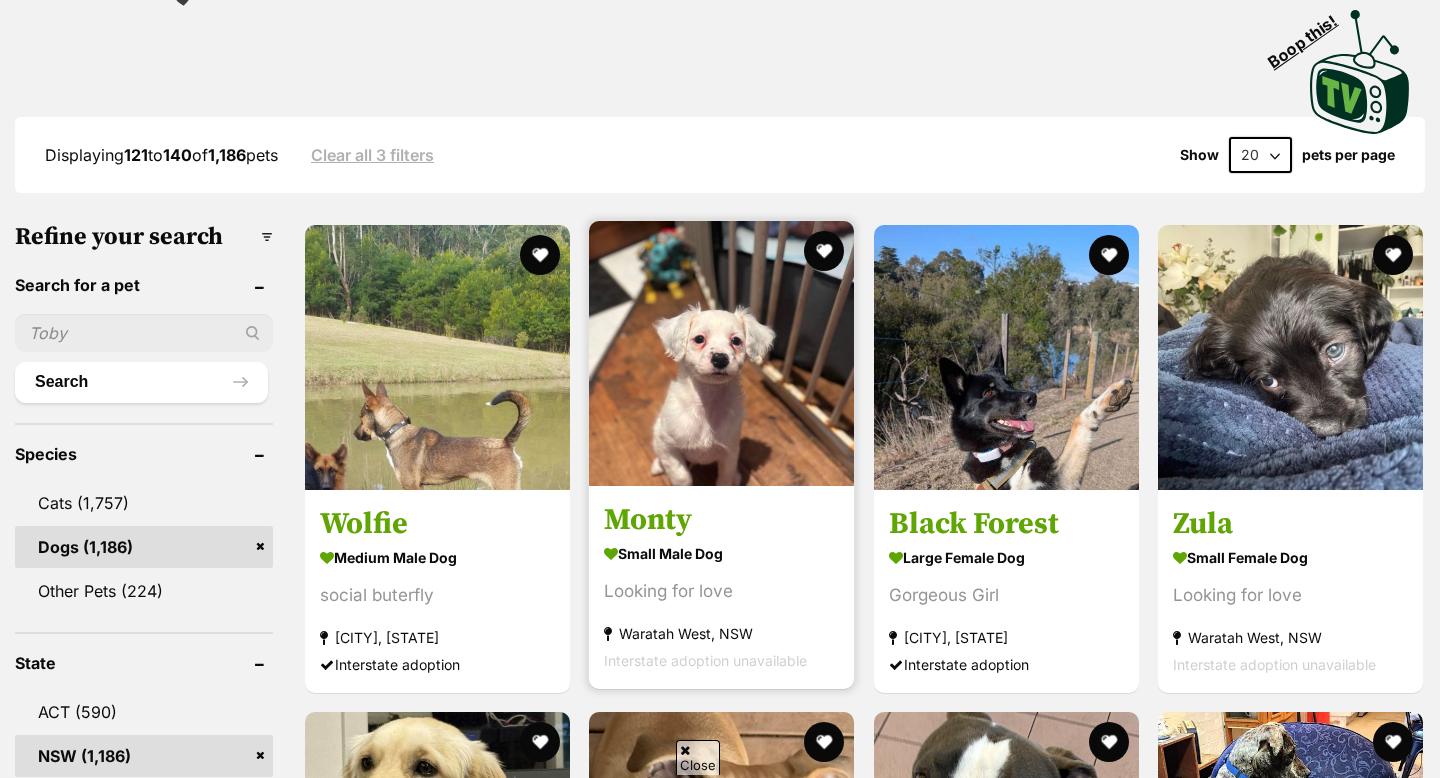 scroll, scrollTop: 422, scrollLeft: 0, axis: vertical 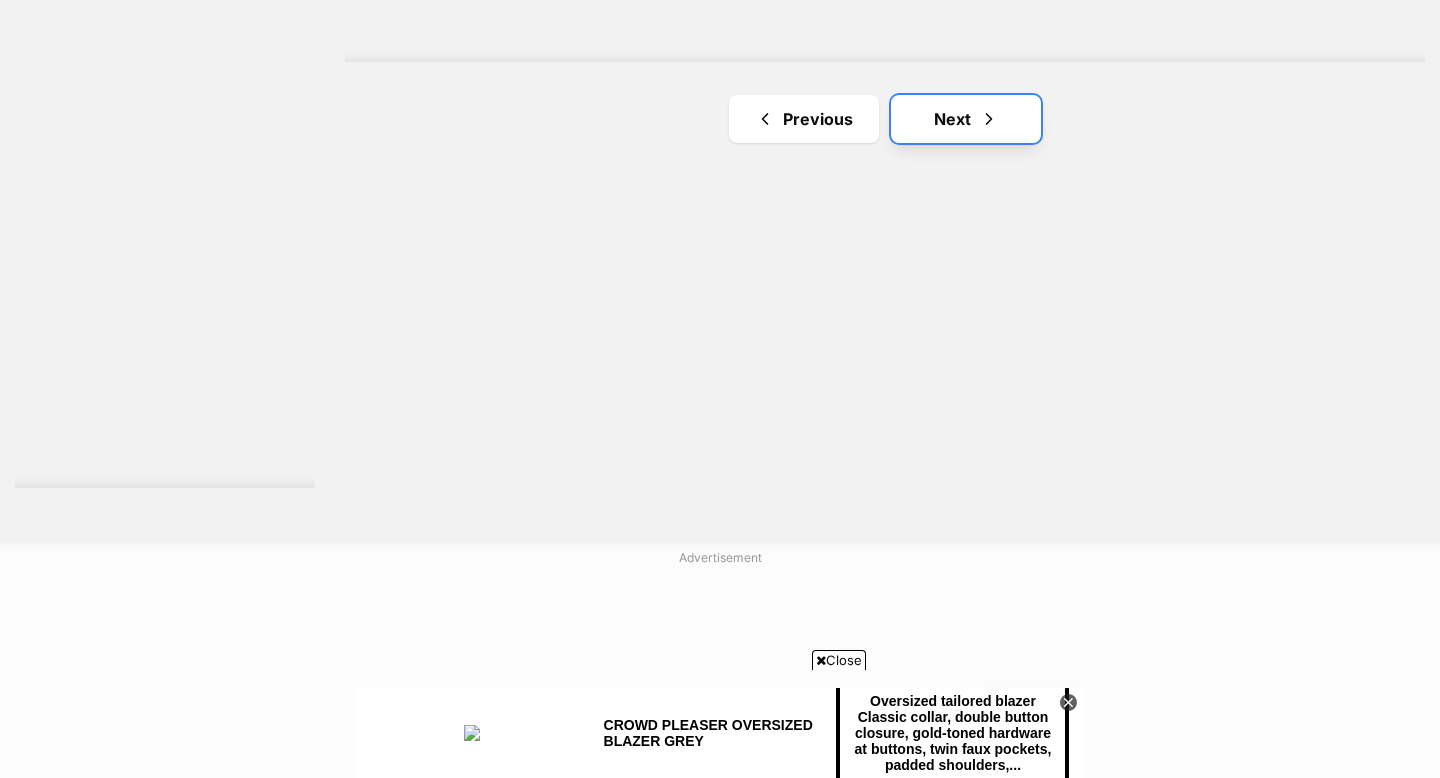 click on "Next" at bounding box center (966, 119) 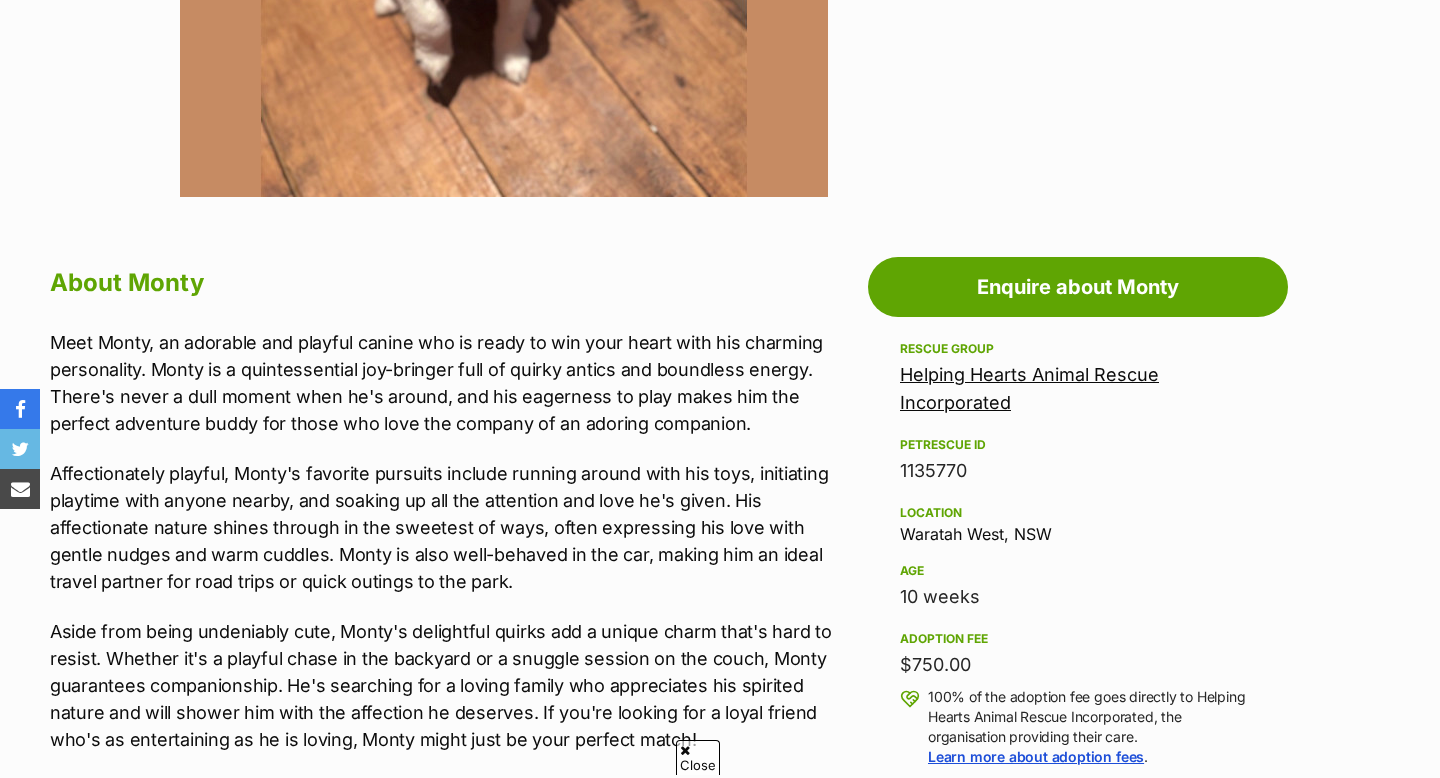 scroll, scrollTop: 0, scrollLeft: 0, axis: both 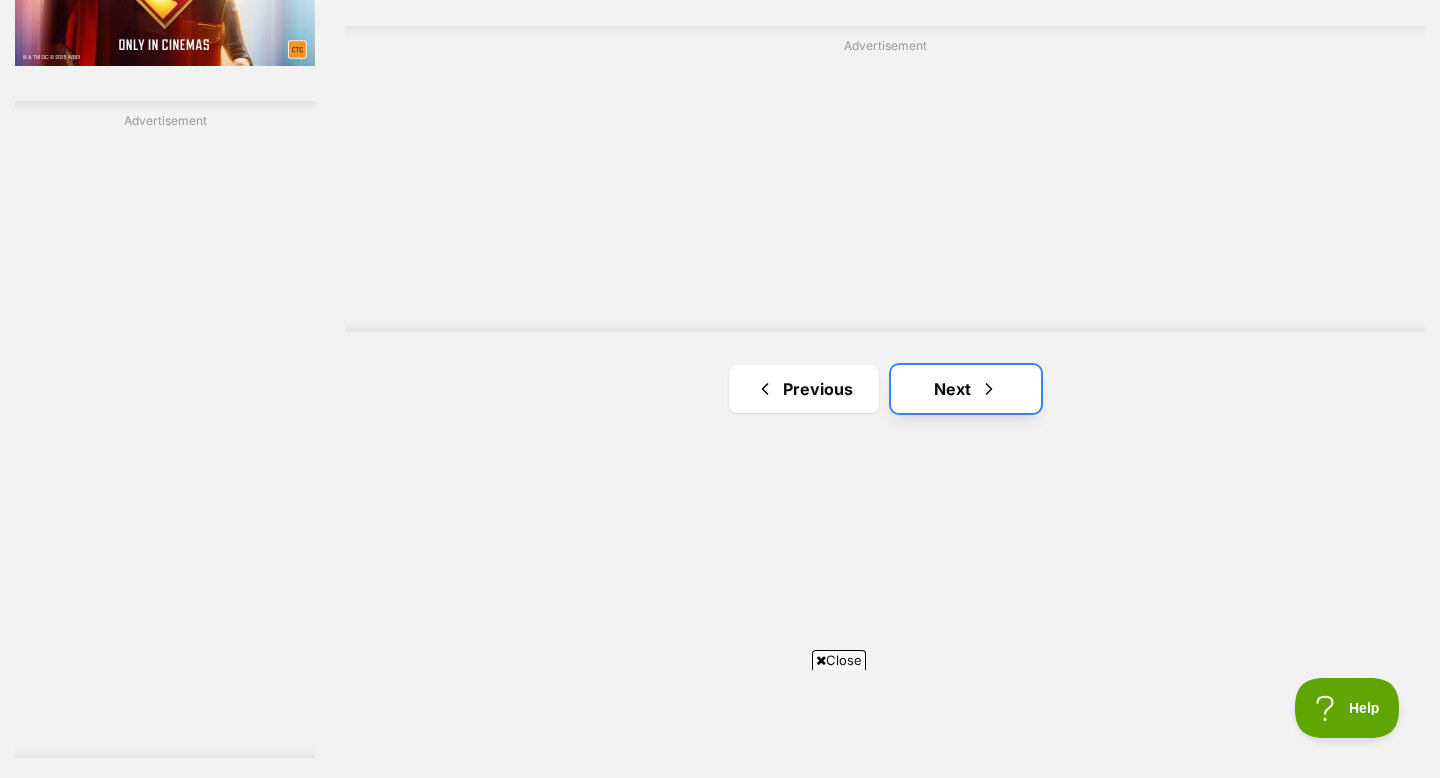 click on "Next" at bounding box center (966, 389) 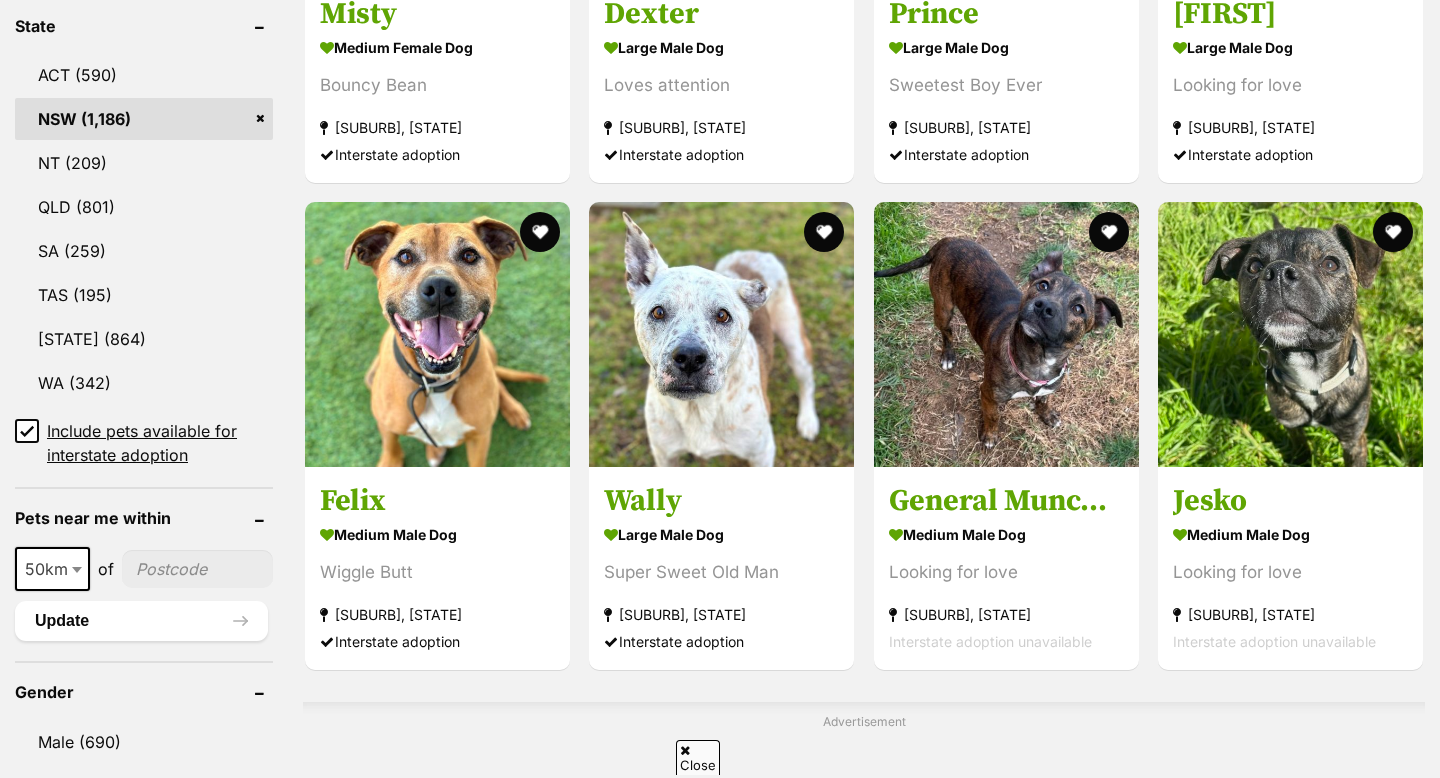 scroll, scrollTop: 1125, scrollLeft: 0, axis: vertical 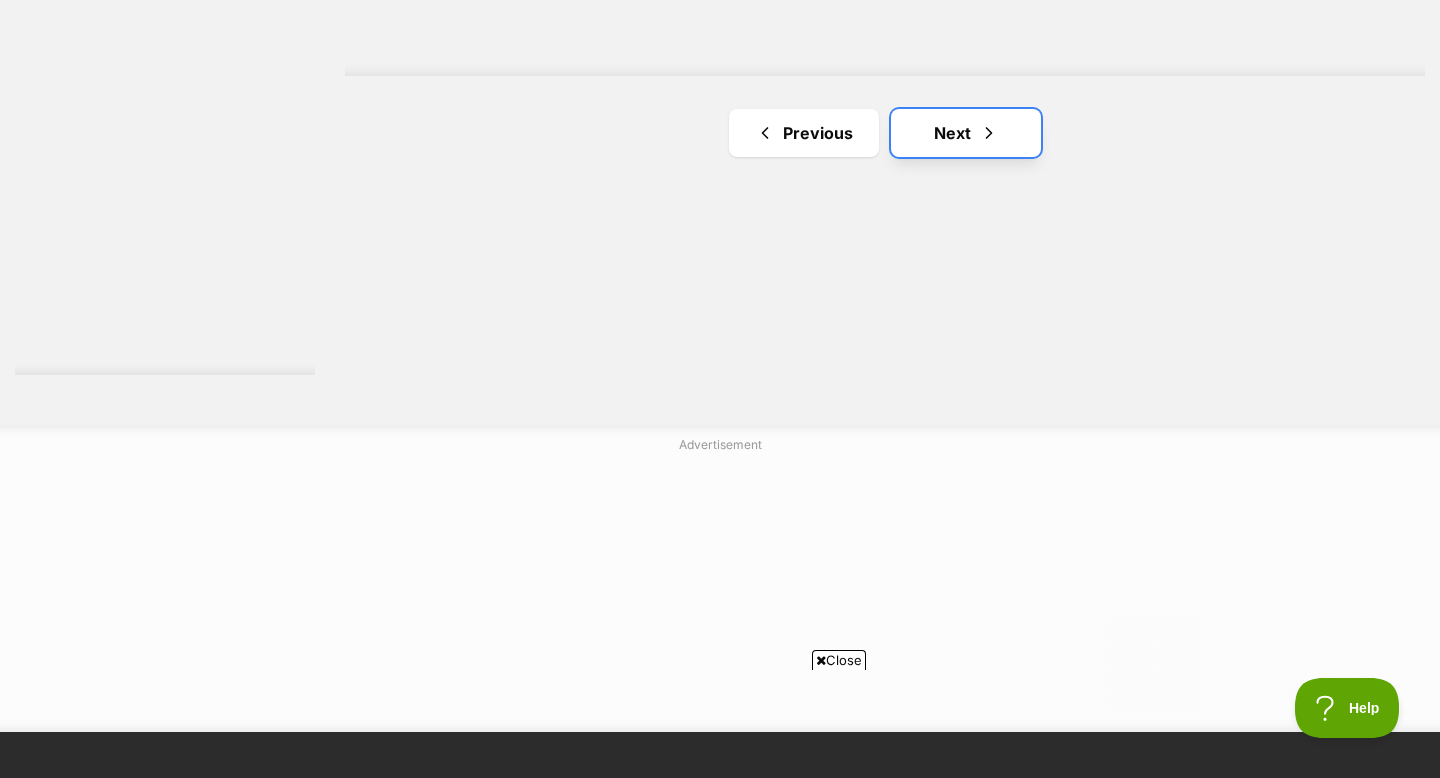 click on "Next" at bounding box center [966, 133] 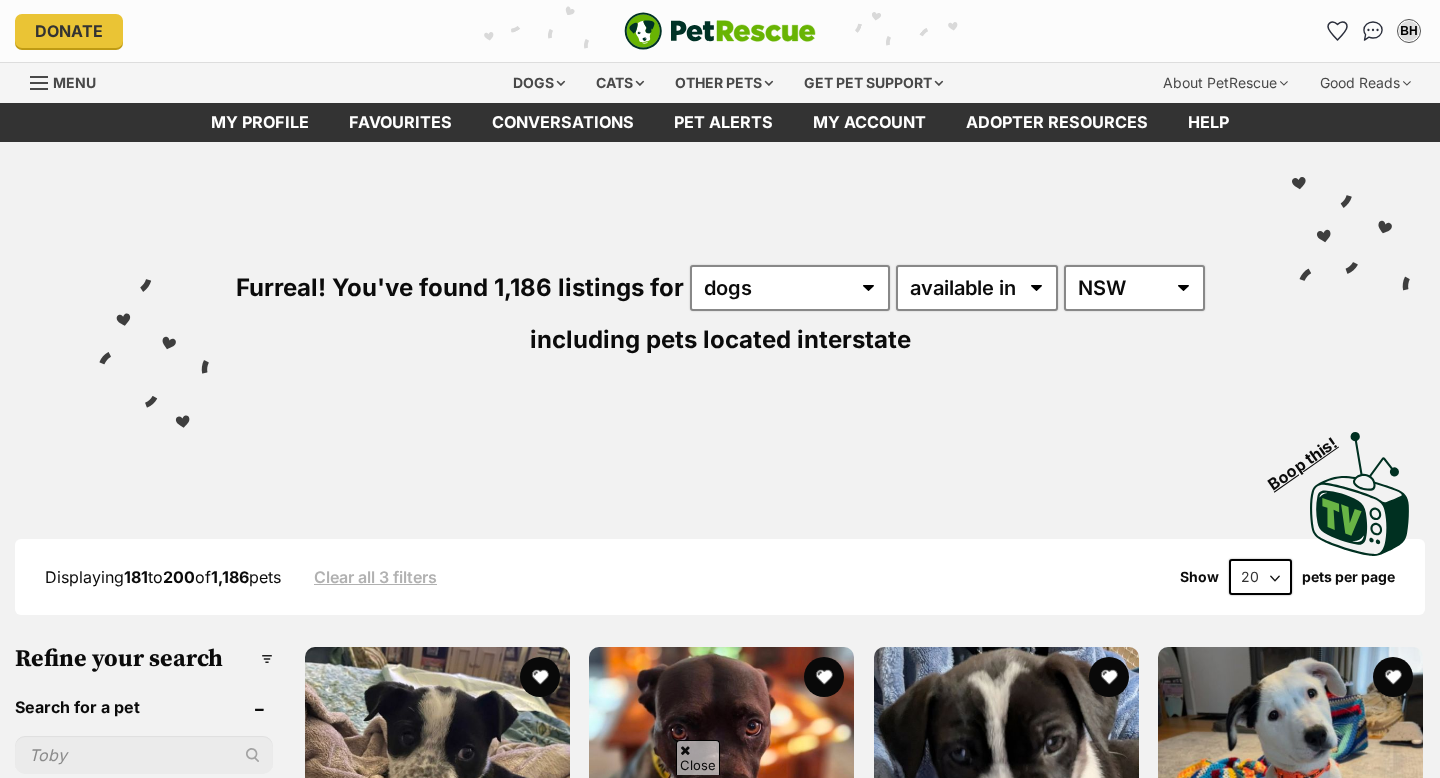 scroll, scrollTop: 357, scrollLeft: 0, axis: vertical 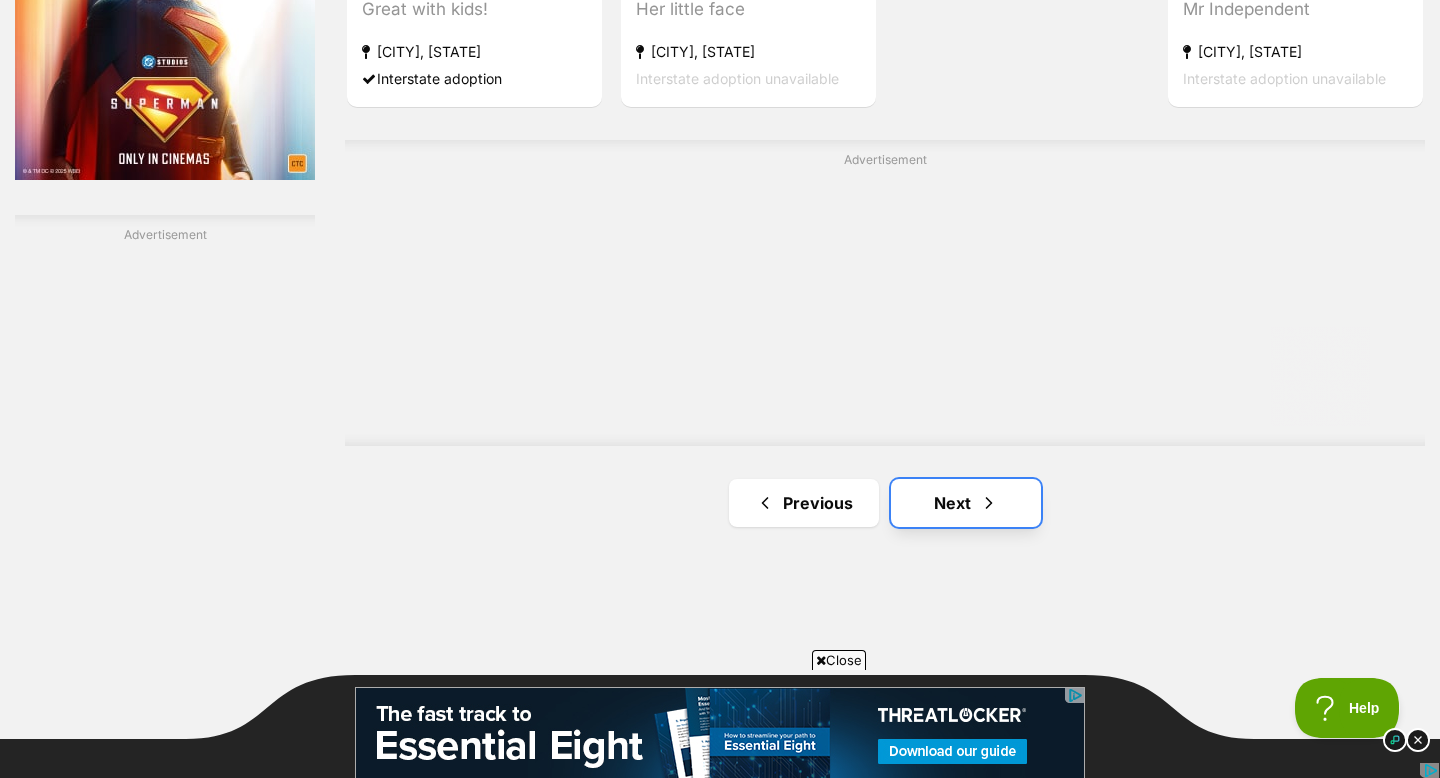 click on "Next" at bounding box center [966, 503] 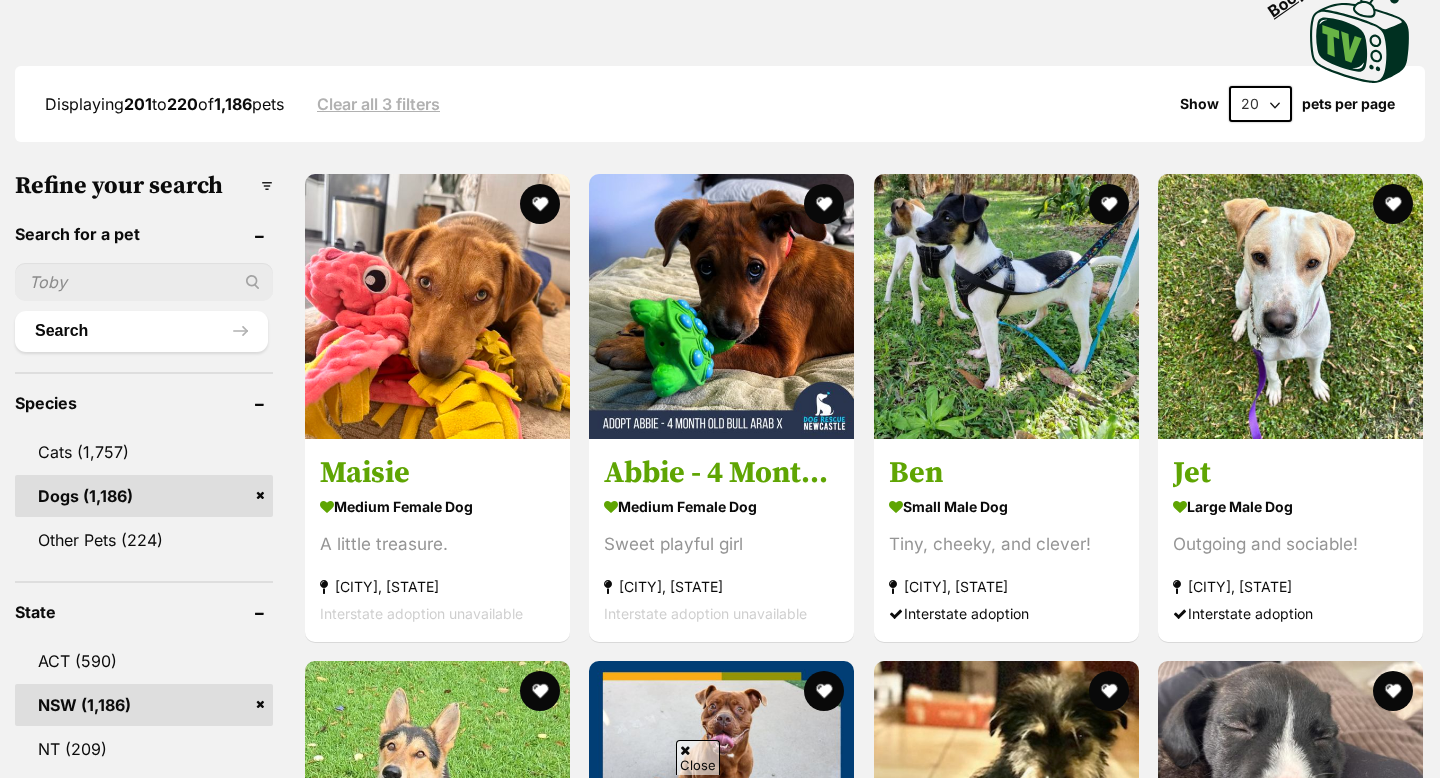 scroll, scrollTop: 541, scrollLeft: 0, axis: vertical 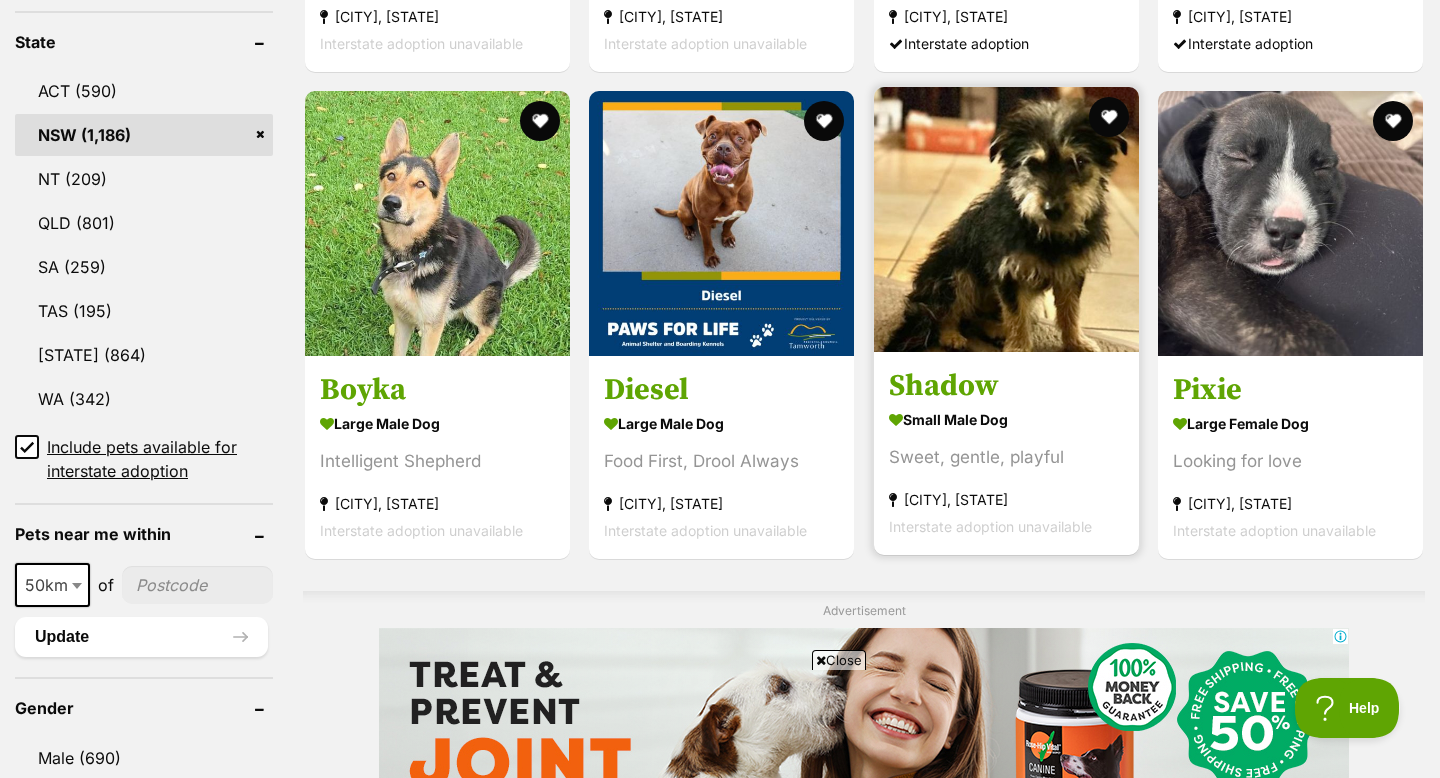 click on "Shadow" at bounding box center [1006, 386] 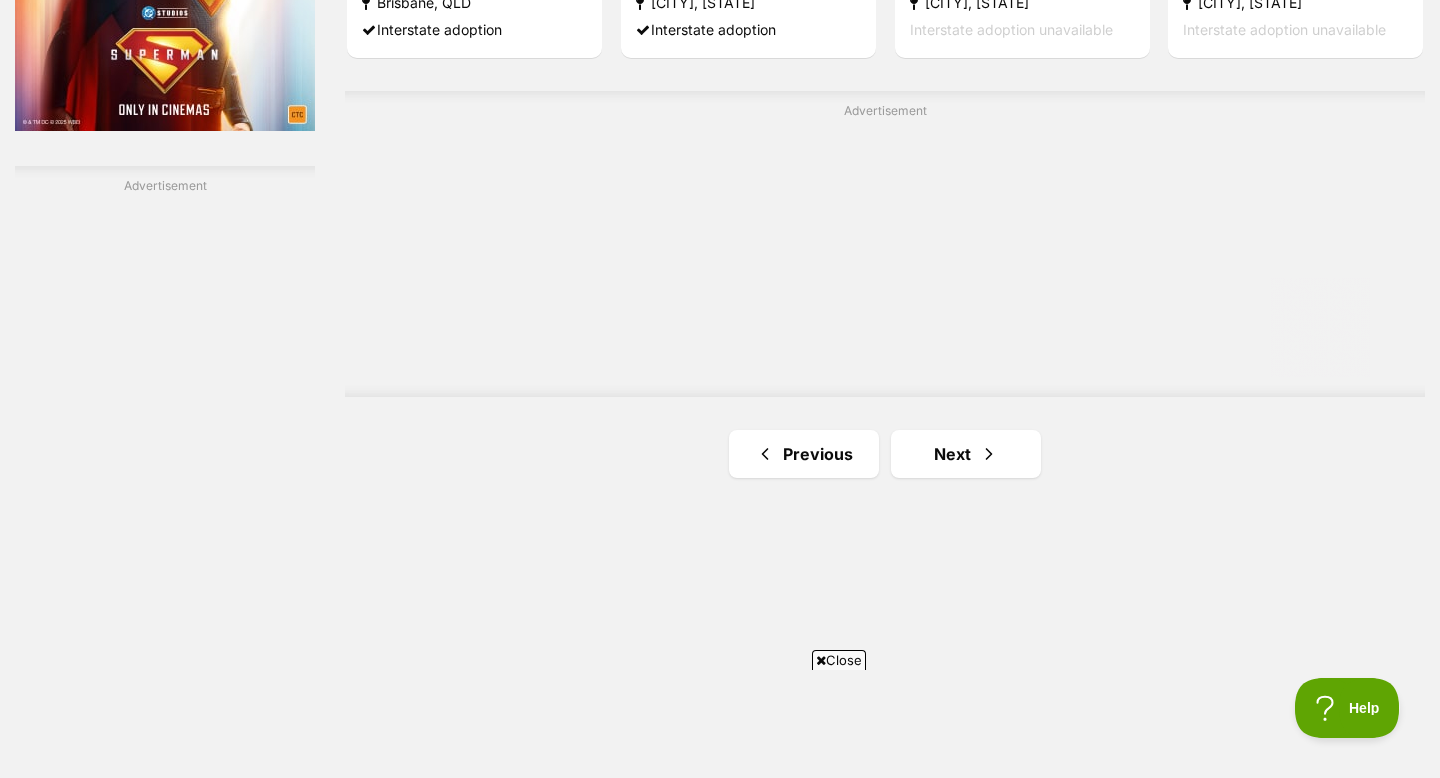 scroll, scrollTop: 3484, scrollLeft: 0, axis: vertical 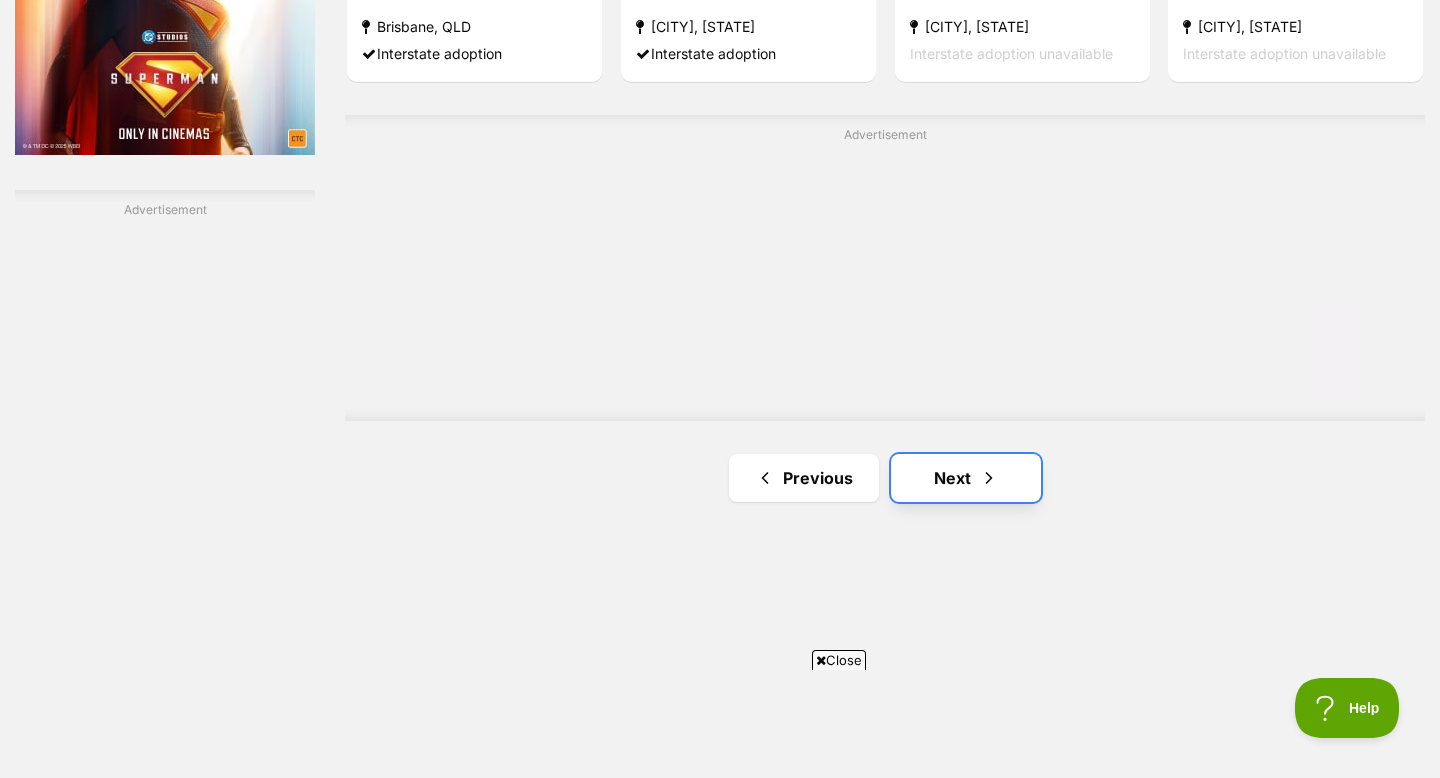 click at bounding box center [989, 478] 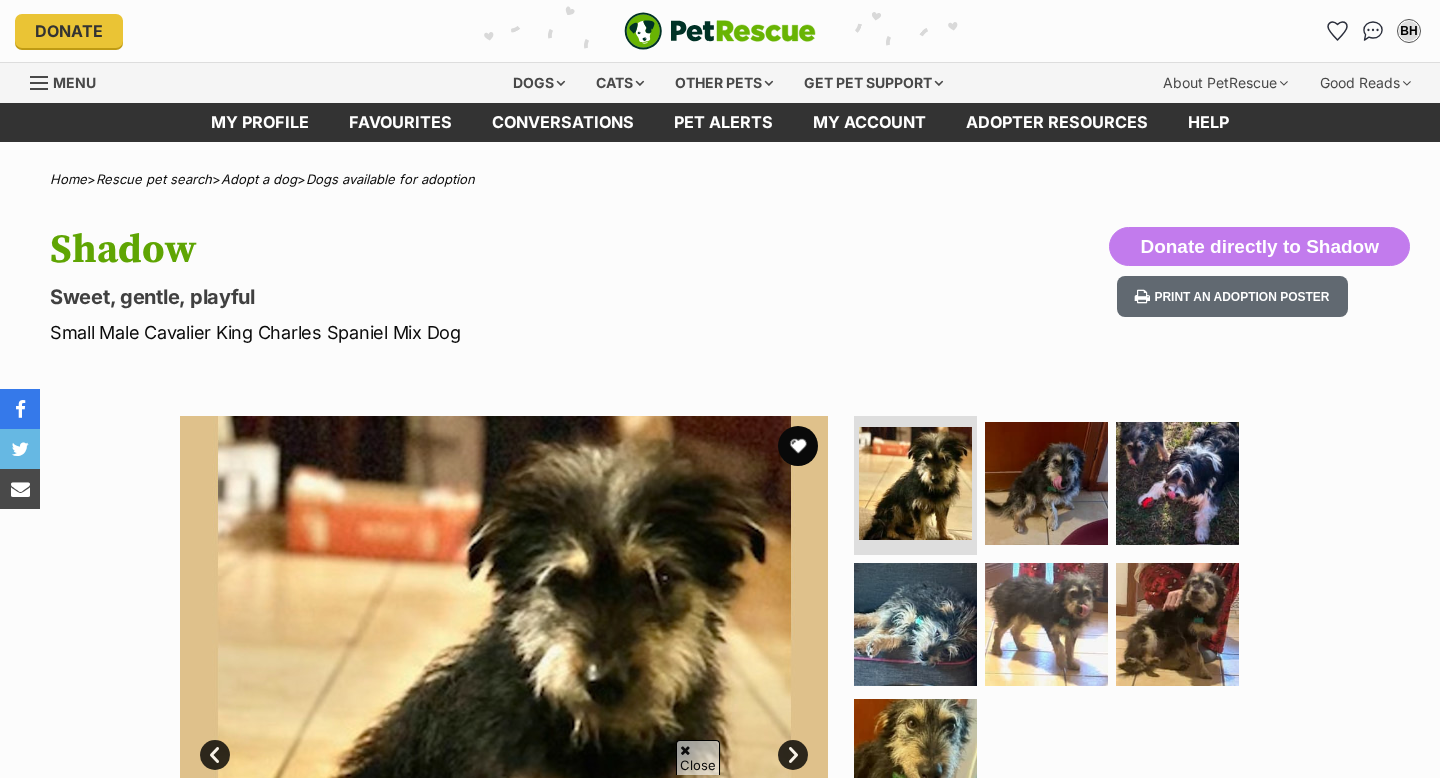 scroll, scrollTop: 987, scrollLeft: 0, axis: vertical 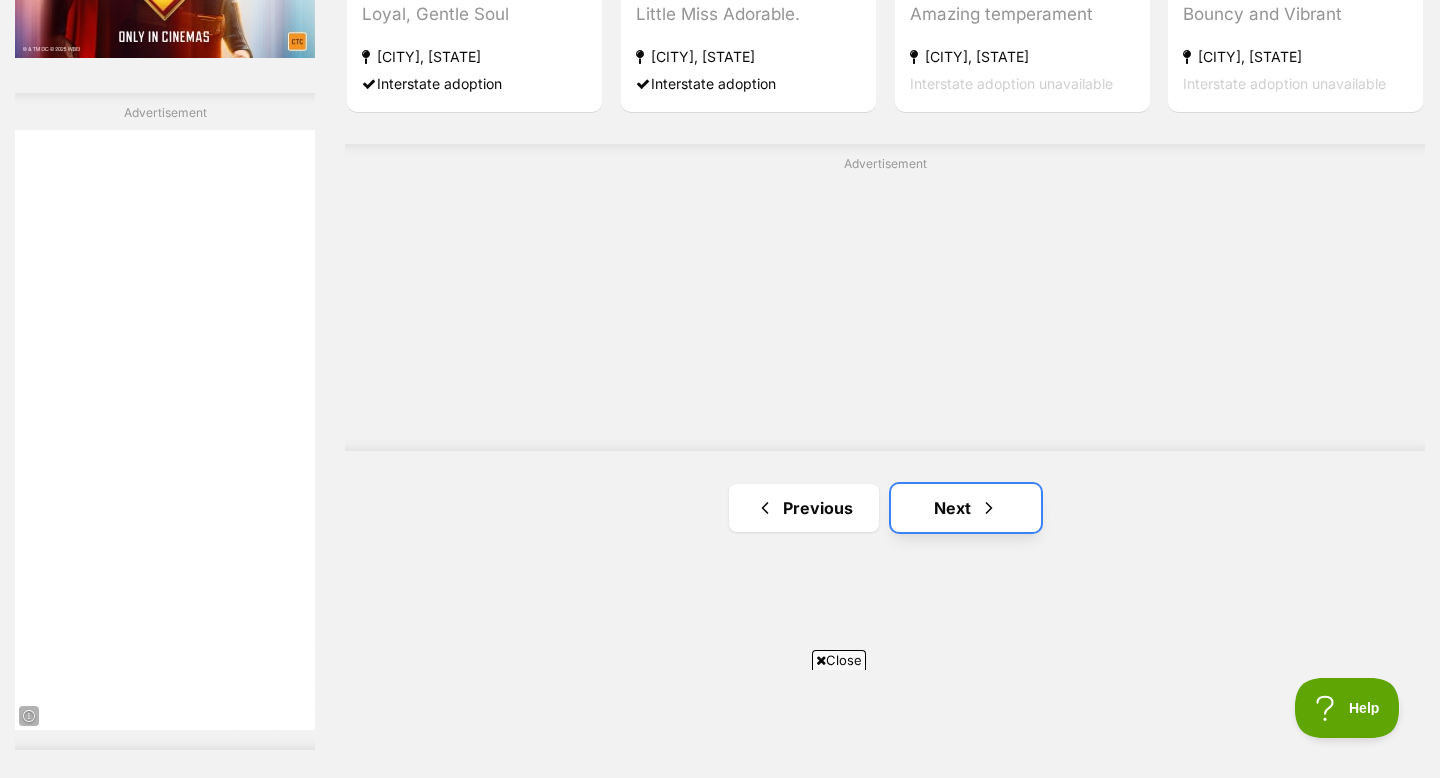 click at bounding box center [989, 508] 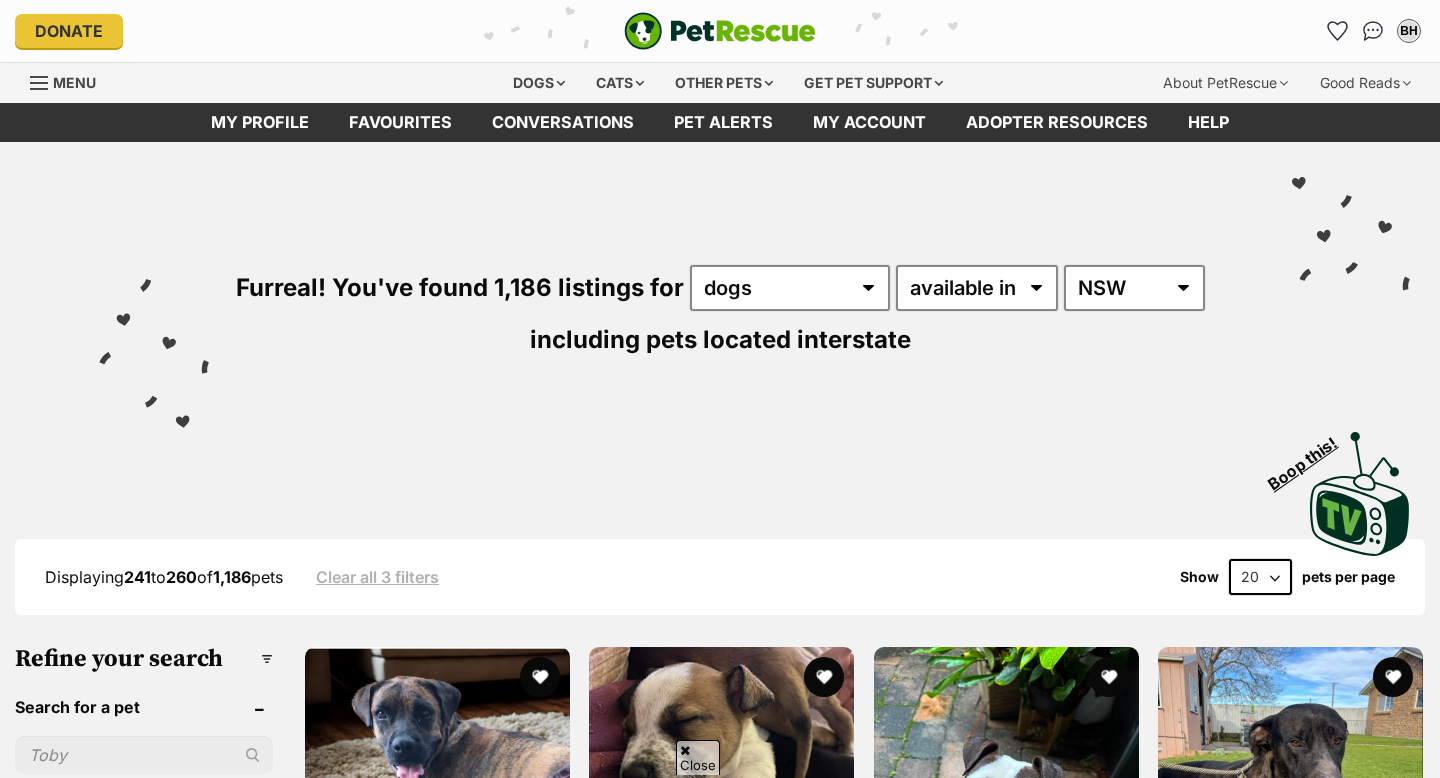 scroll, scrollTop: 925, scrollLeft: 0, axis: vertical 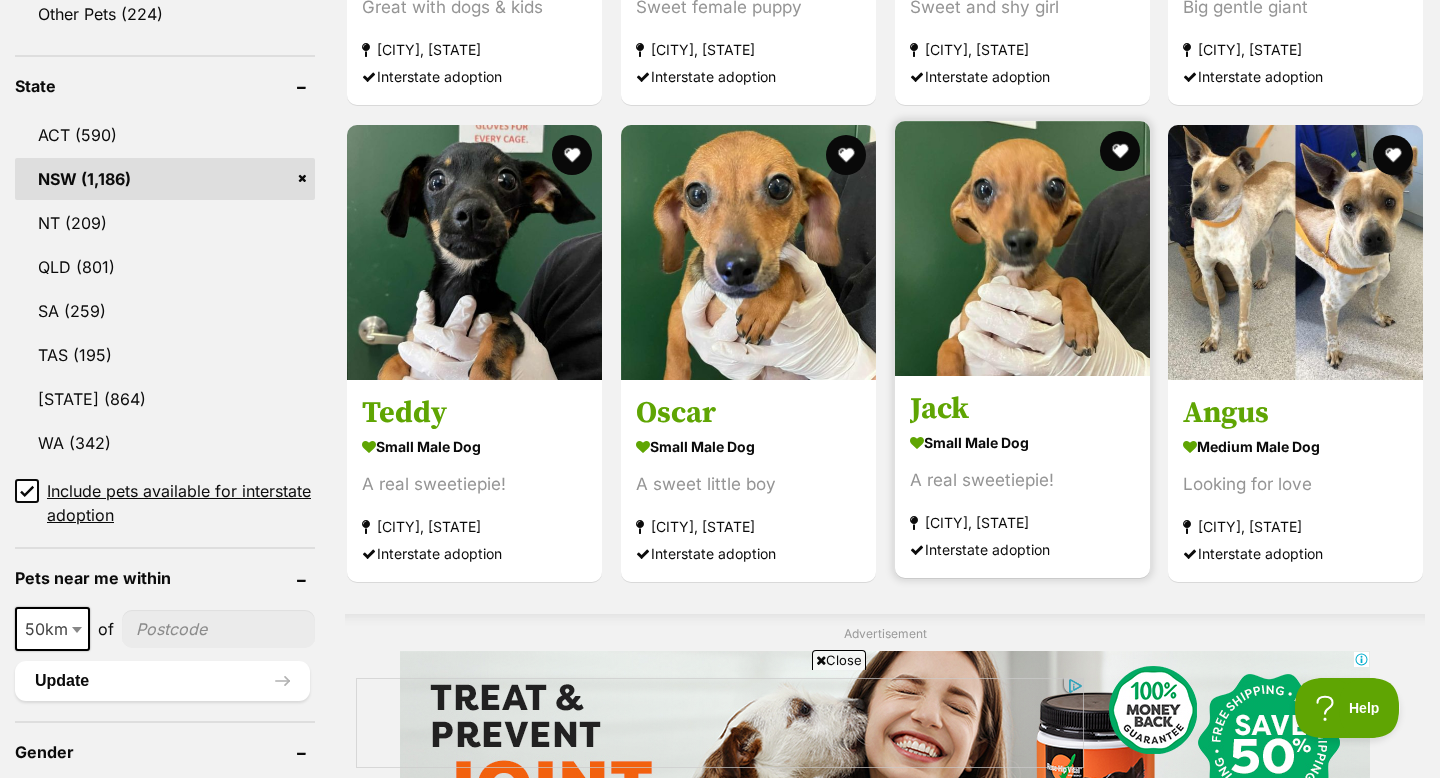 click on "Jack" at bounding box center (1022, 409) 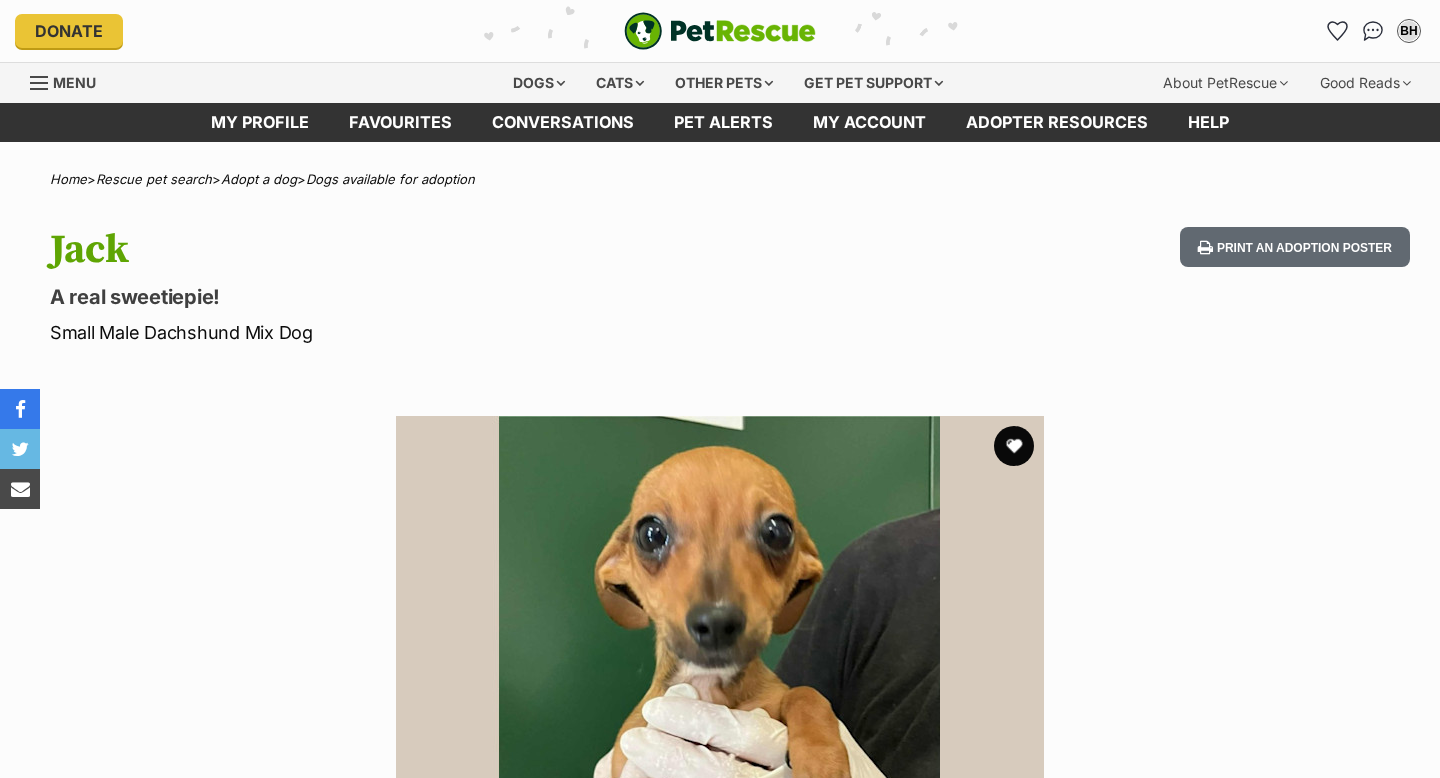 scroll, scrollTop: 0, scrollLeft: 0, axis: both 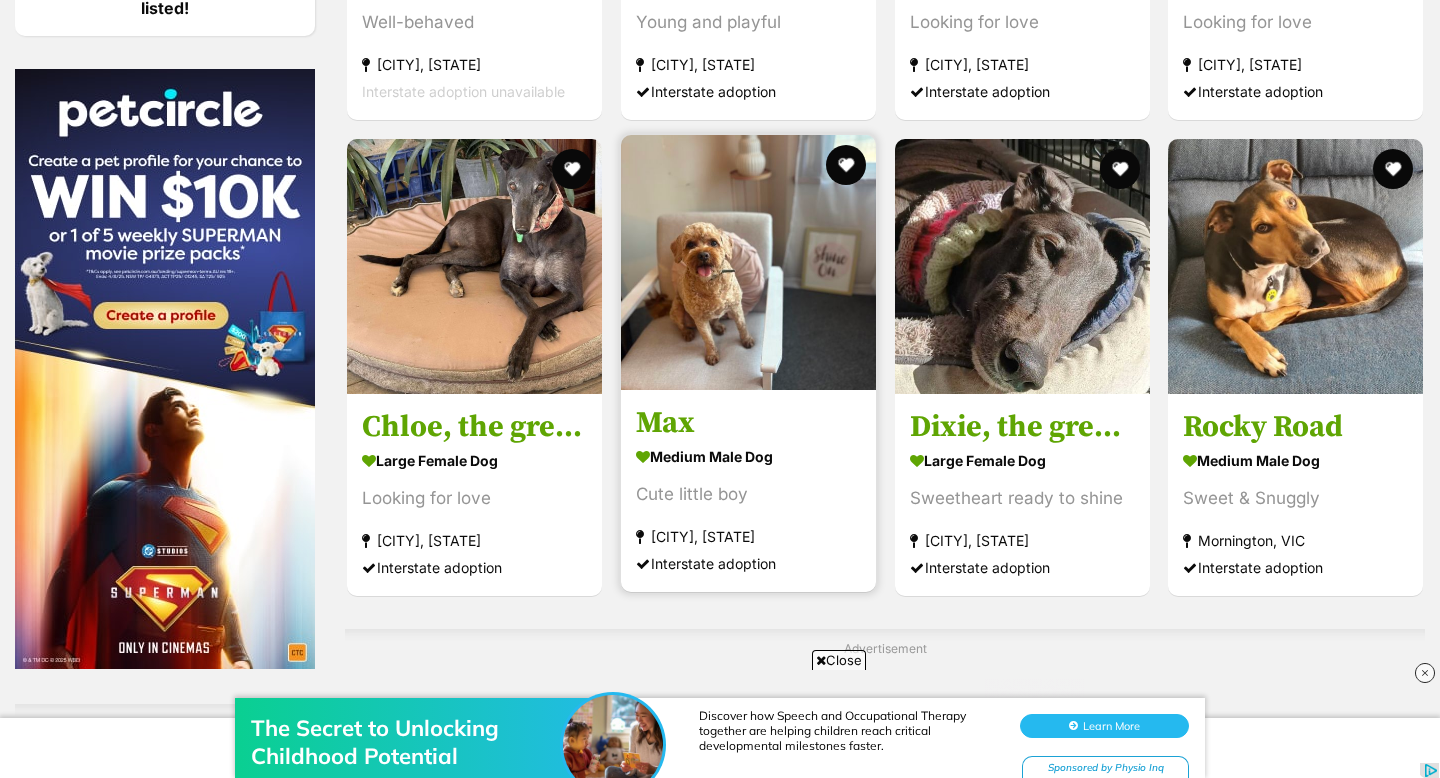 click on "Max" at bounding box center [748, 424] 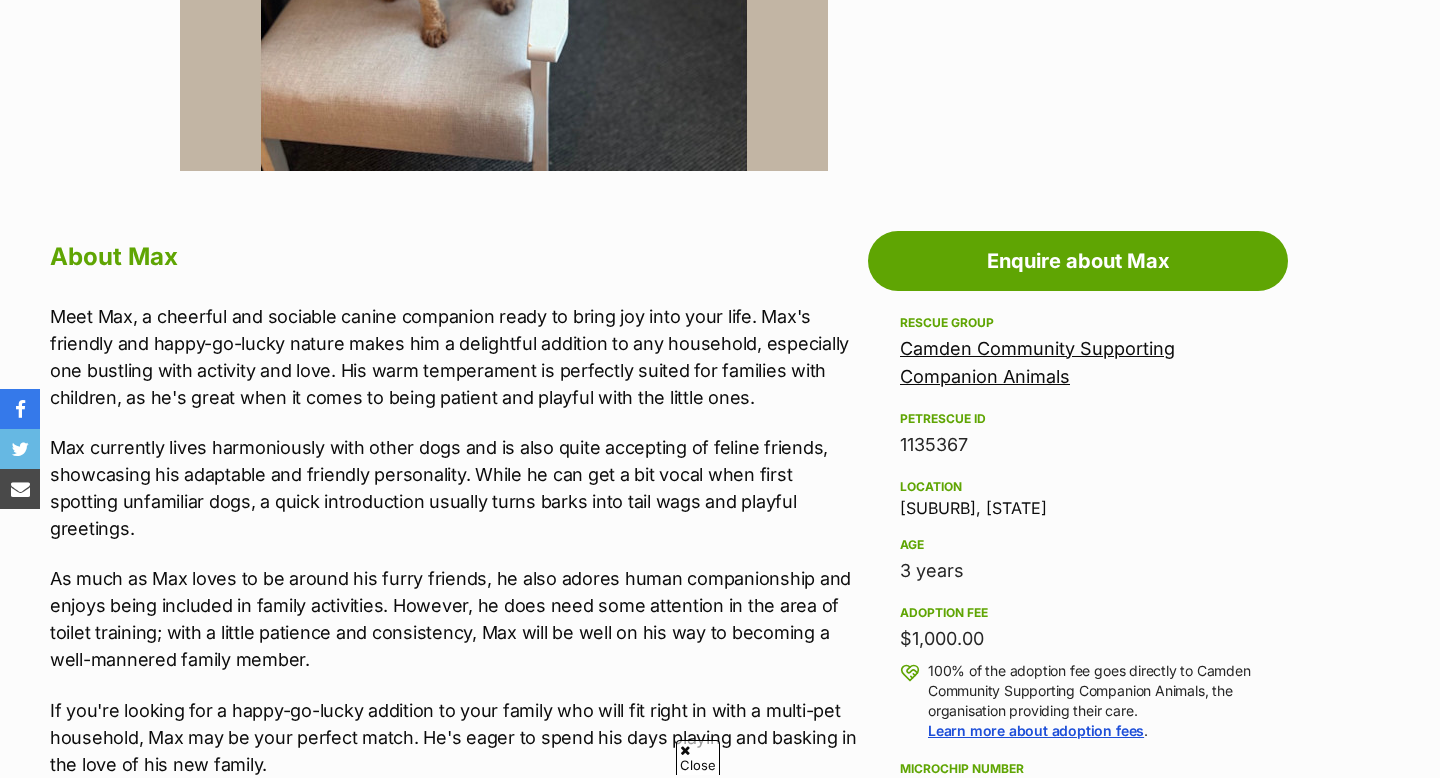 scroll, scrollTop: 893, scrollLeft: 0, axis: vertical 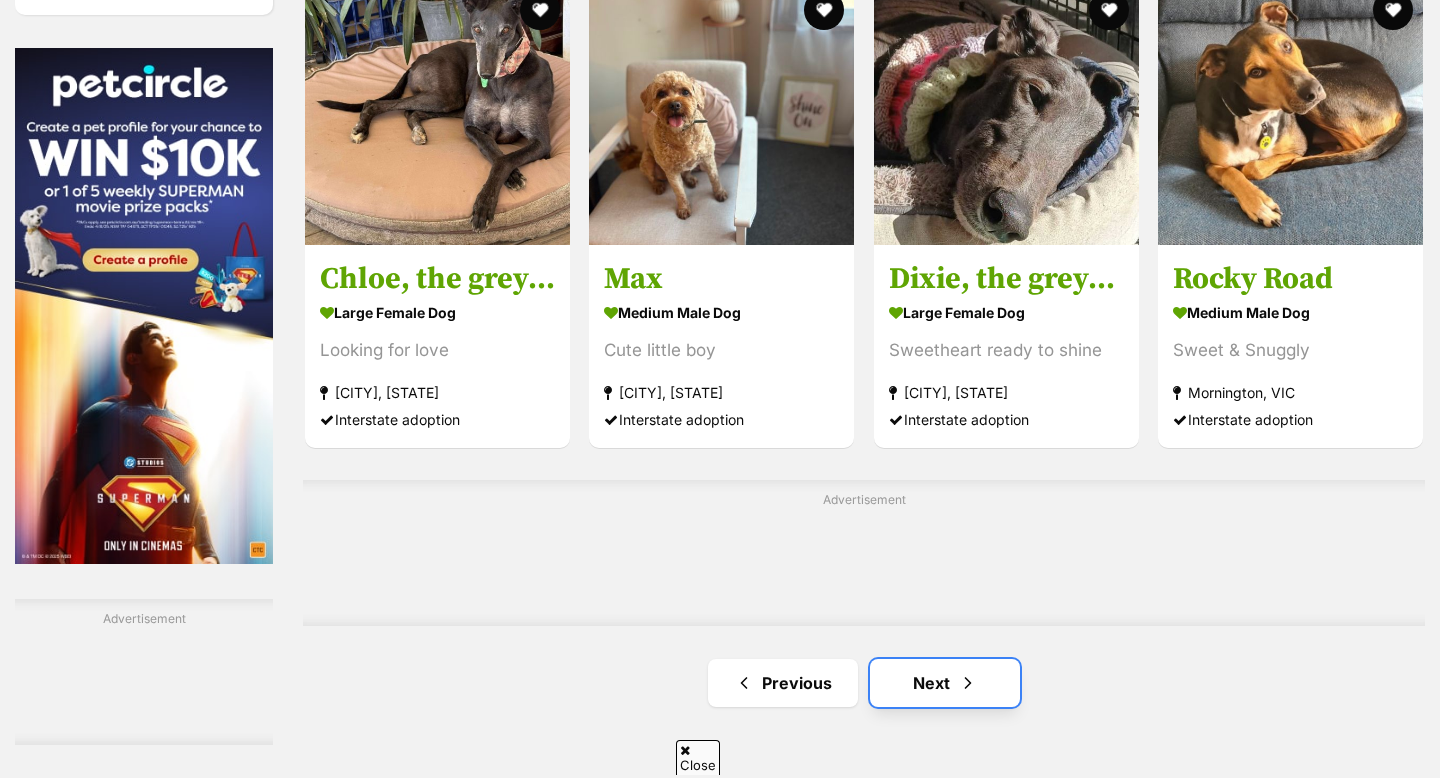 click on "Next" at bounding box center [945, 683] 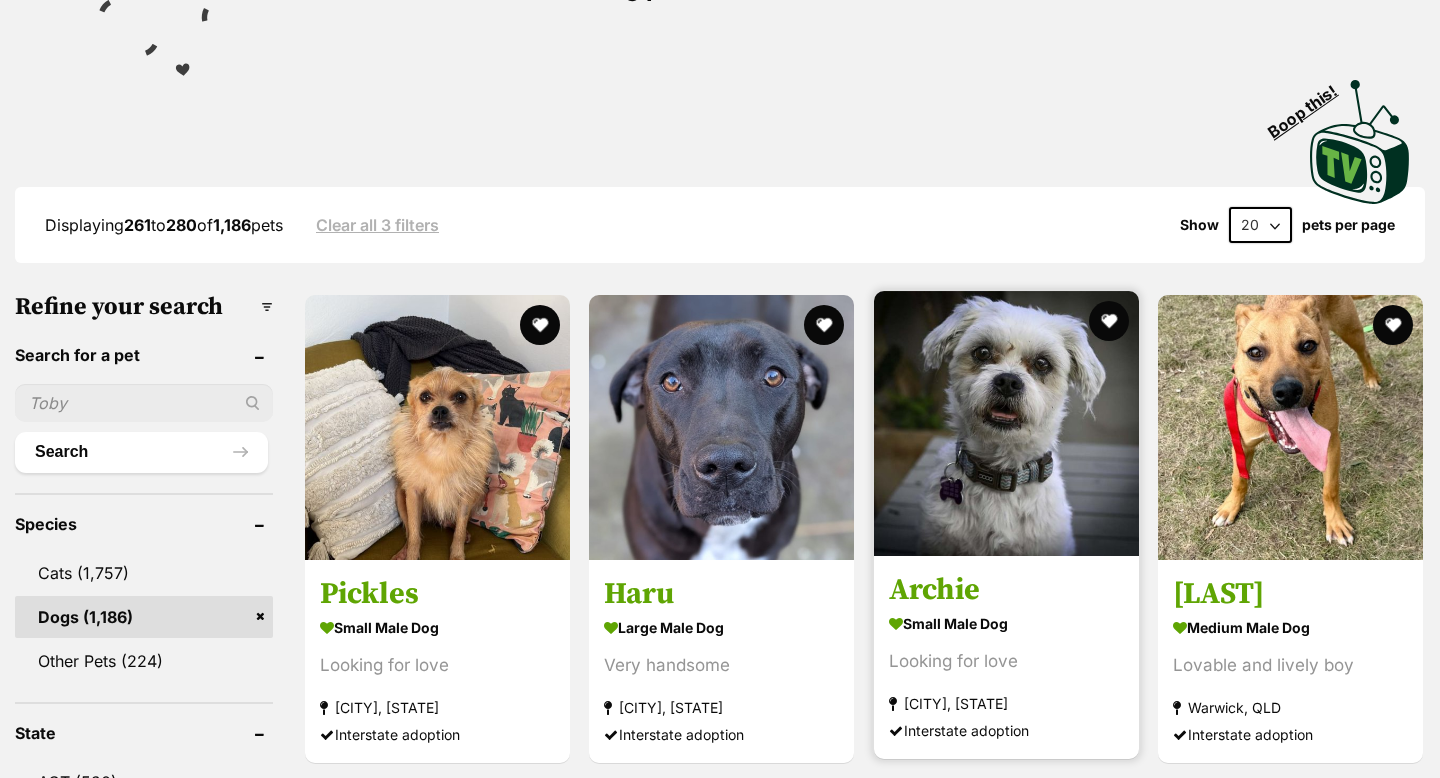 scroll, scrollTop: 352, scrollLeft: 0, axis: vertical 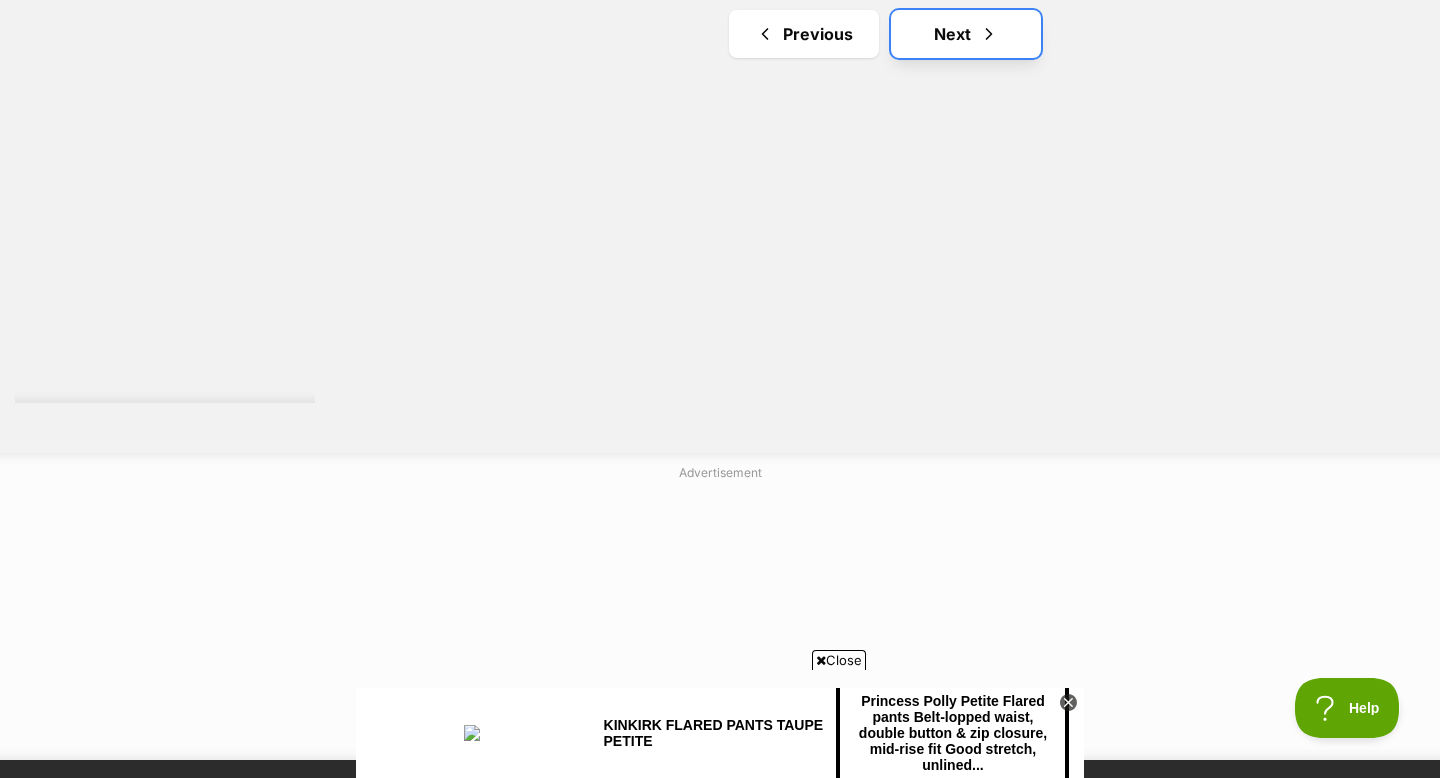 click on "Next" at bounding box center (966, 34) 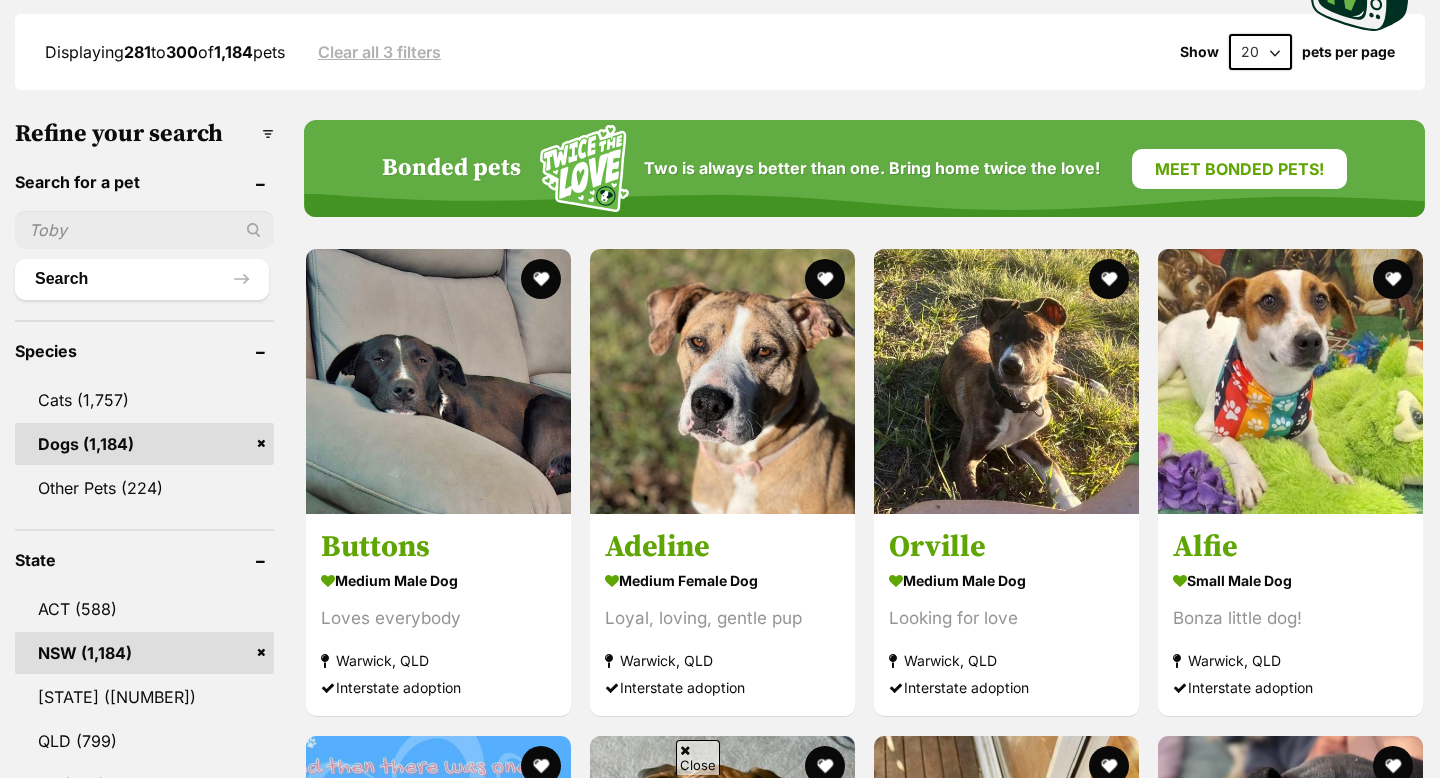 scroll, scrollTop: 525, scrollLeft: 0, axis: vertical 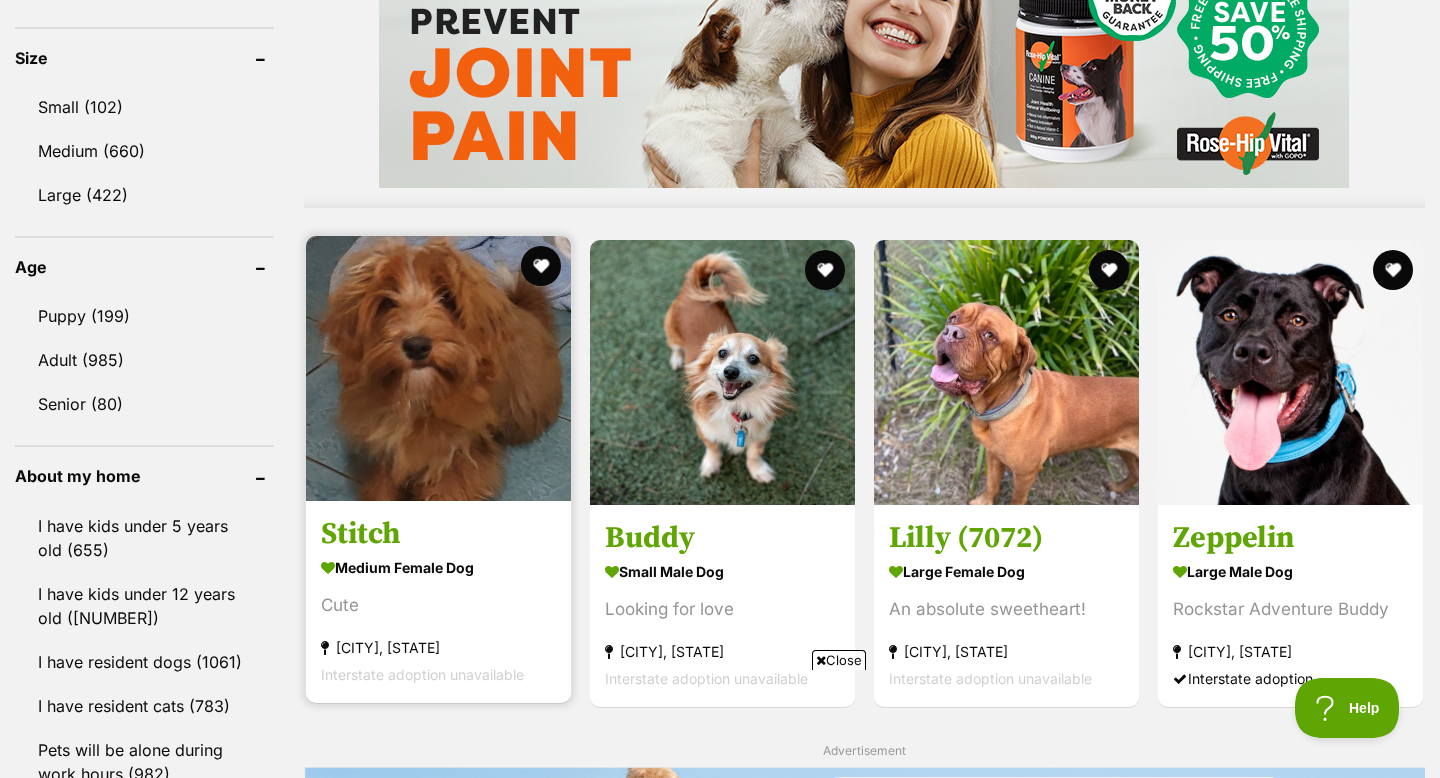 click on "Stitch" at bounding box center [438, 534] 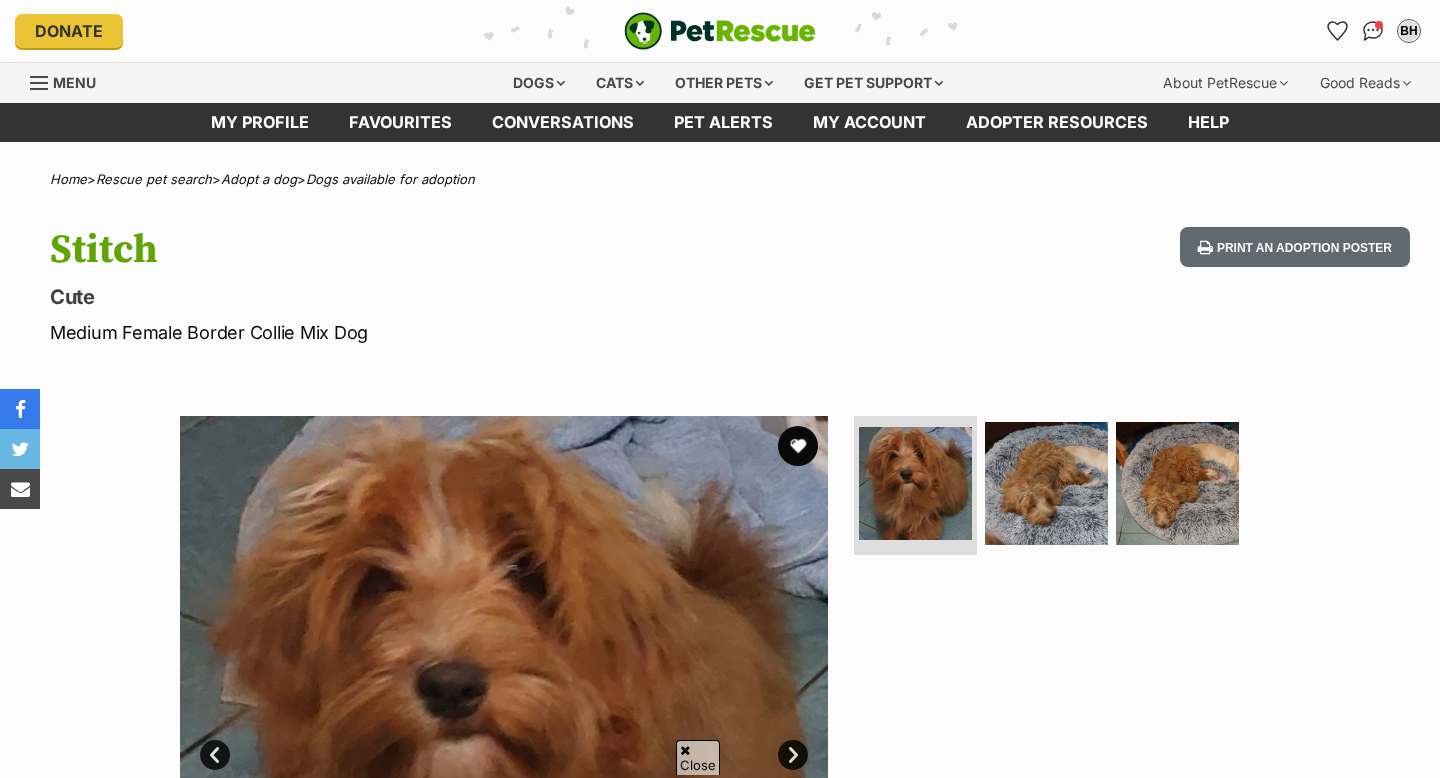 scroll, scrollTop: 366, scrollLeft: 0, axis: vertical 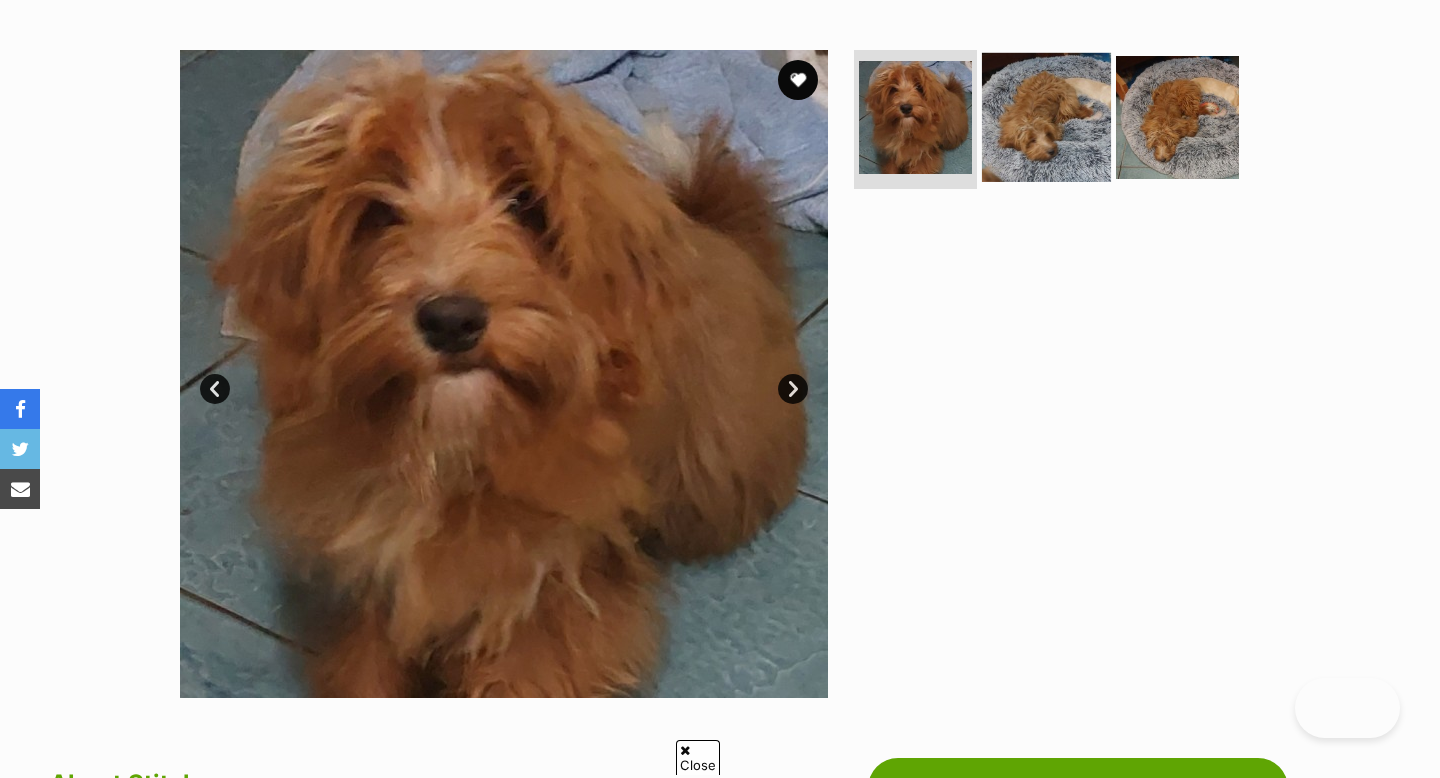 click at bounding box center (1046, 116) 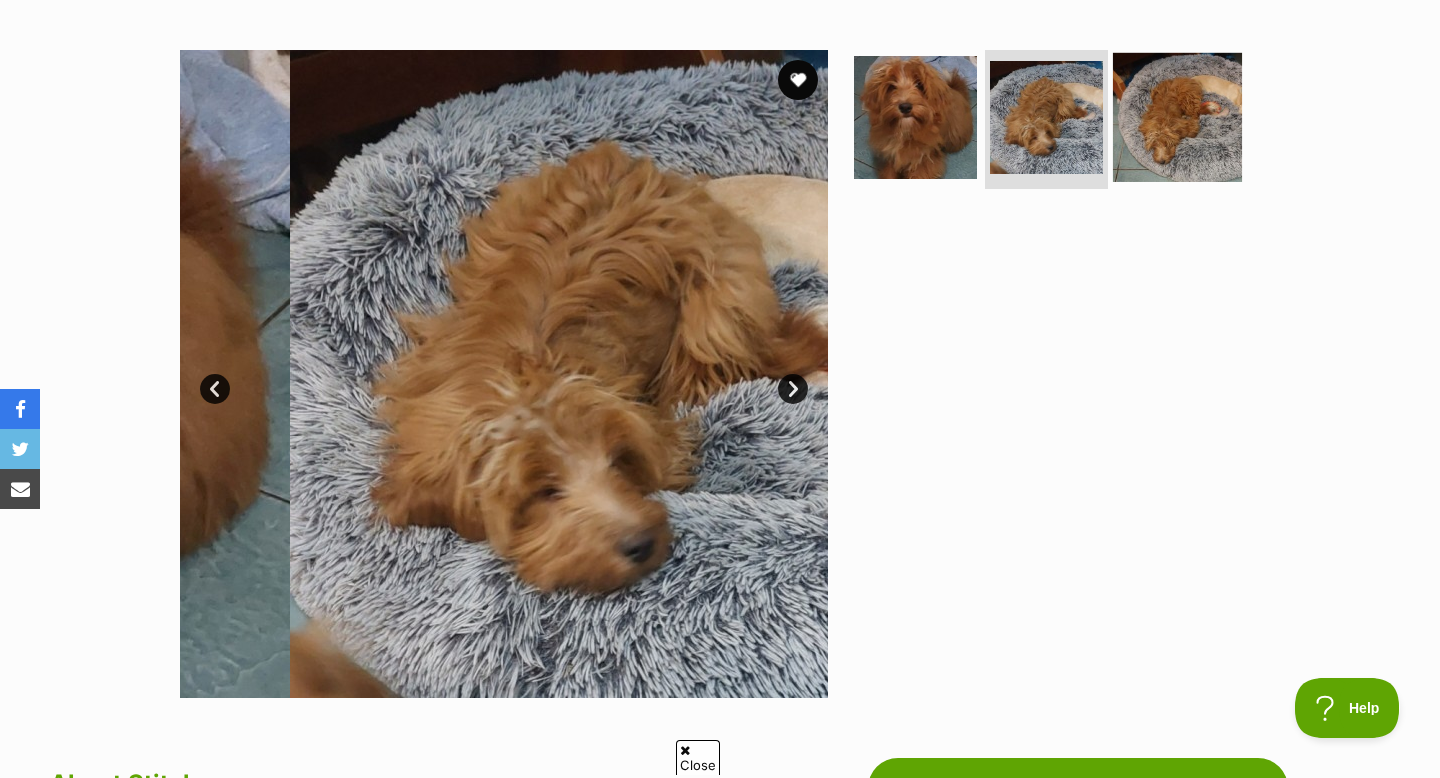 click at bounding box center [1177, 116] 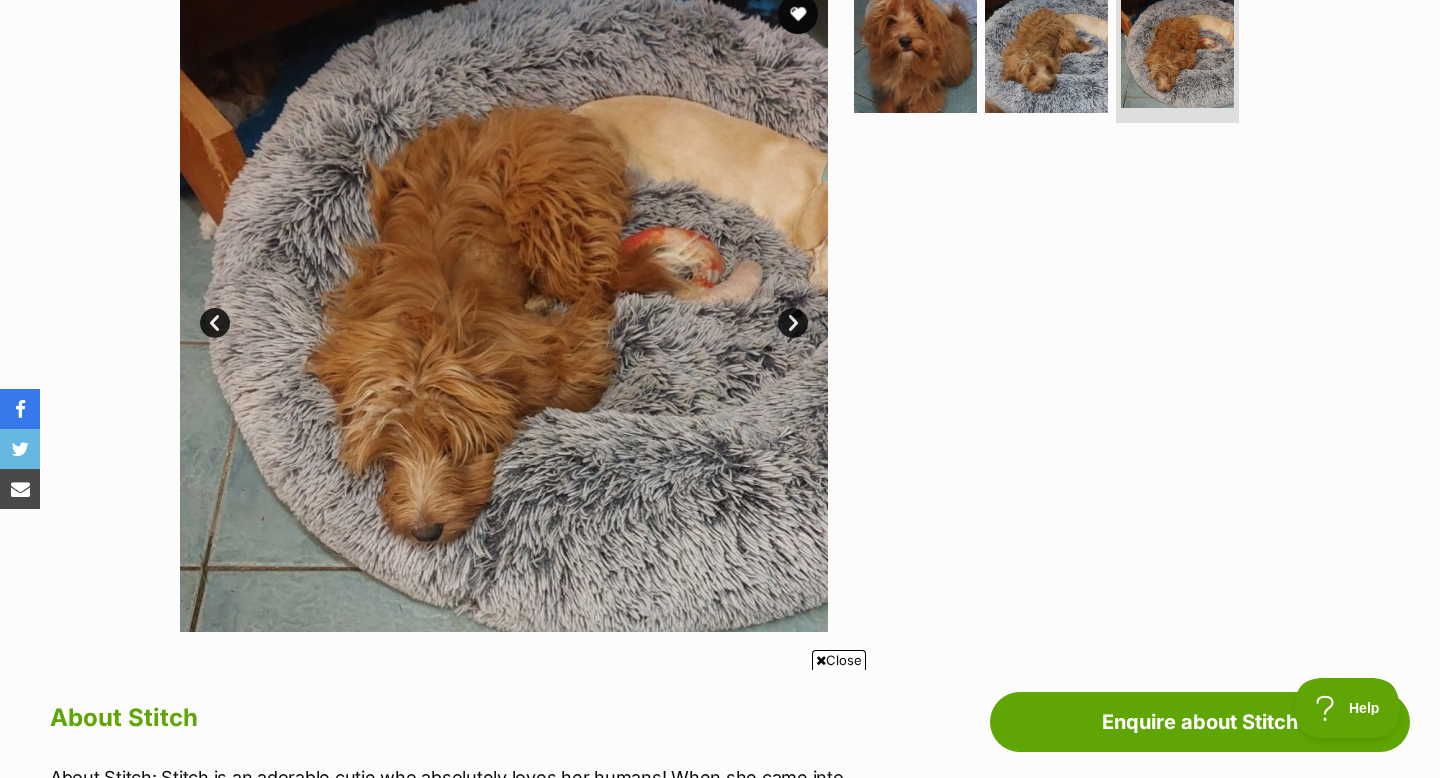 scroll, scrollTop: 425, scrollLeft: 0, axis: vertical 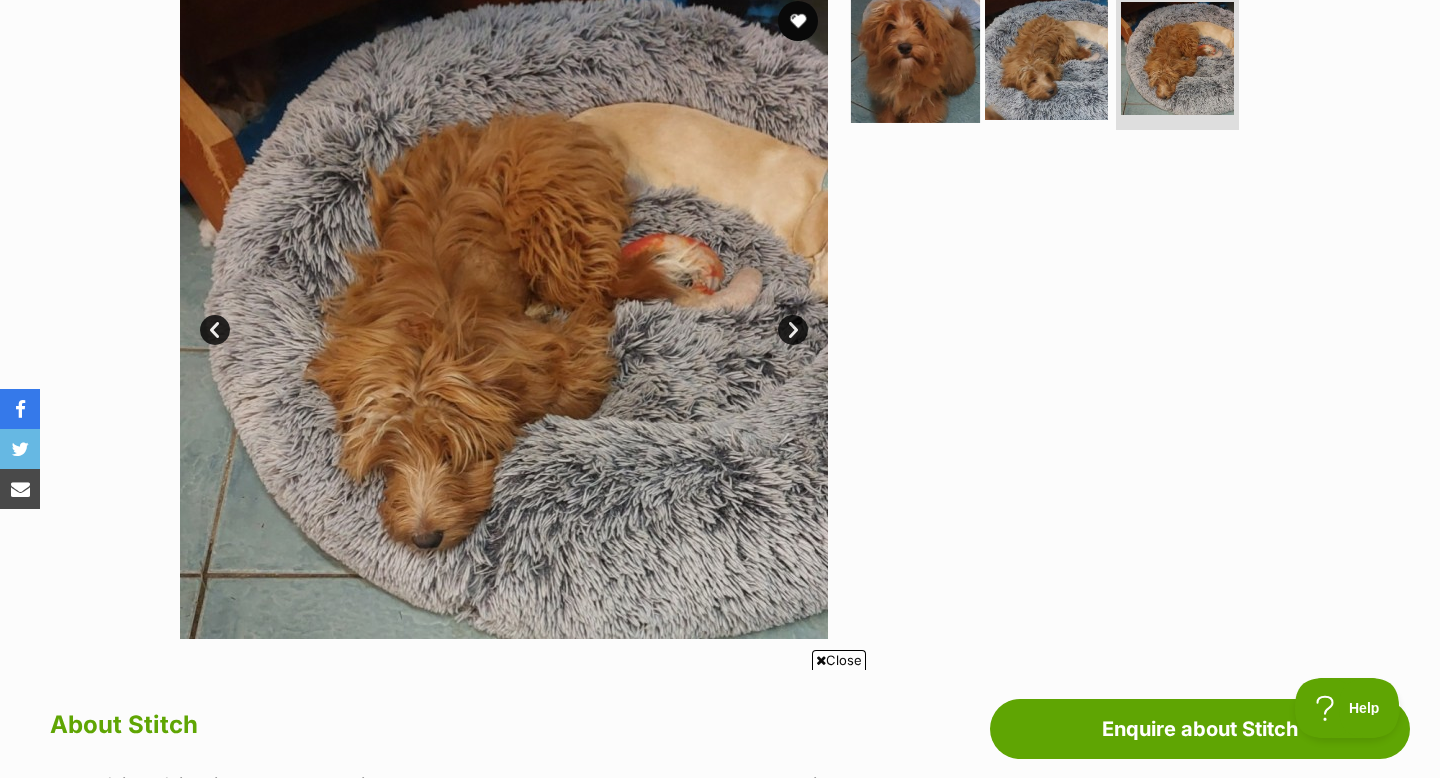 click at bounding box center [915, 57] 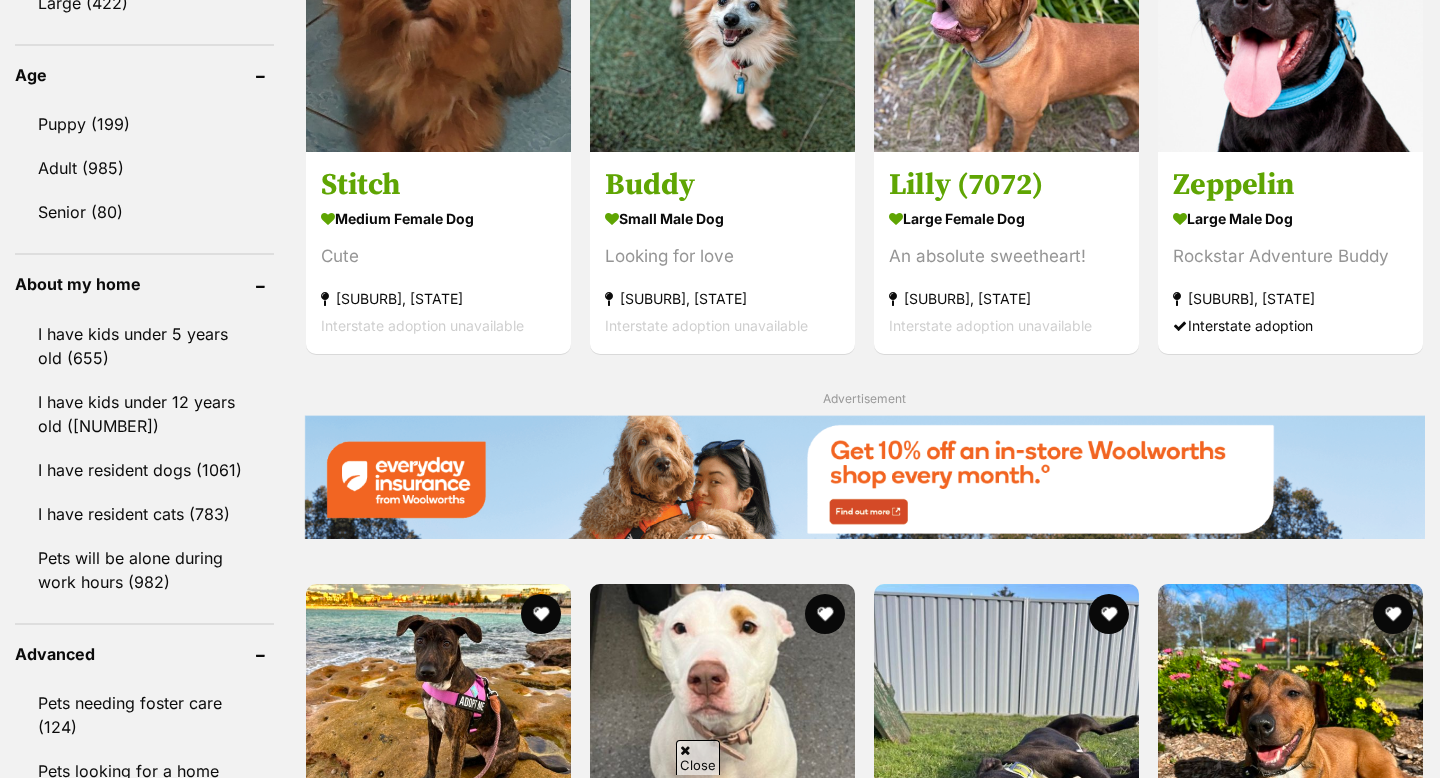 scroll, scrollTop: 2475, scrollLeft: 0, axis: vertical 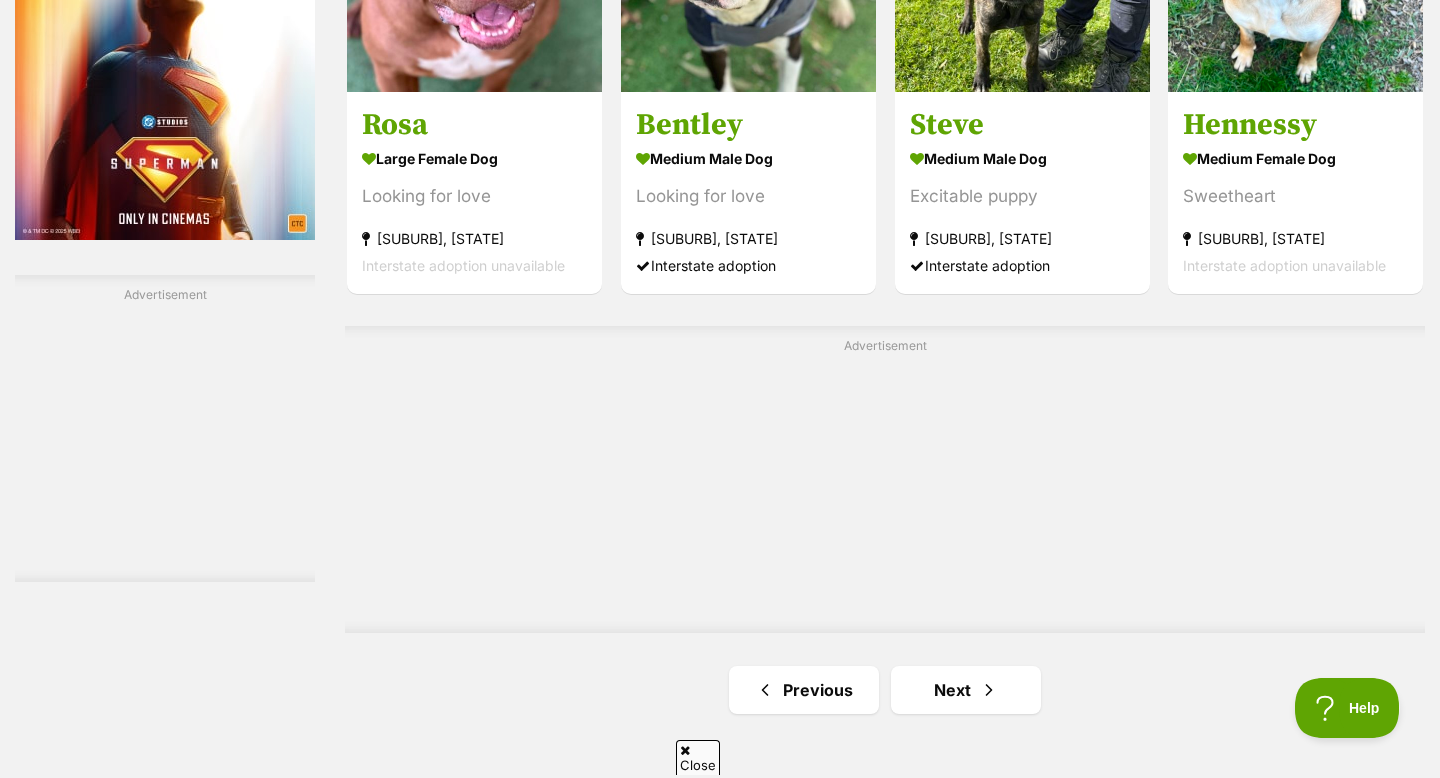click on "Advertisement" at bounding box center [720, 935] 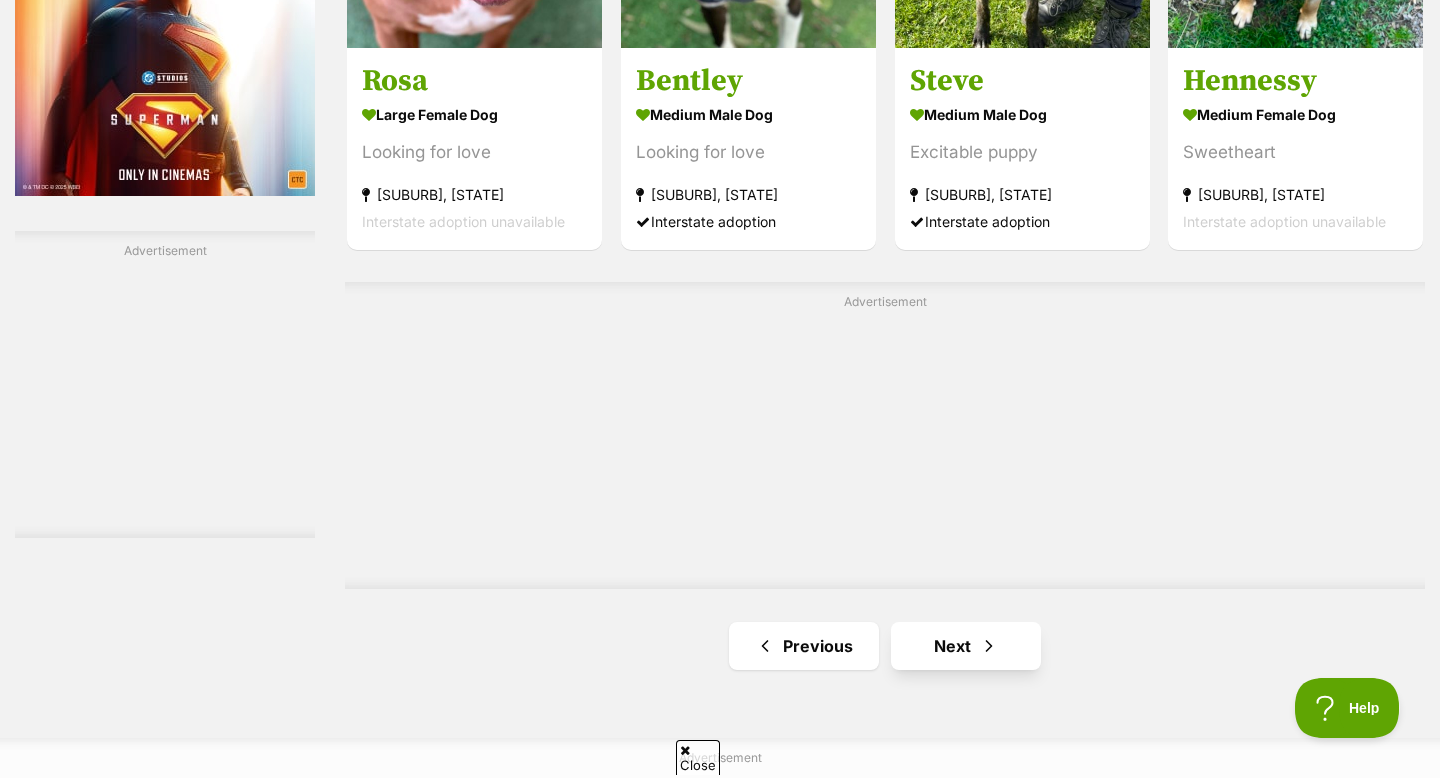 scroll, scrollTop: 0, scrollLeft: 0, axis: both 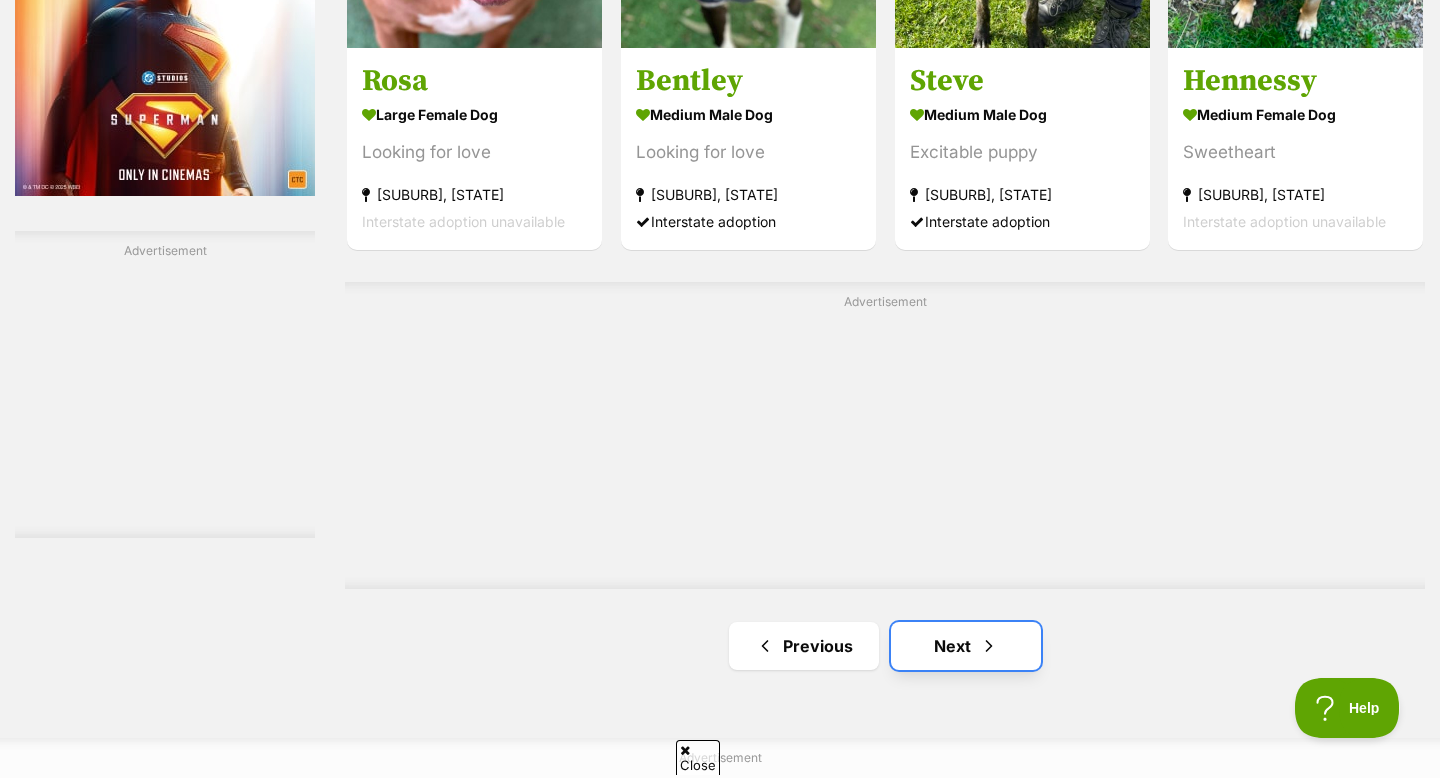 click on "Next" at bounding box center (966, 646) 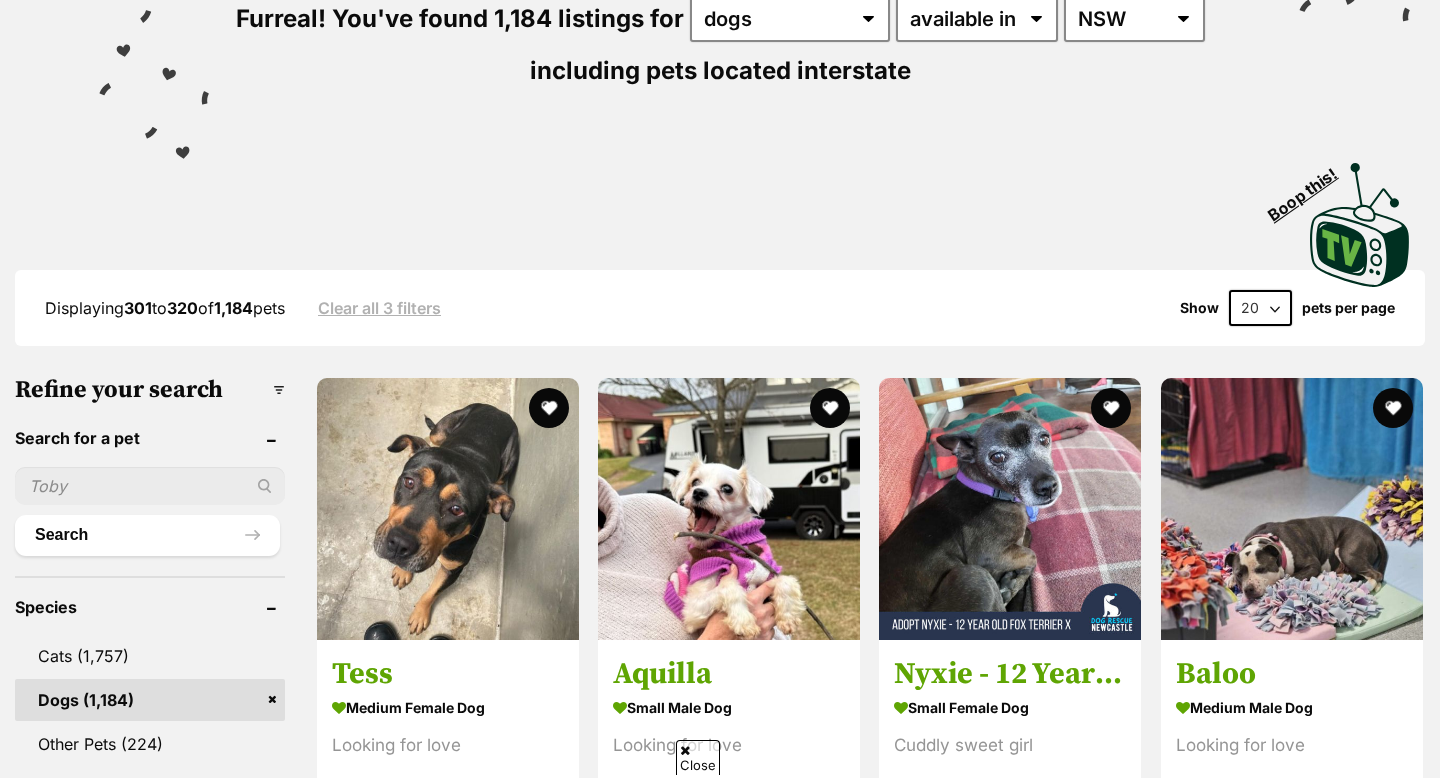 scroll, scrollTop: 450, scrollLeft: 0, axis: vertical 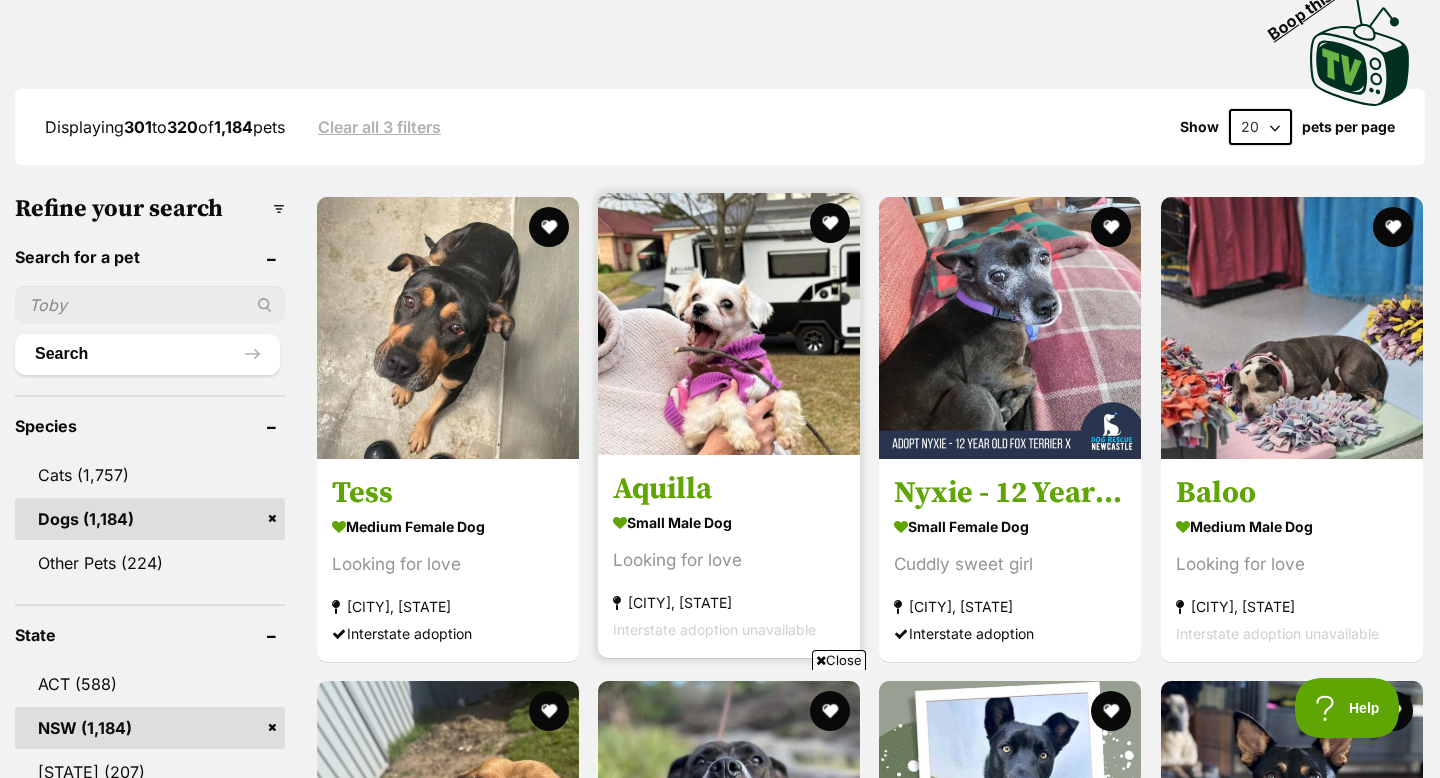 click on "Aquilla" at bounding box center [729, 489] 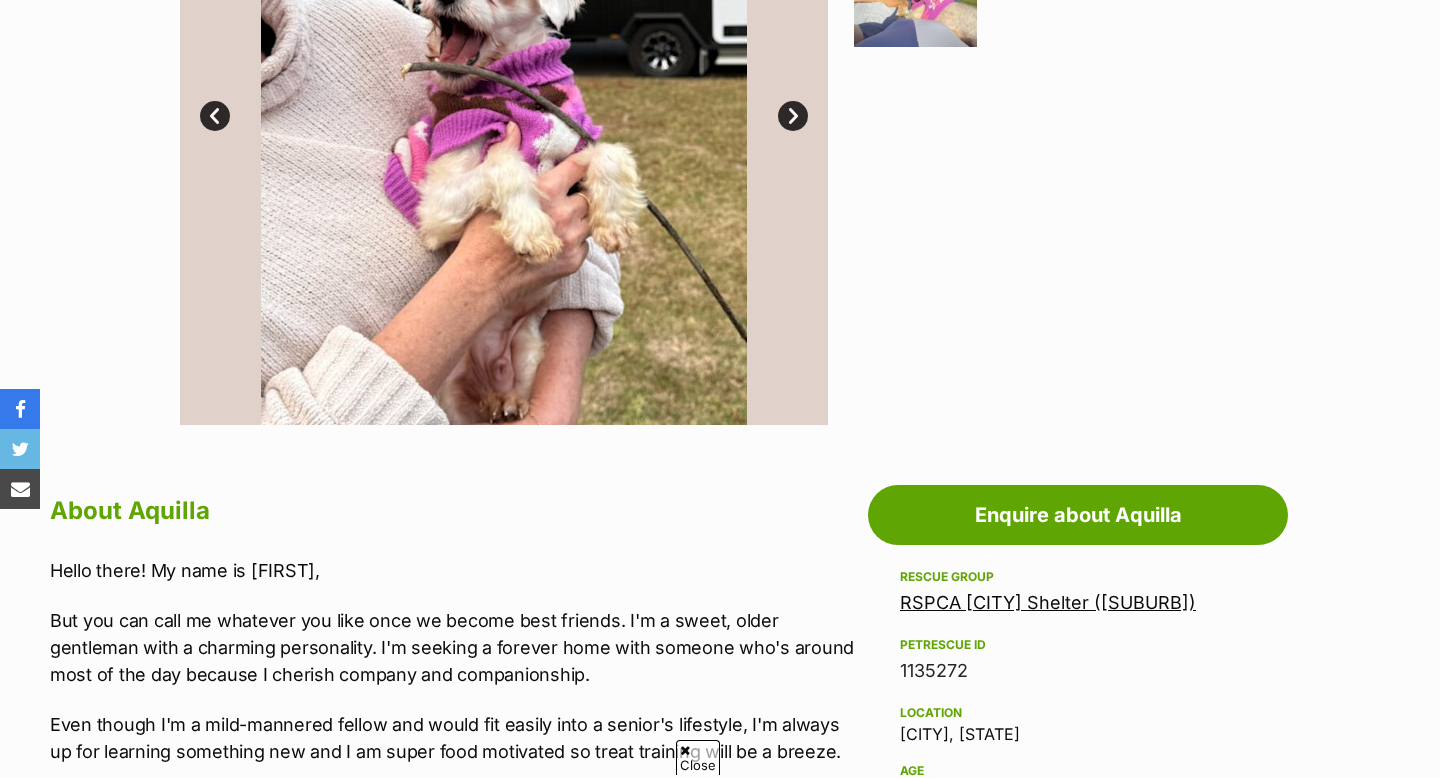 scroll, scrollTop: 852, scrollLeft: 0, axis: vertical 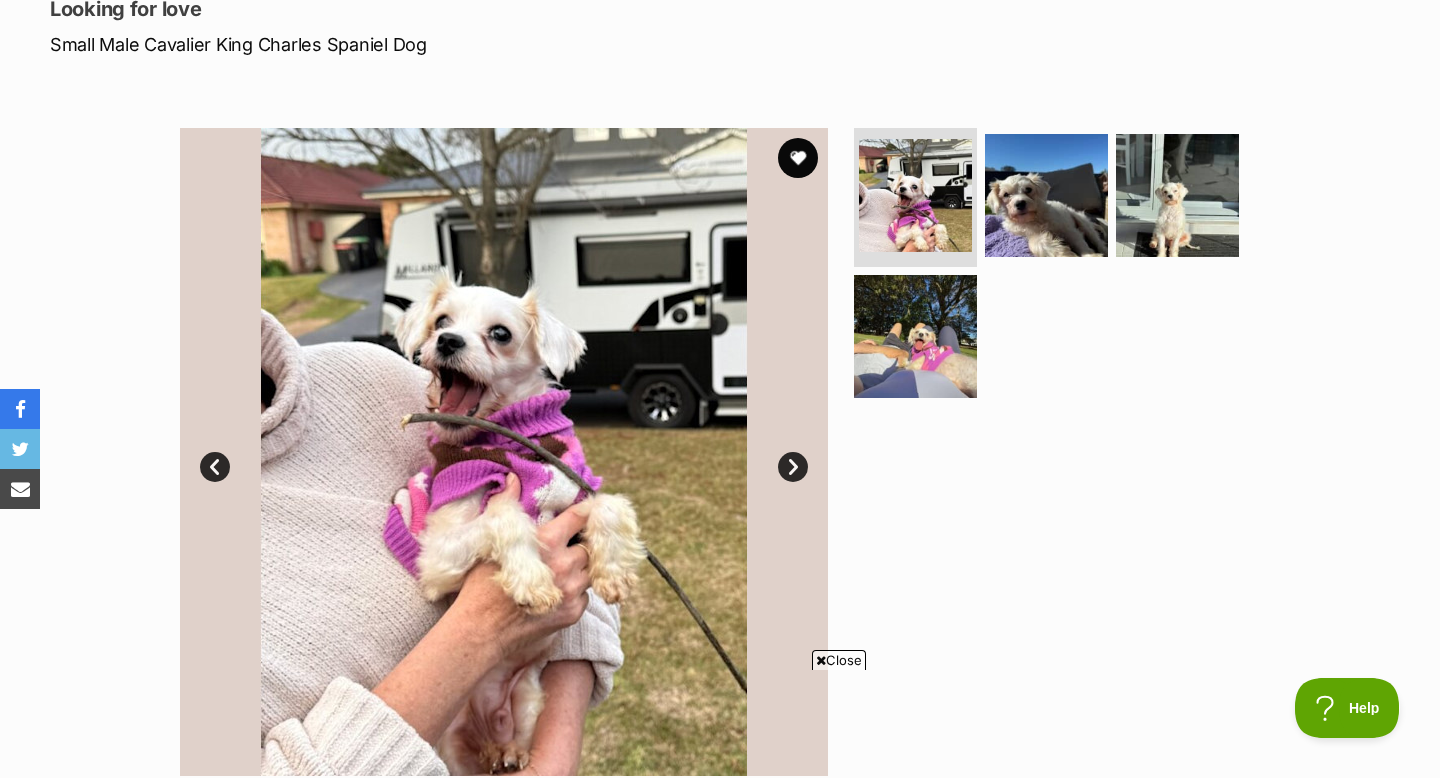 click on "Next" at bounding box center (793, 467) 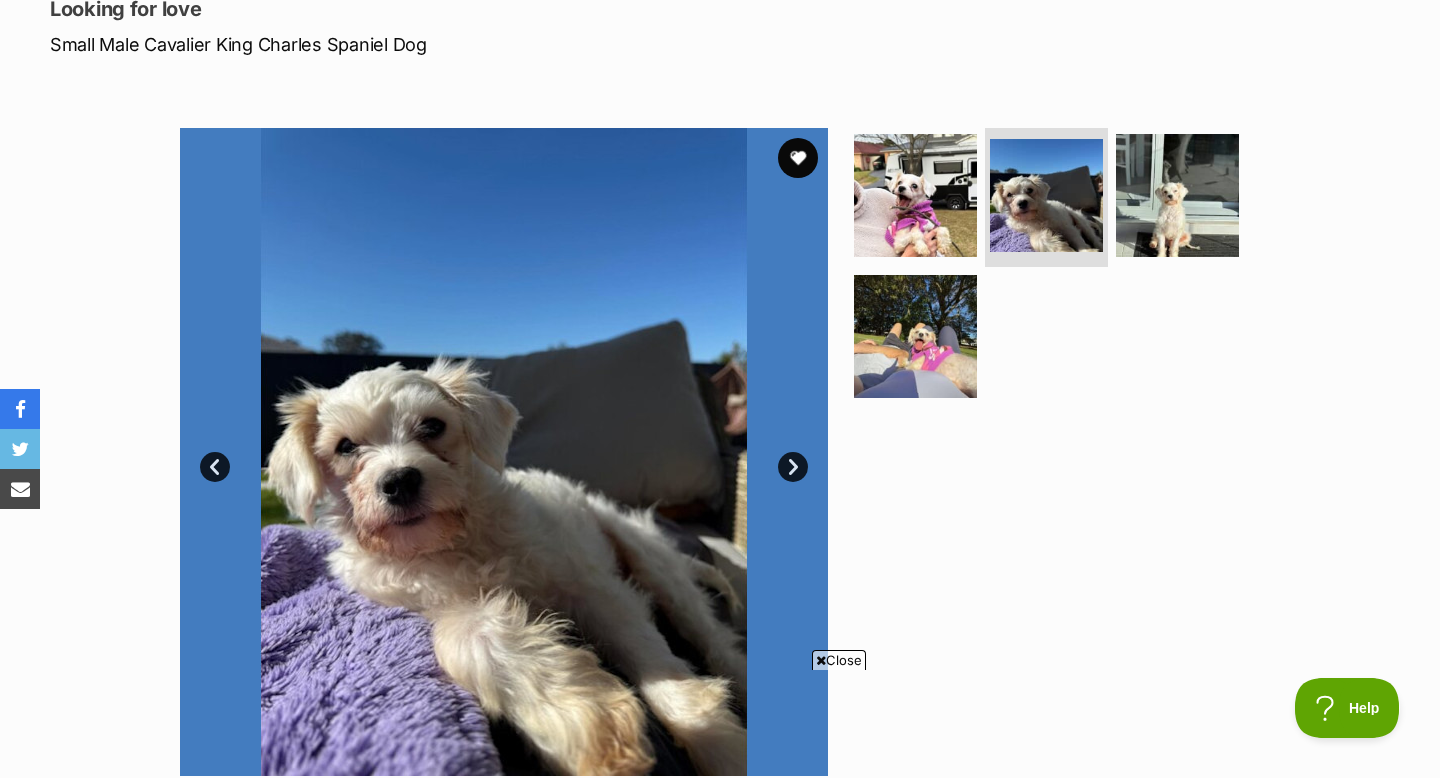 click on "Next" at bounding box center [793, 467] 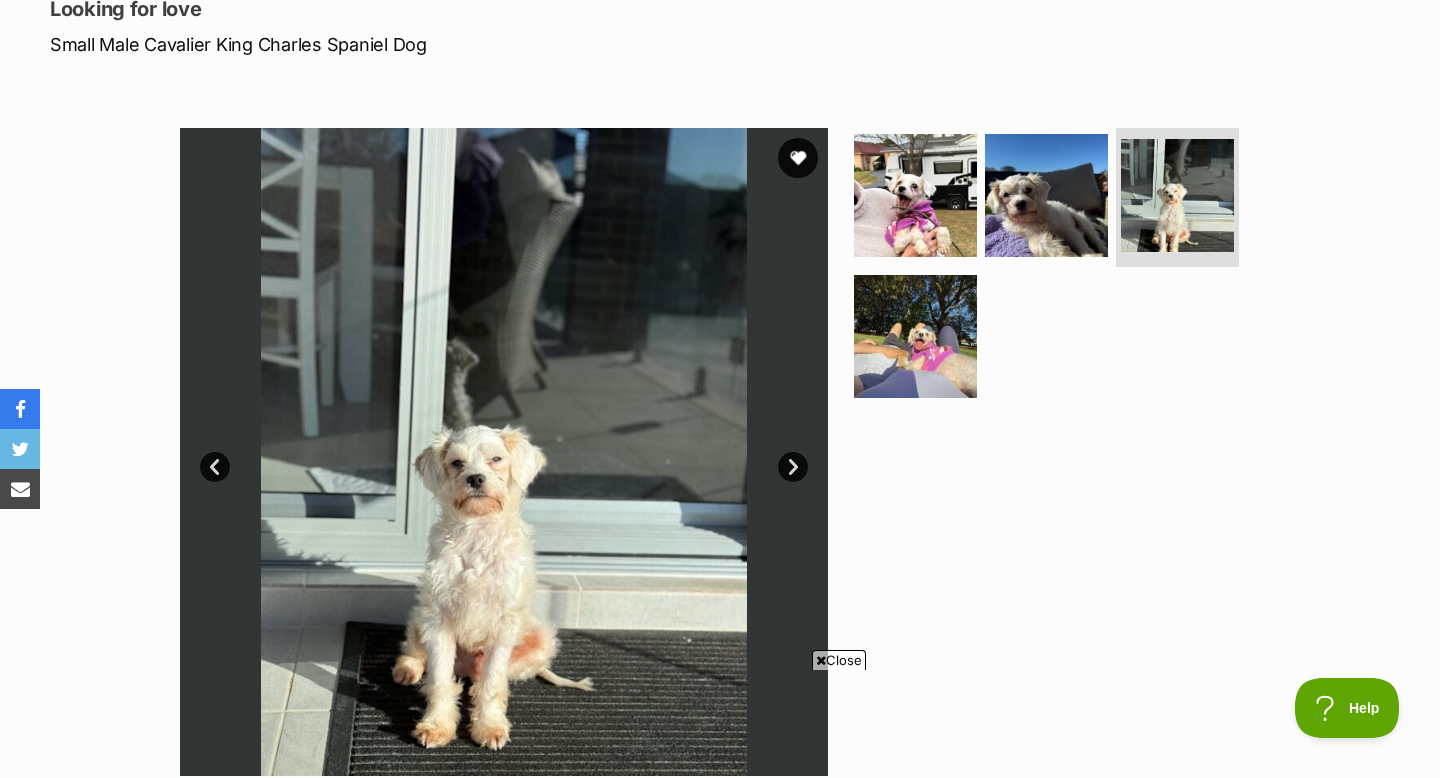 click on "Next" at bounding box center [793, 467] 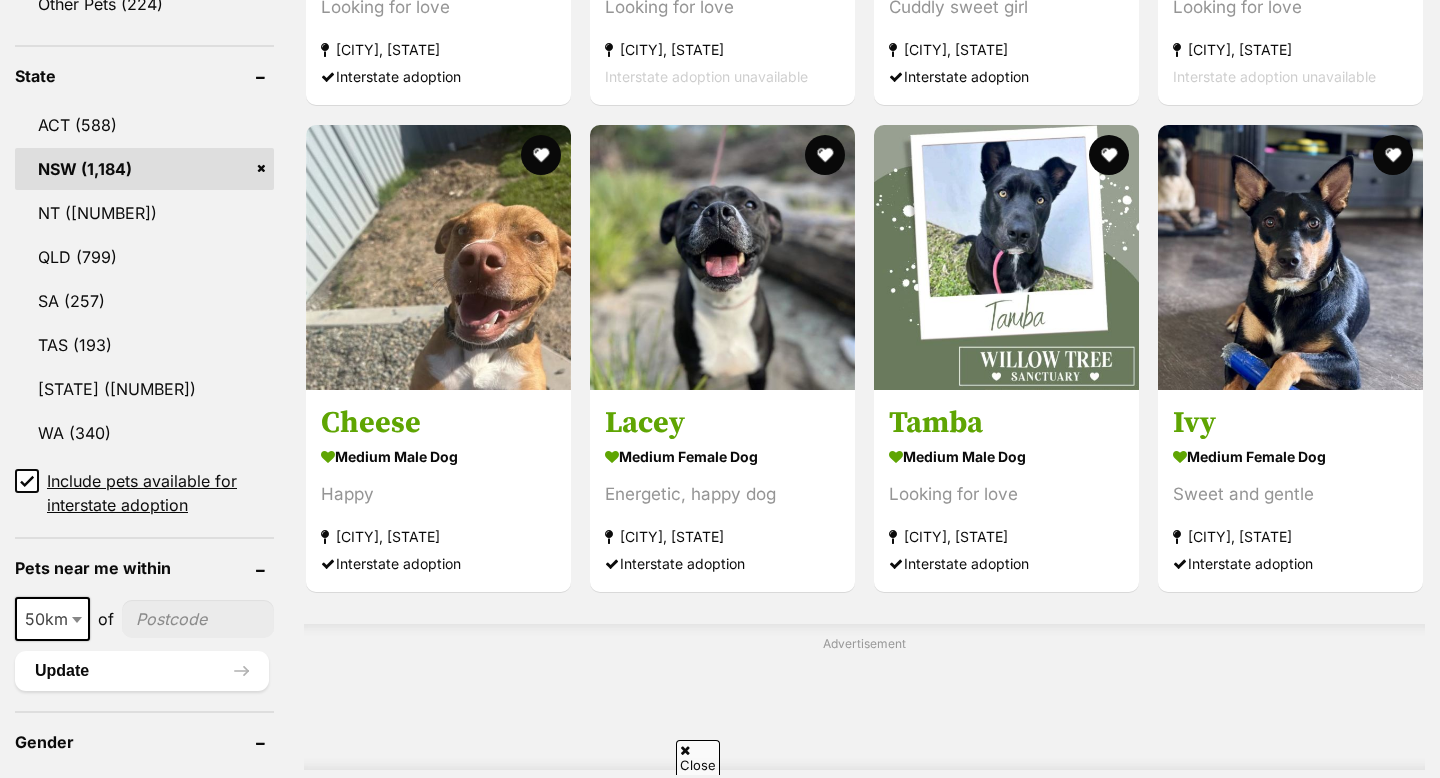 scroll, scrollTop: 1009, scrollLeft: 0, axis: vertical 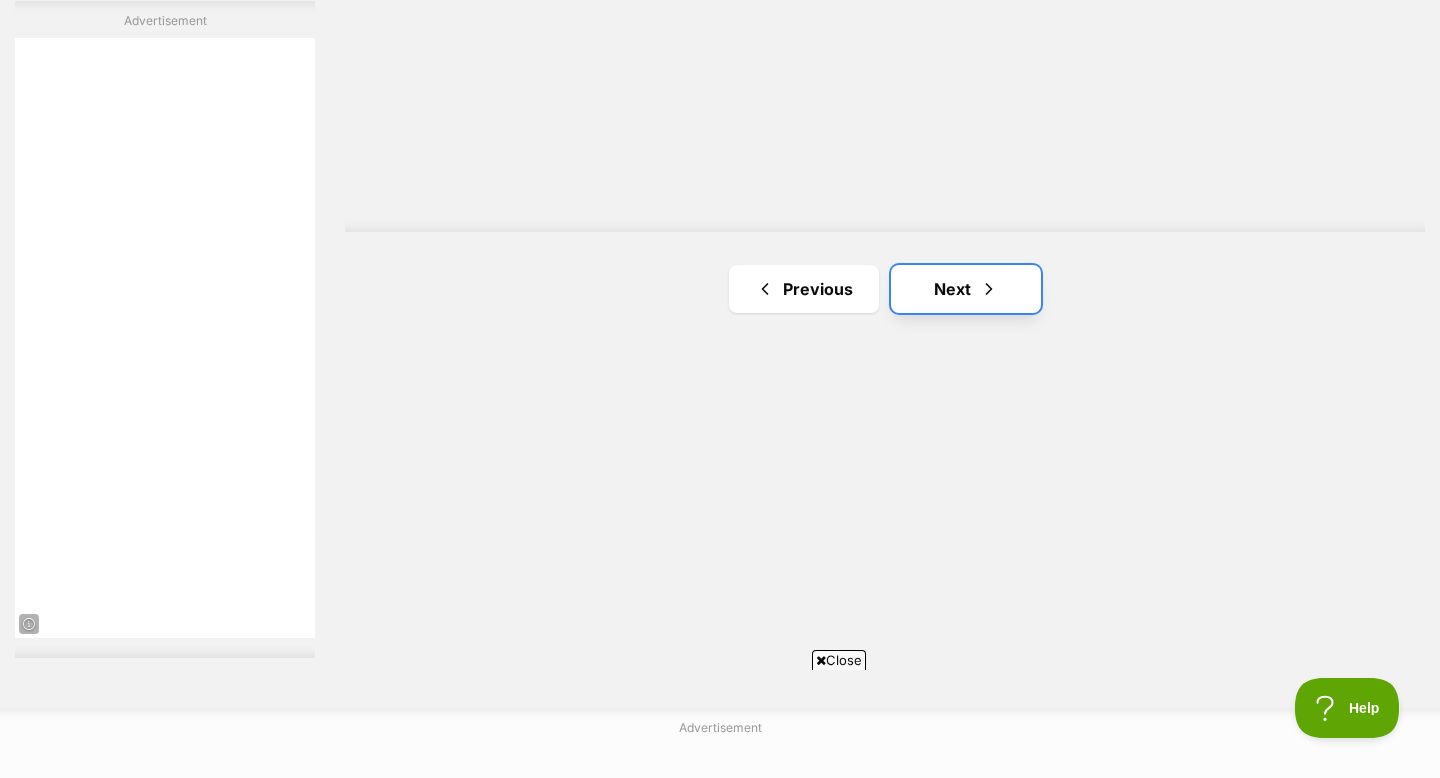 click on "Next" at bounding box center (966, 289) 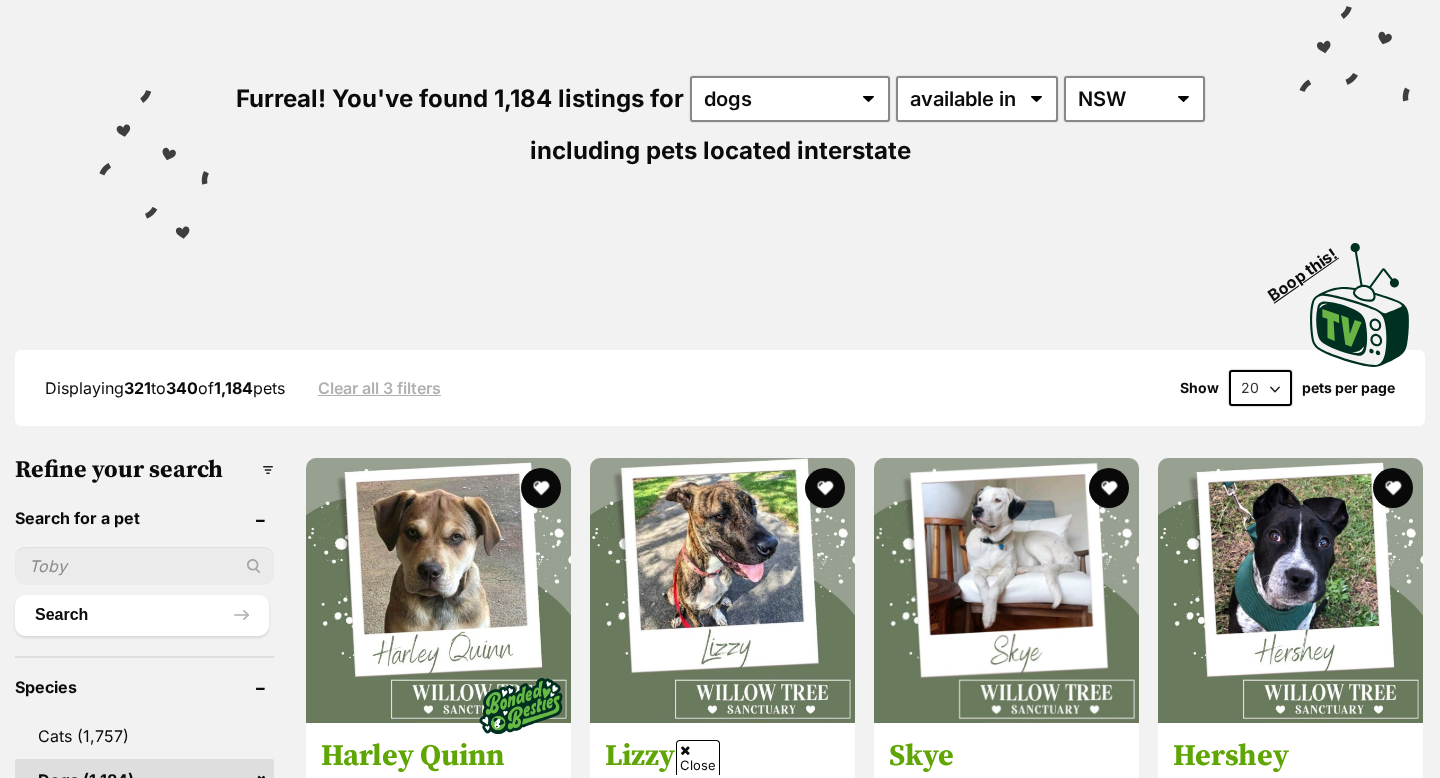 scroll, scrollTop: 386, scrollLeft: 0, axis: vertical 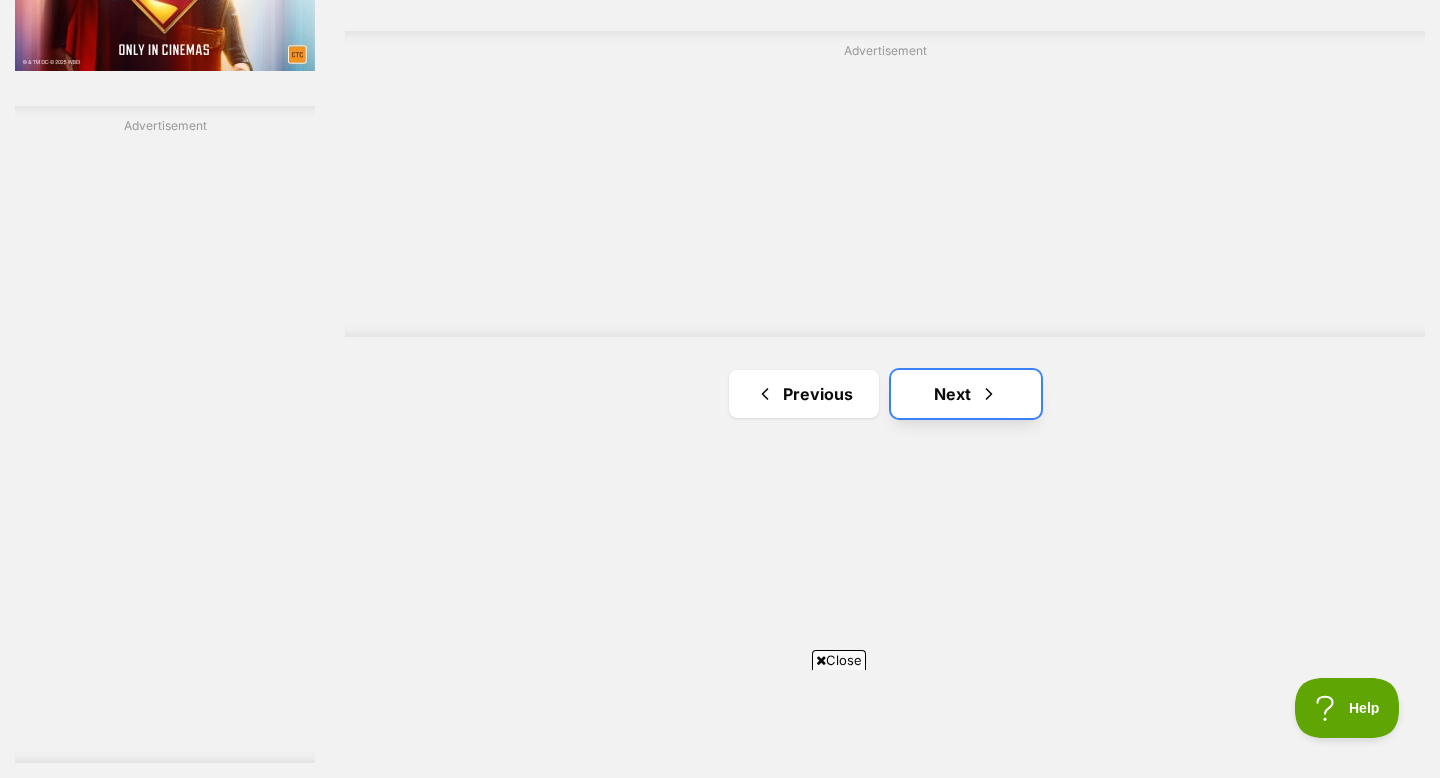click on "Next" at bounding box center [966, 394] 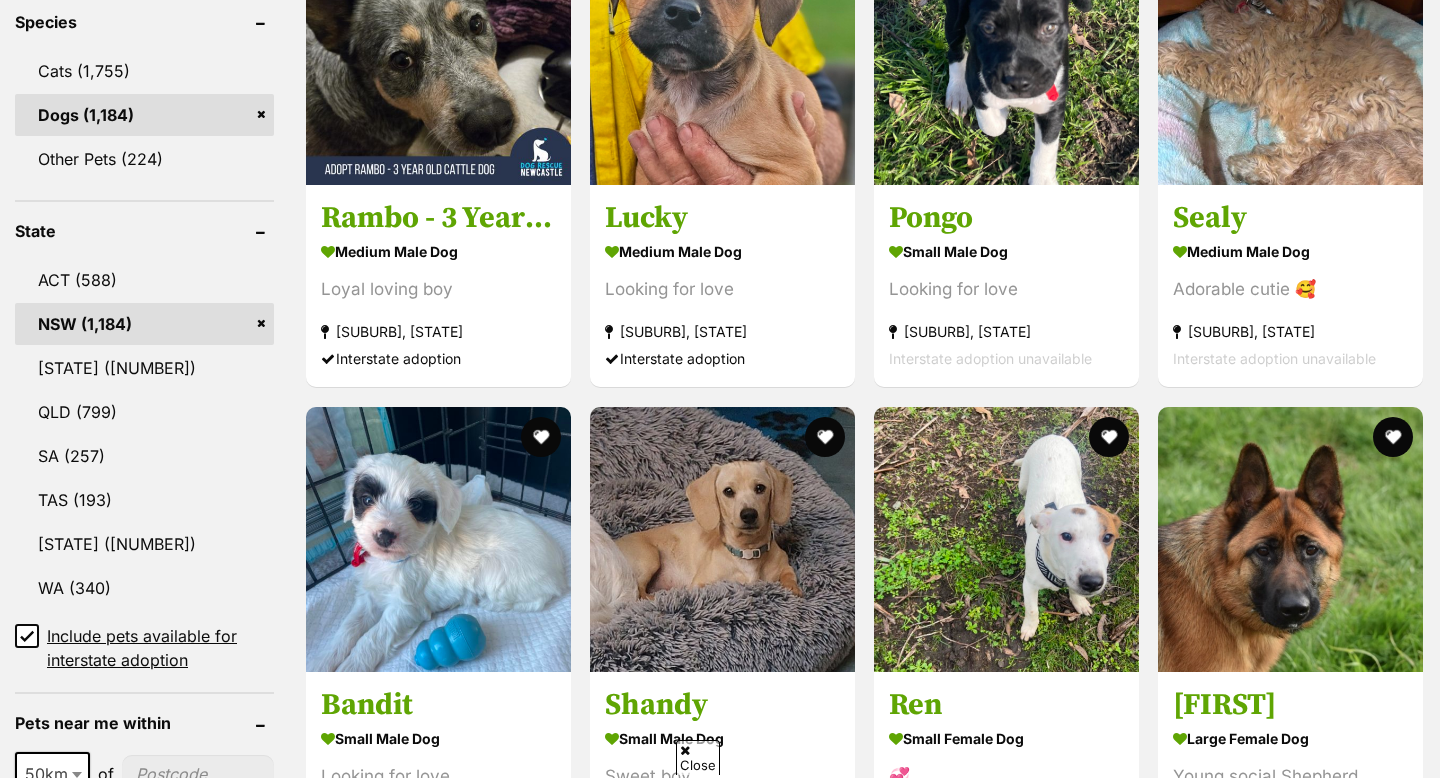 scroll, scrollTop: 921, scrollLeft: 0, axis: vertical 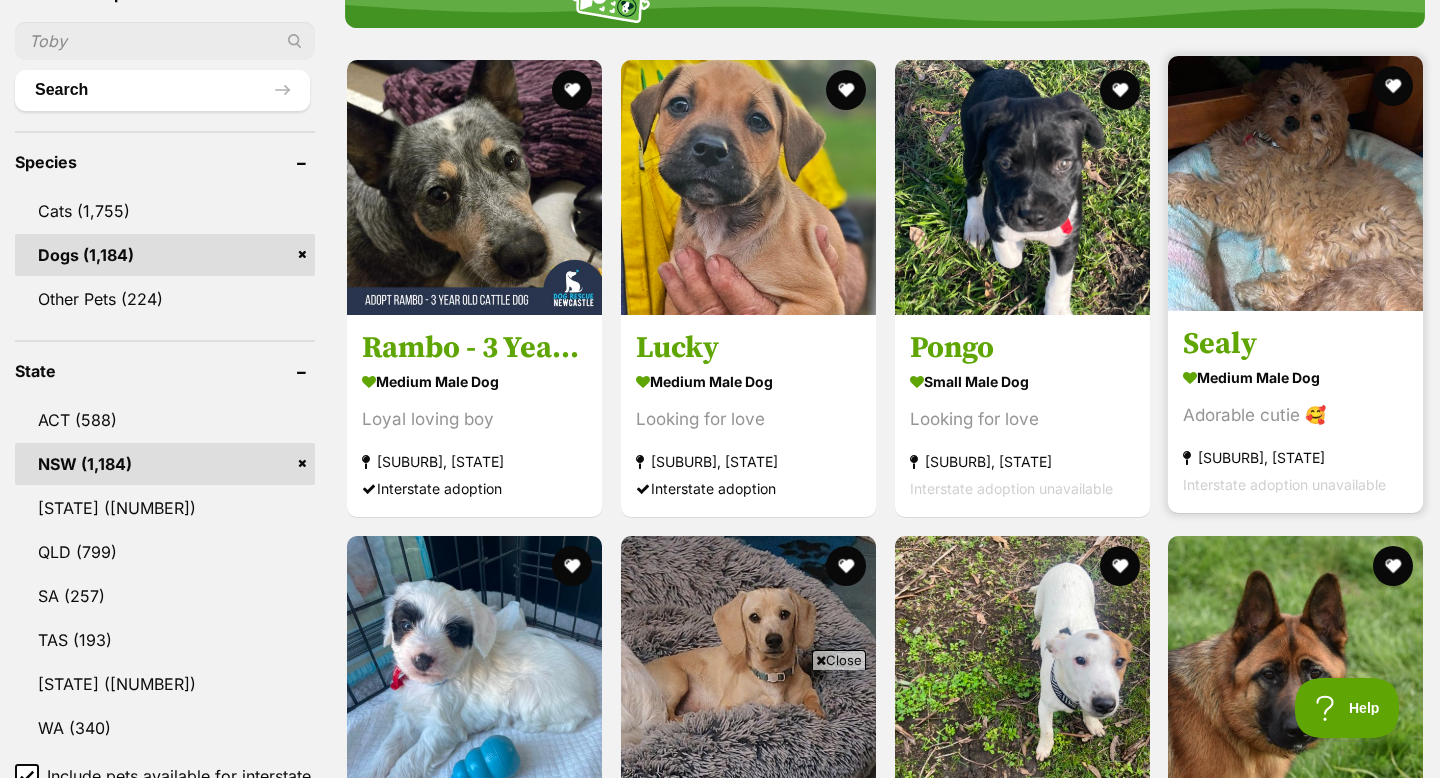 click on "Sealy" at bounding box center (1295, 344) 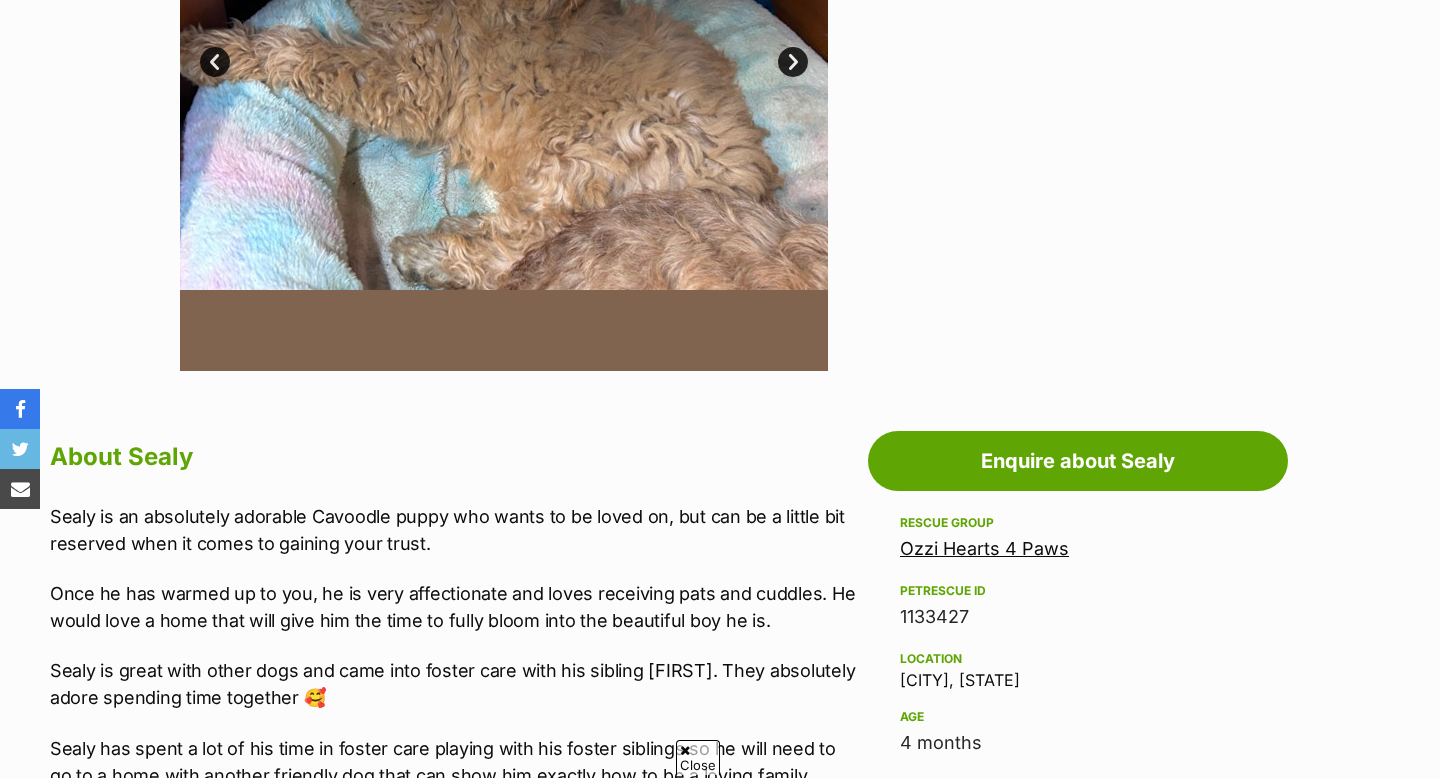 scroll, scrollTop: 794, scrollLeft: 0, axis: vertical 